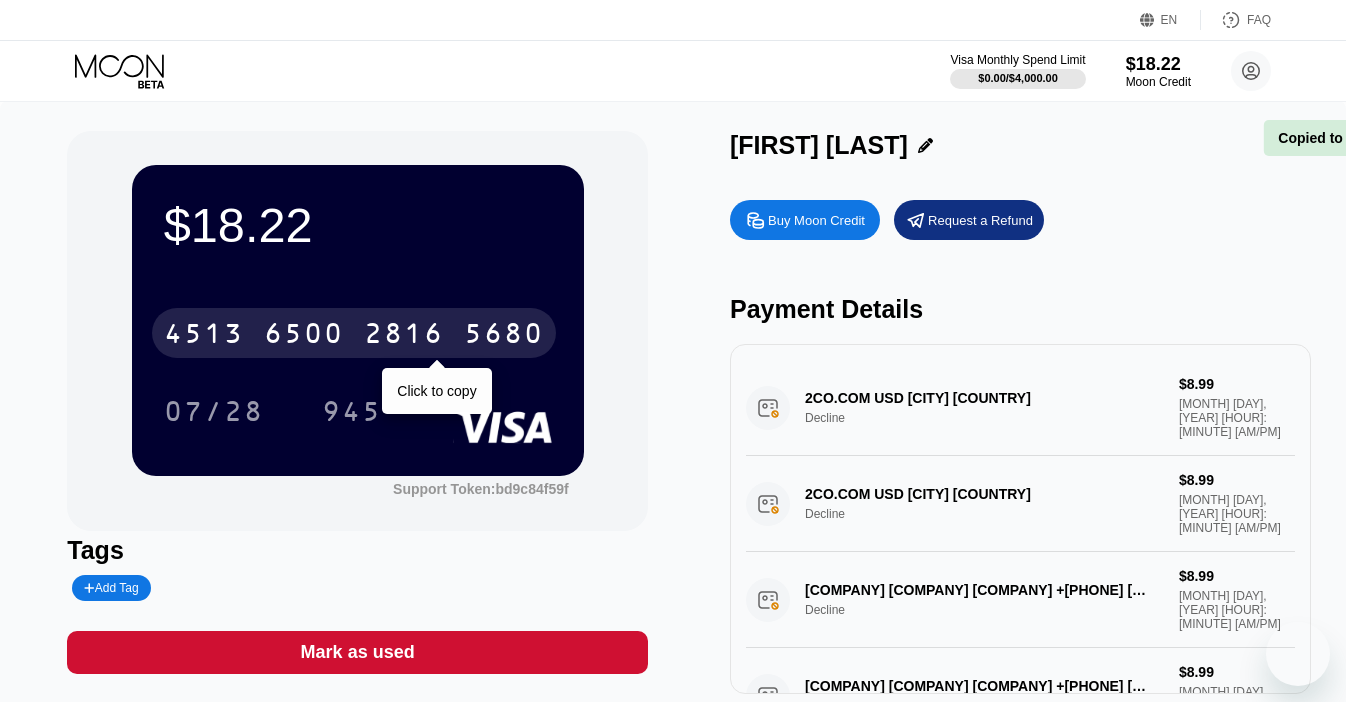 scroll, scrollTop: 0, scrollLeft: 0, axis: both 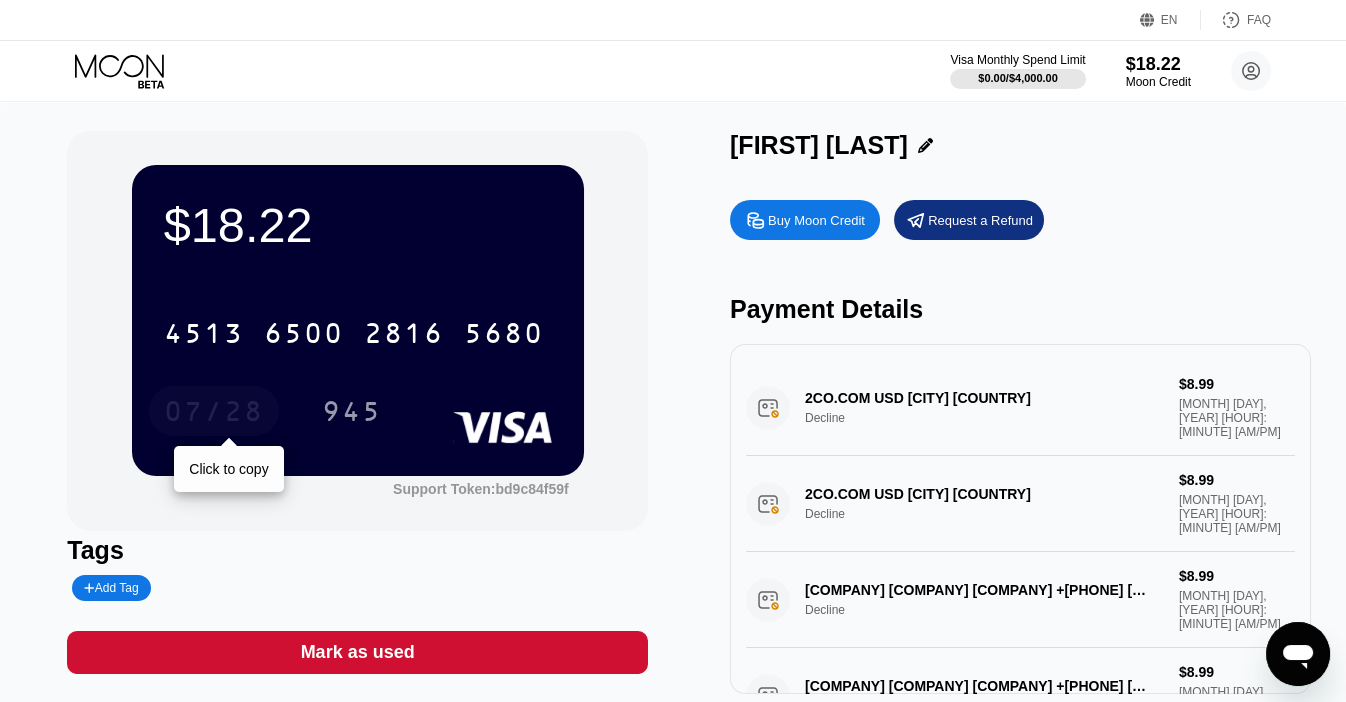 click on "07/28" at bounding box center [214, 414] 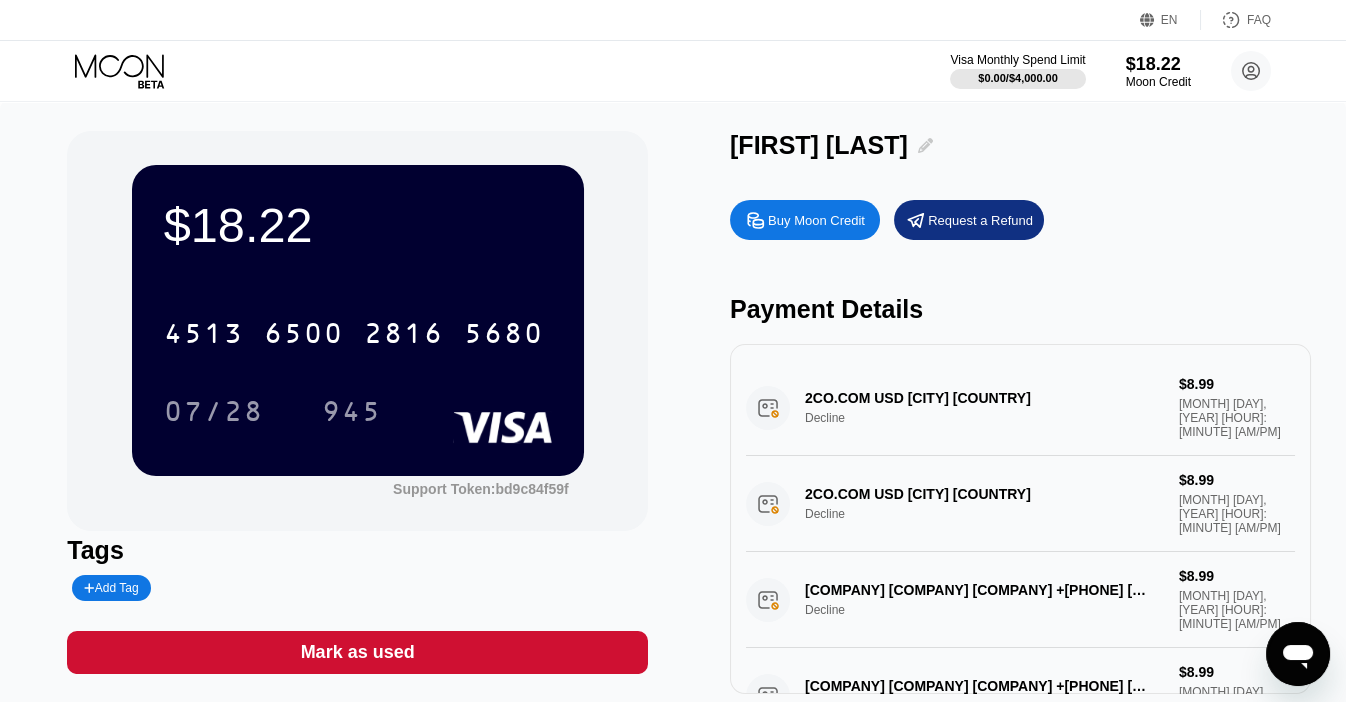 click 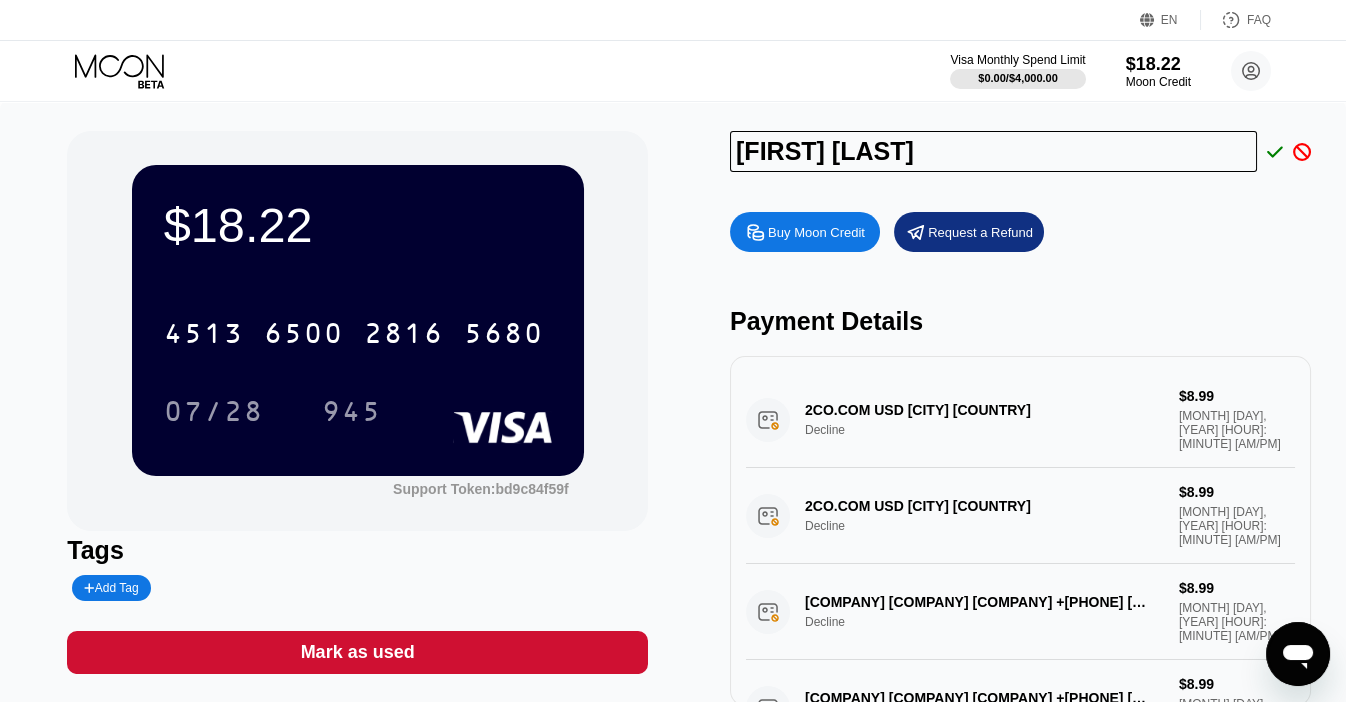 click on "barboa mehra" at bounding box center [993, 151] 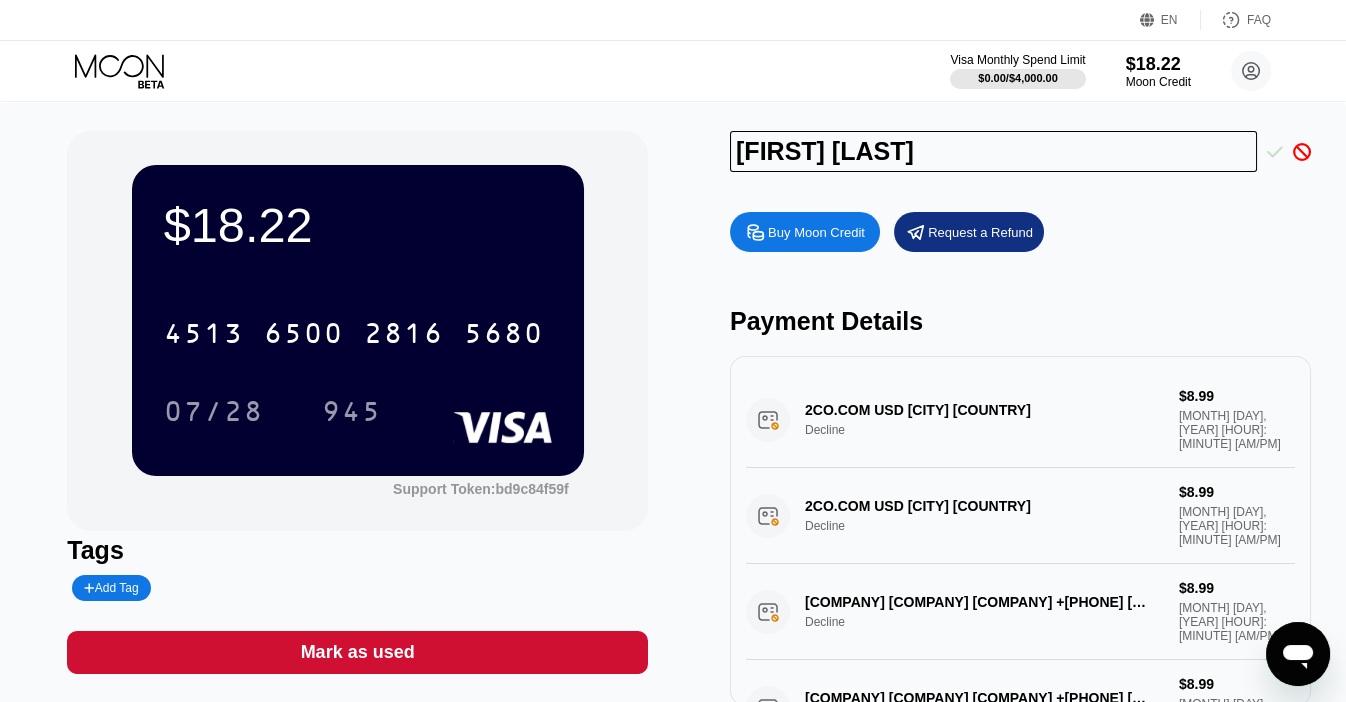 click 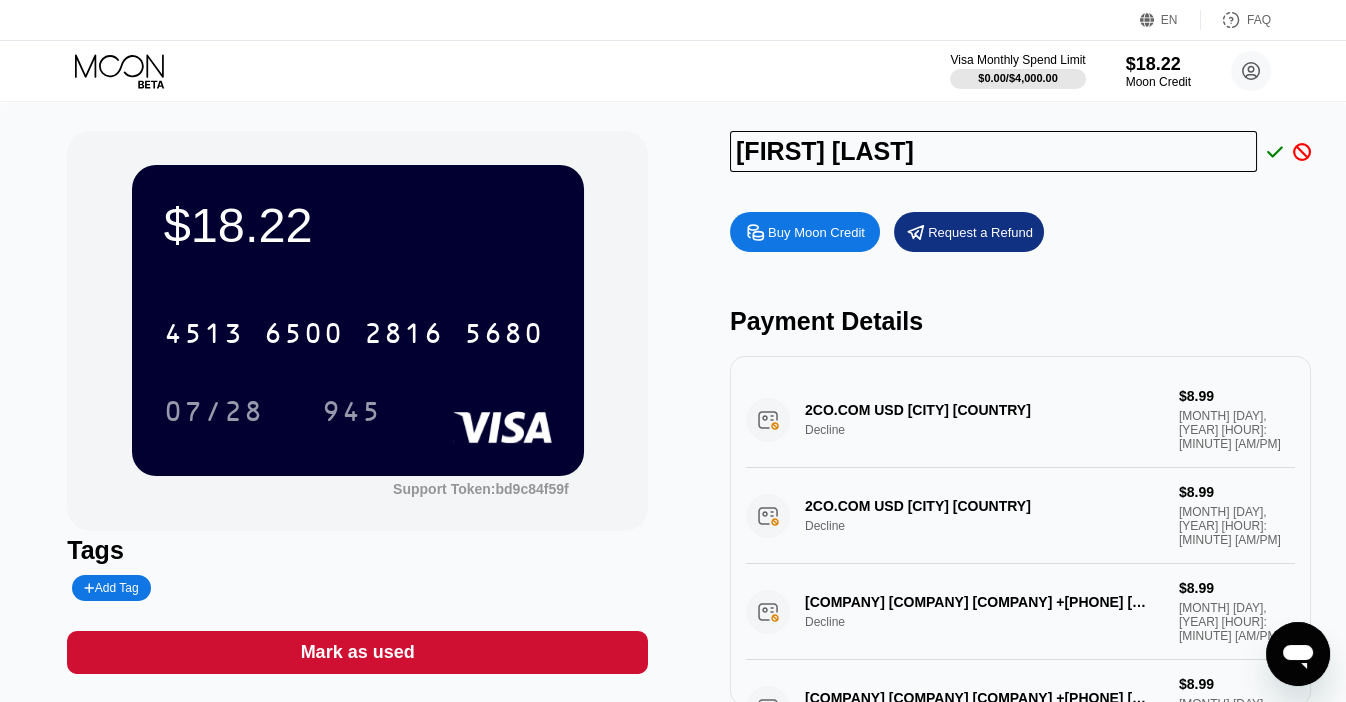 click 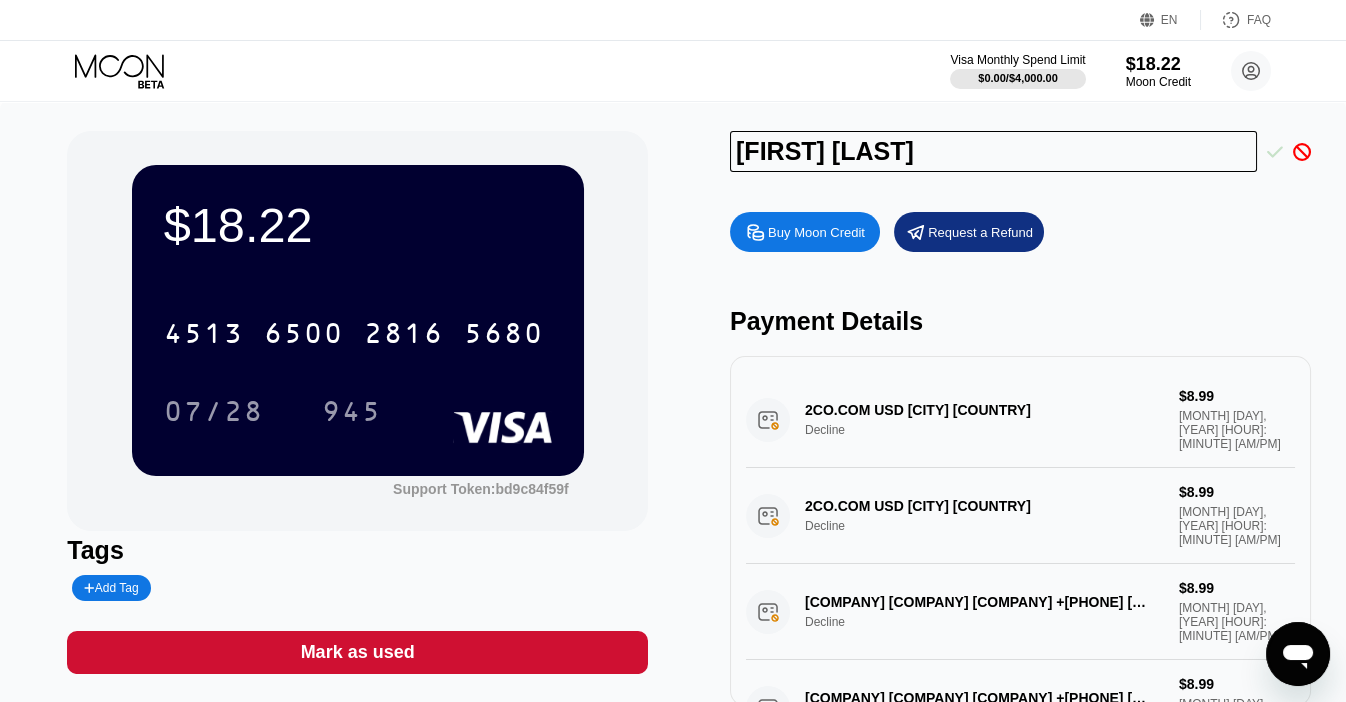 click 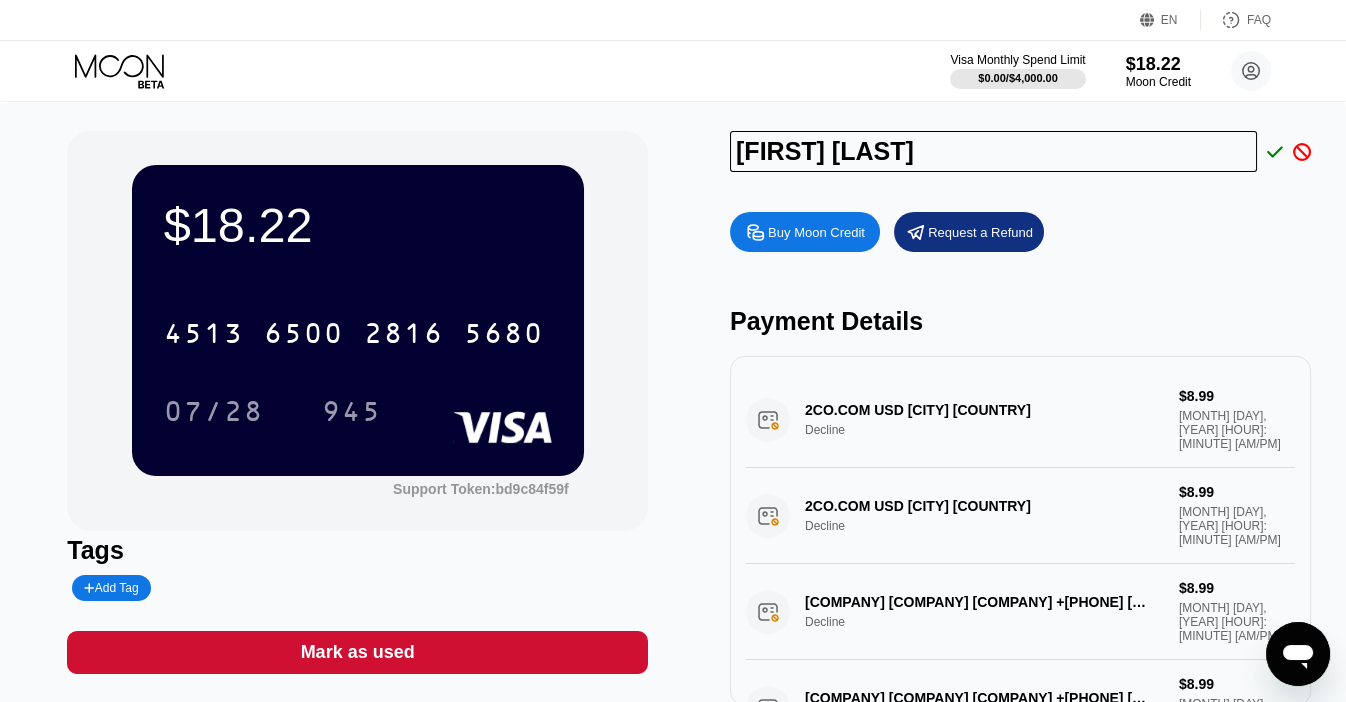 click on "Buy Moon Credit Request a Refund" at bounding box center (1020, 232) 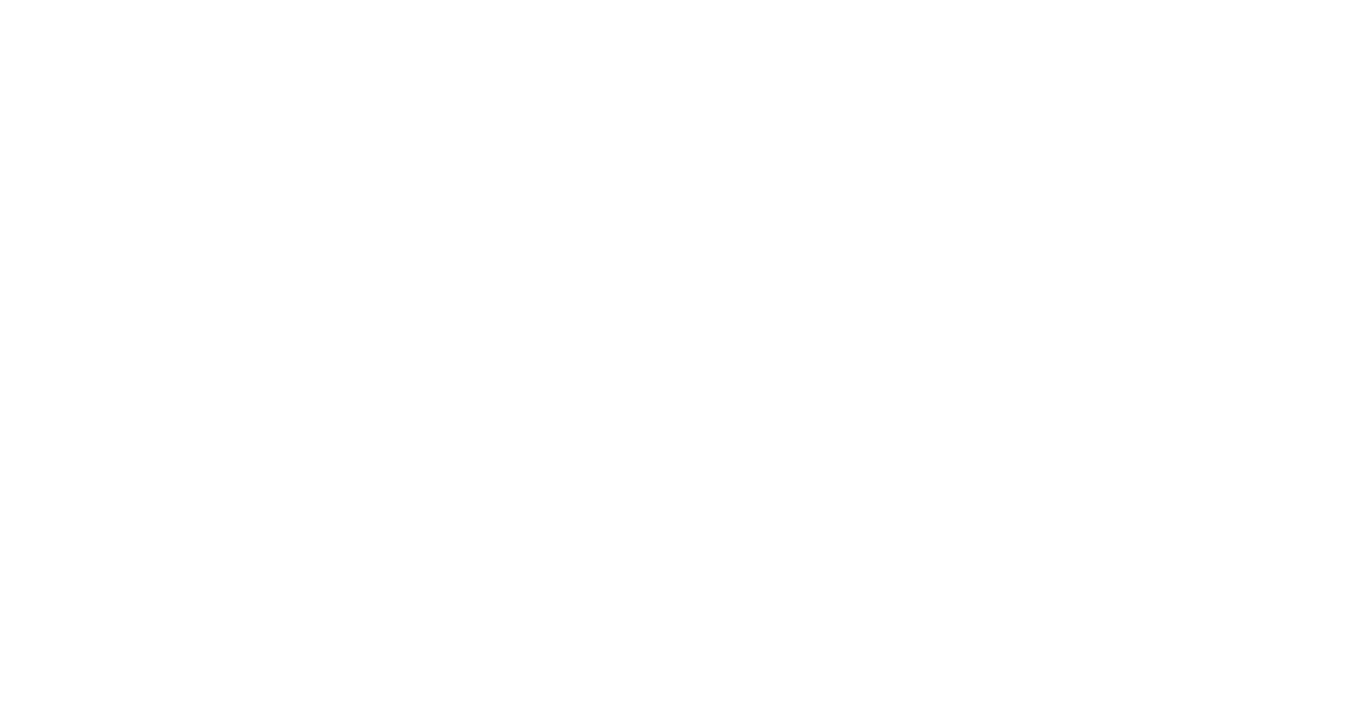 scroll, scrollTop: 0, scrollLeft: 0, axis: both 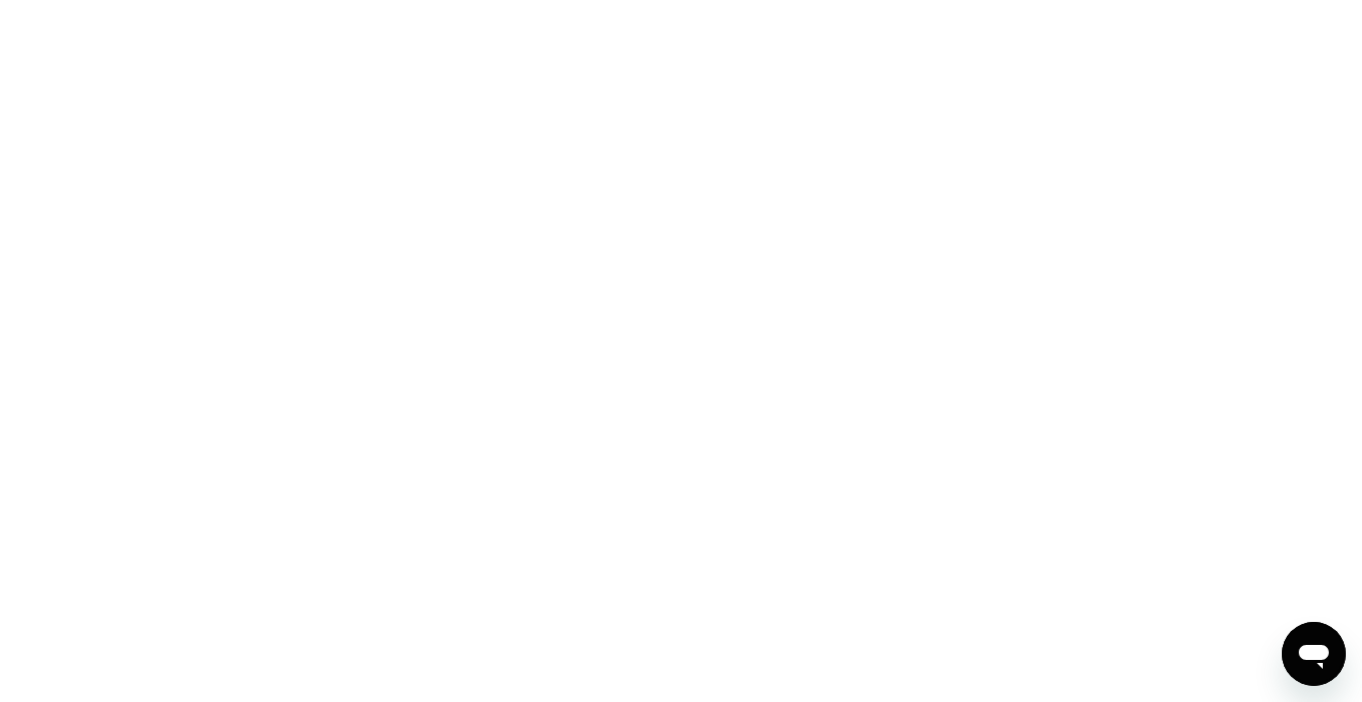 click at bounding box center [681, 351] 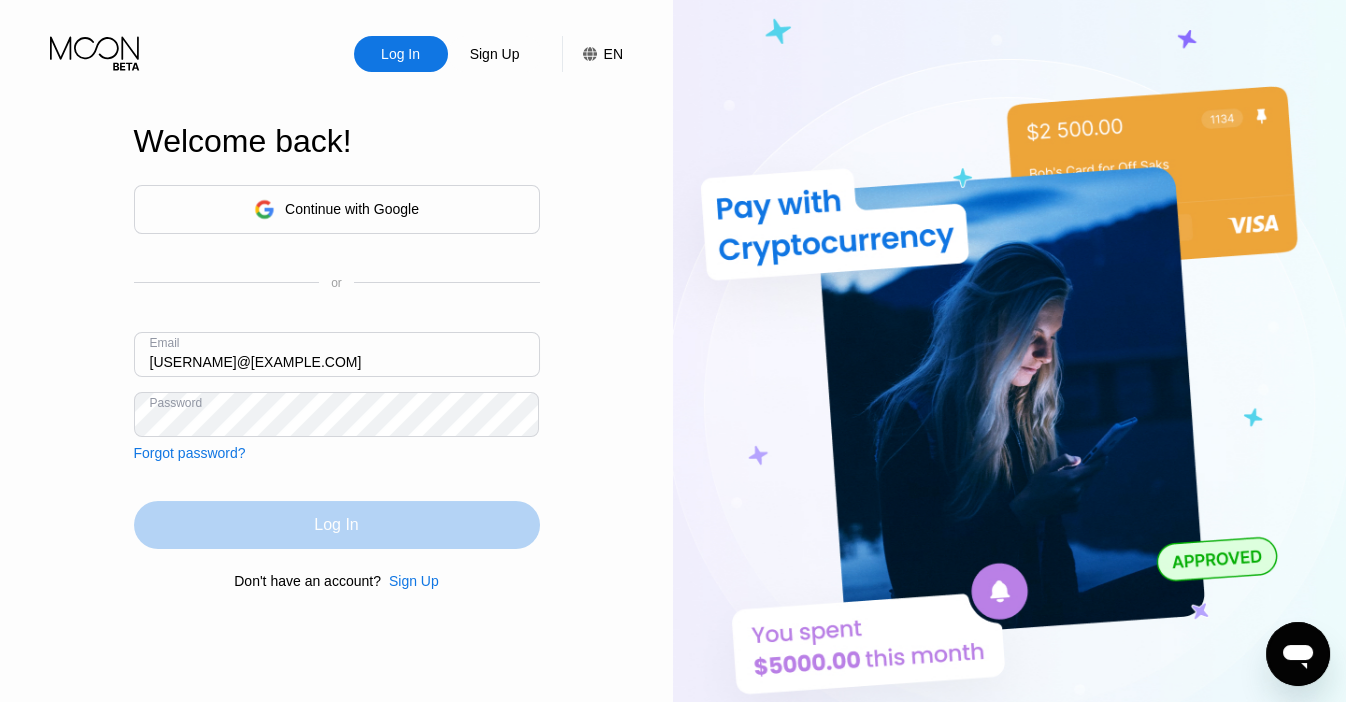 click on "Log In" at bounding box center (337, 525) 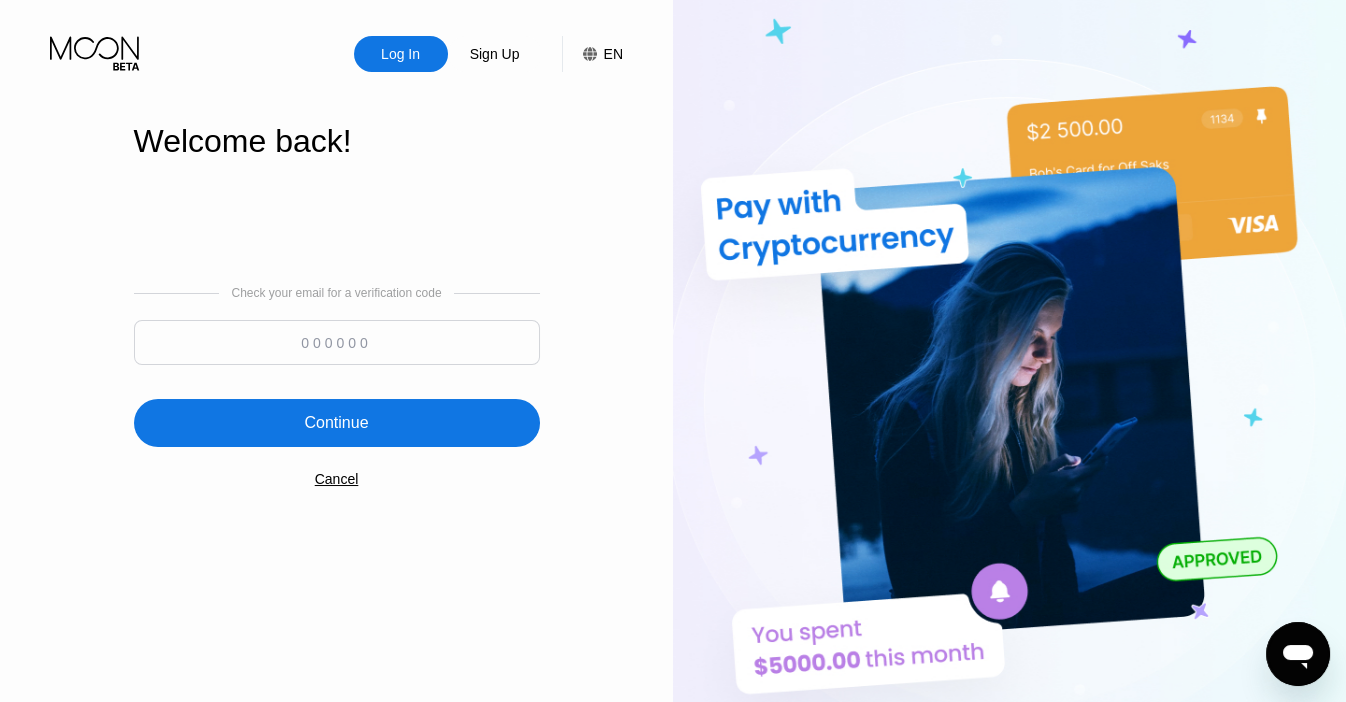 click at bounding box center (337, 342) 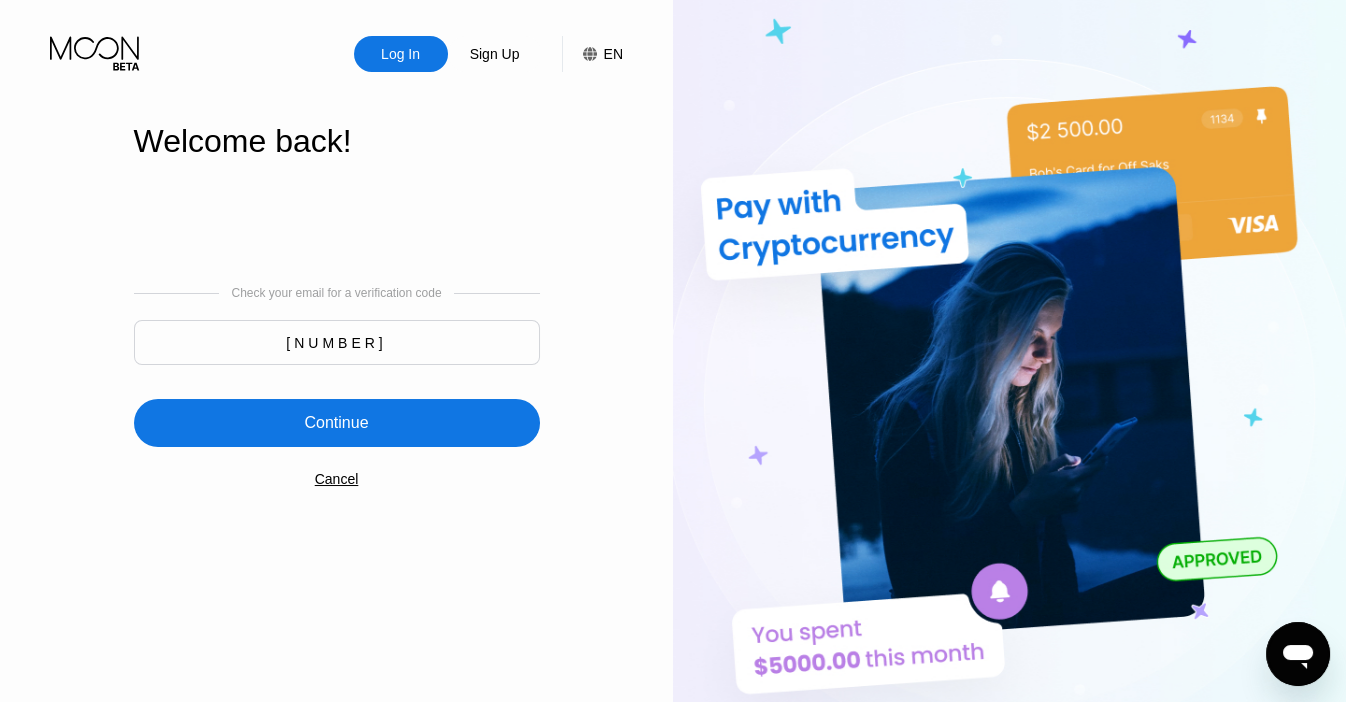 type on "955403" 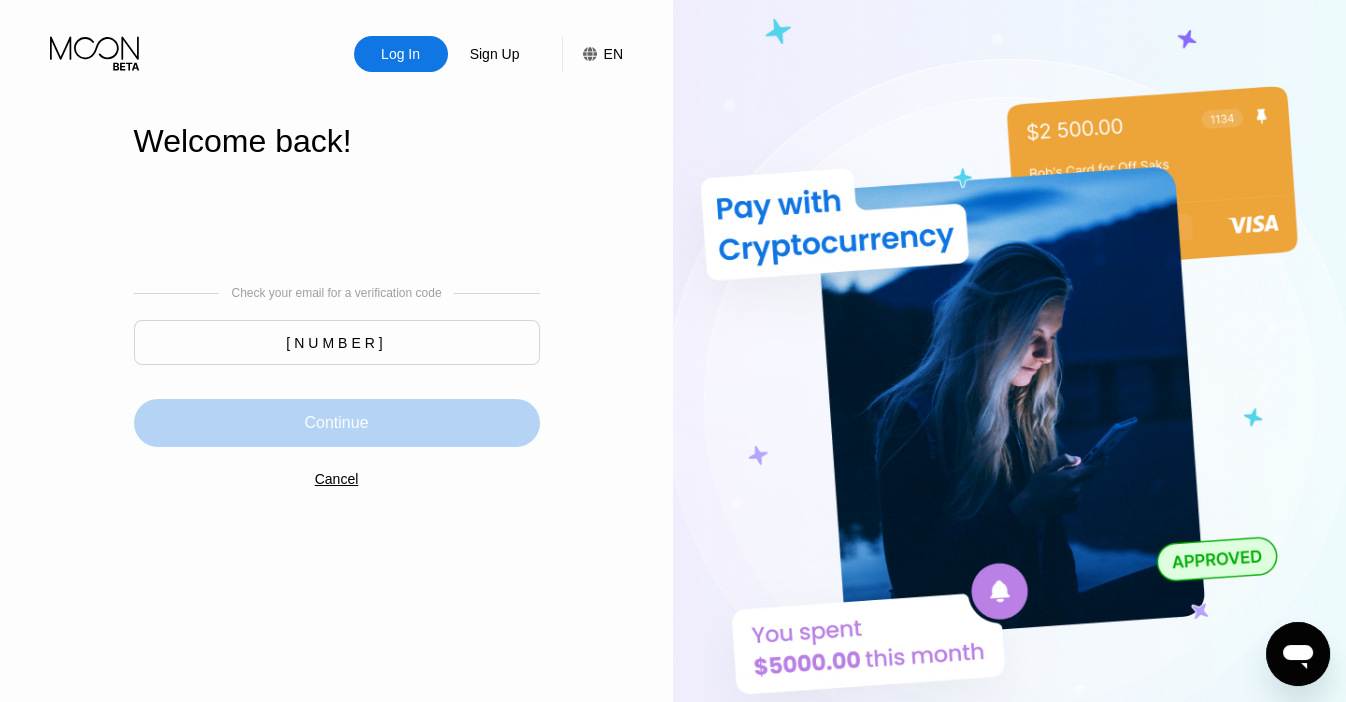 click on "Continue" at bounding box center [337, 423] 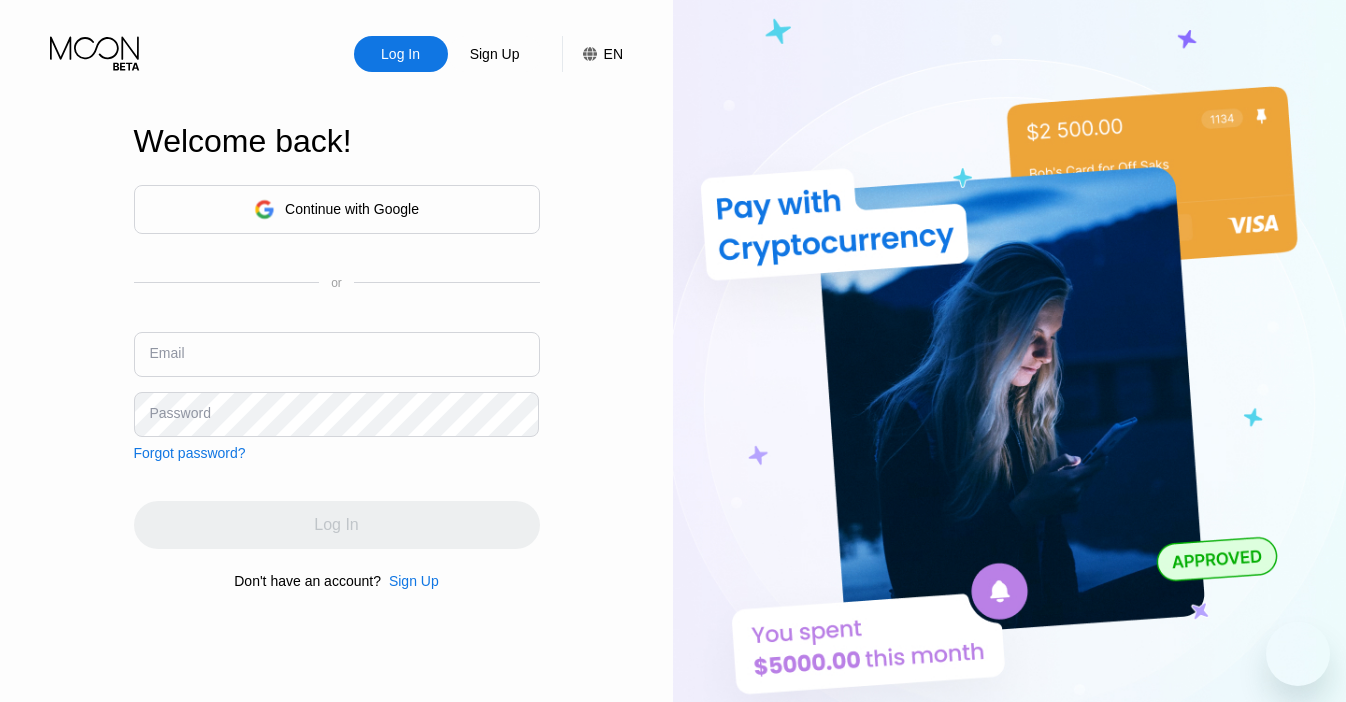 scroll, scrollTop: 0, scrollLeft: 0, axis: both 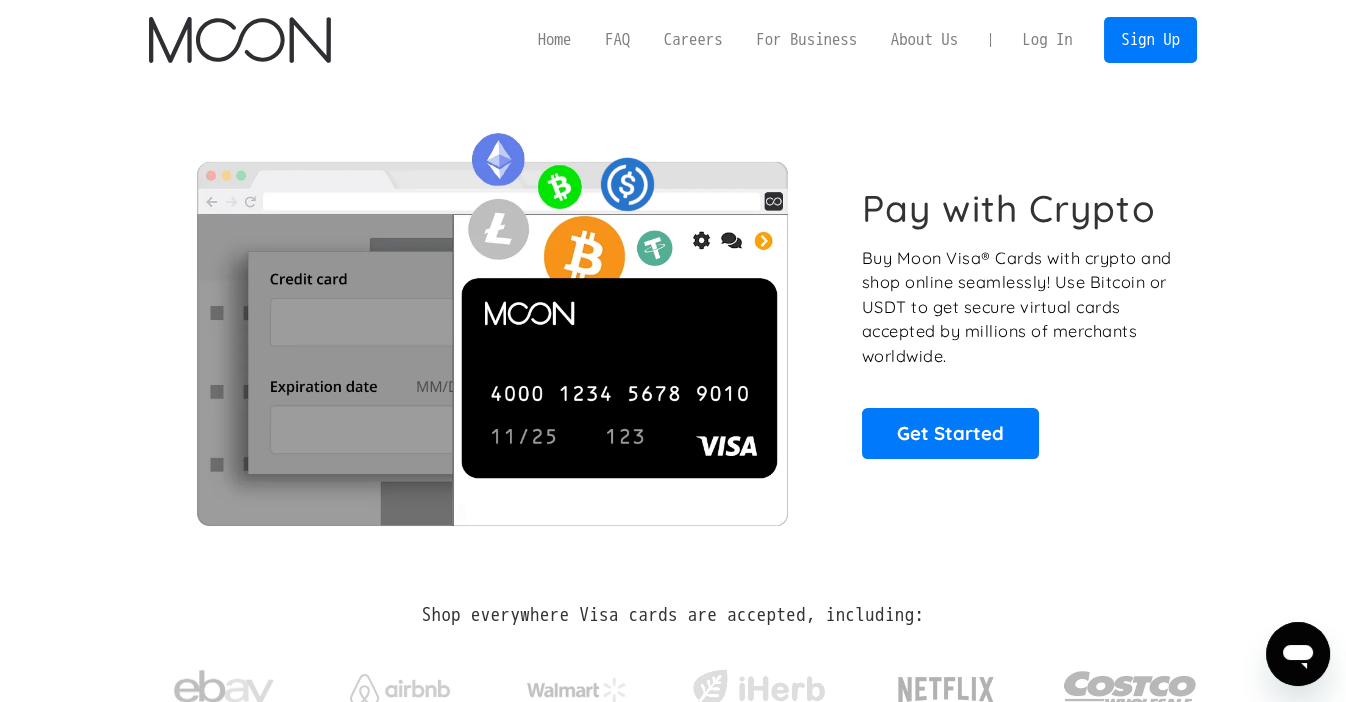 click on "Log In" at bounding box center [1047, 40] 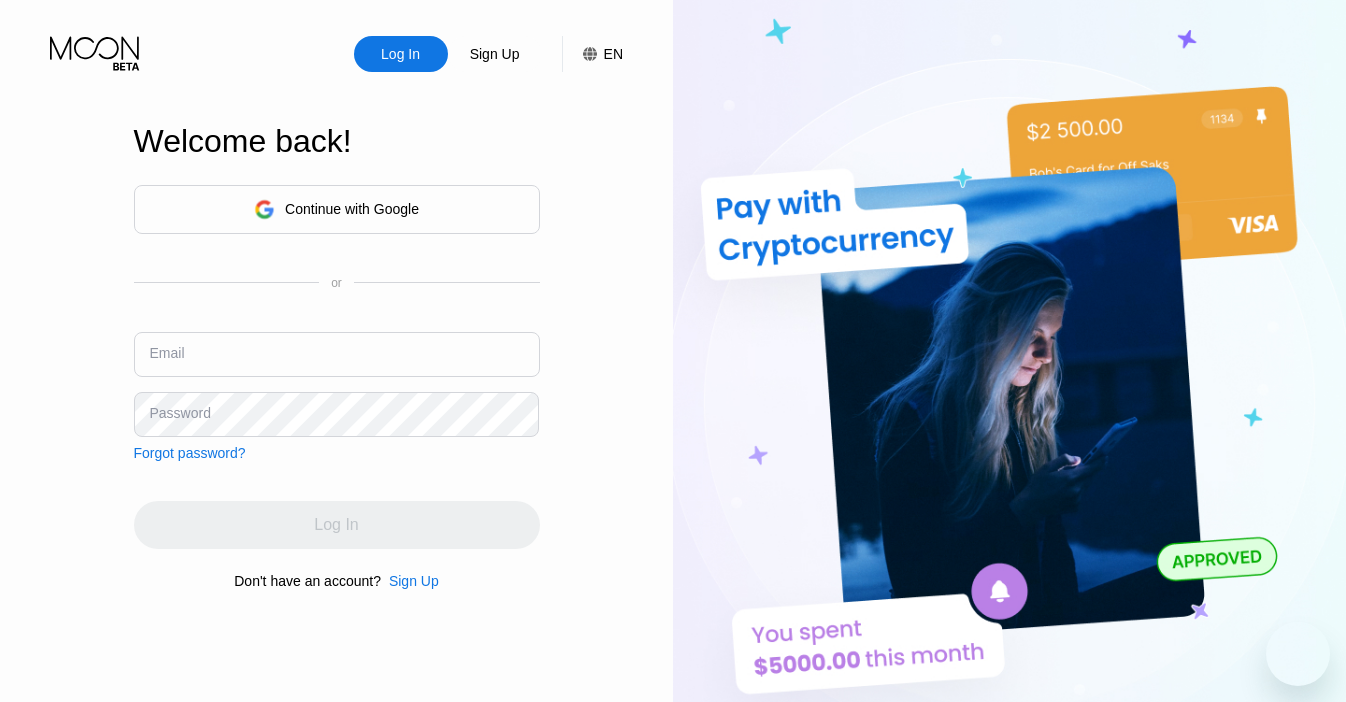scroll, scrollTop: 0, scrollLeft: 0, axis: both 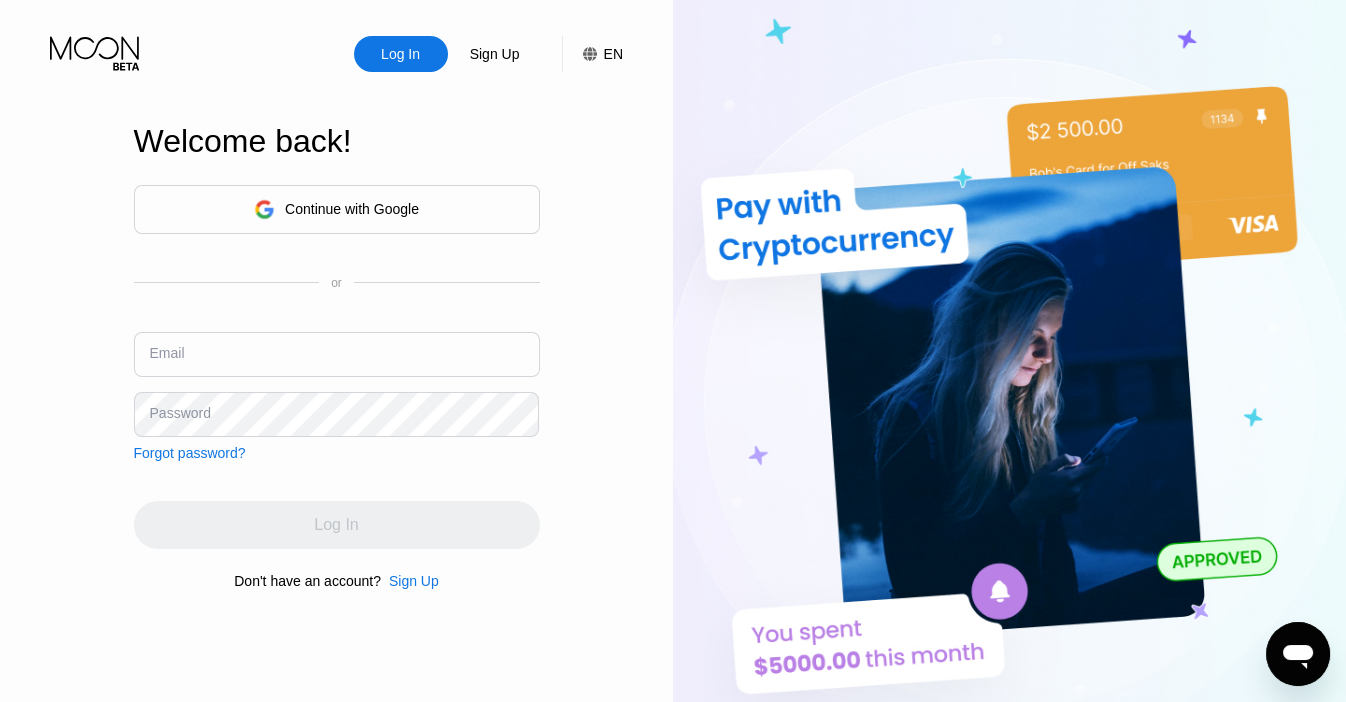type on "[EMAIL]" 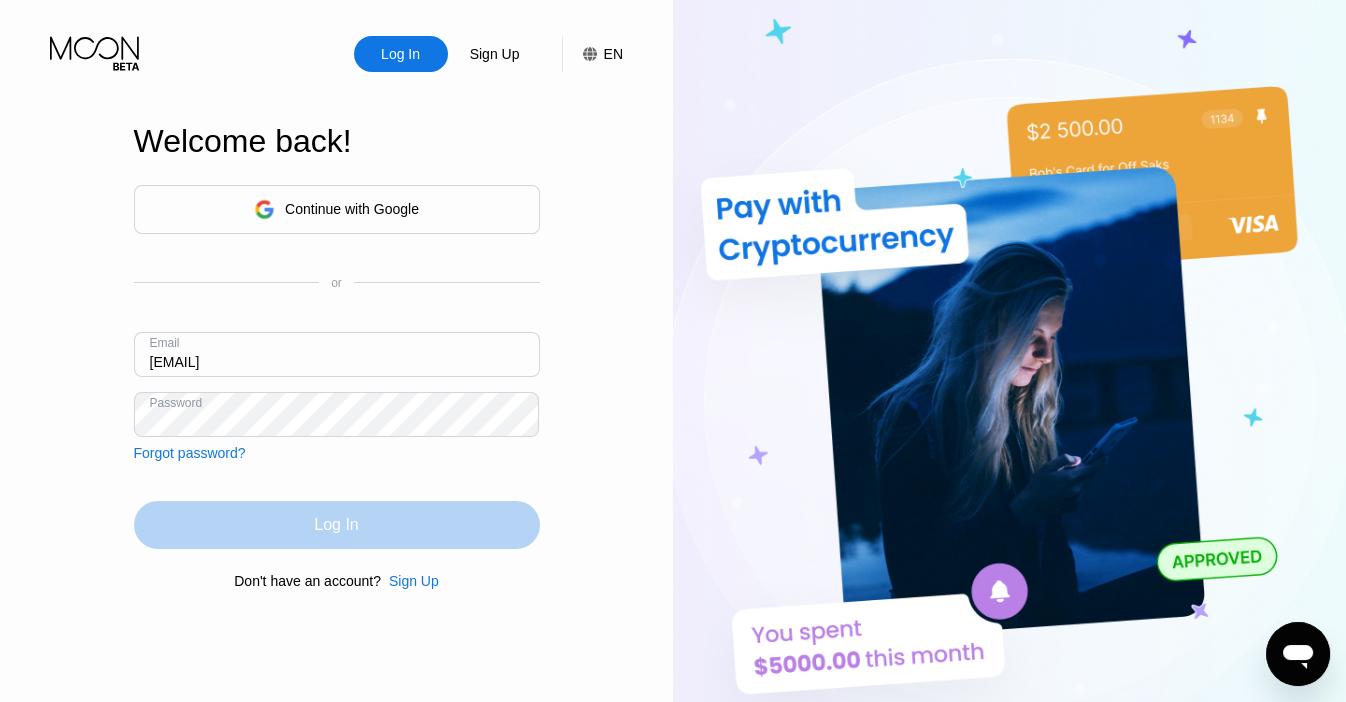 click on "Log In" at bounding box center [337, 525] 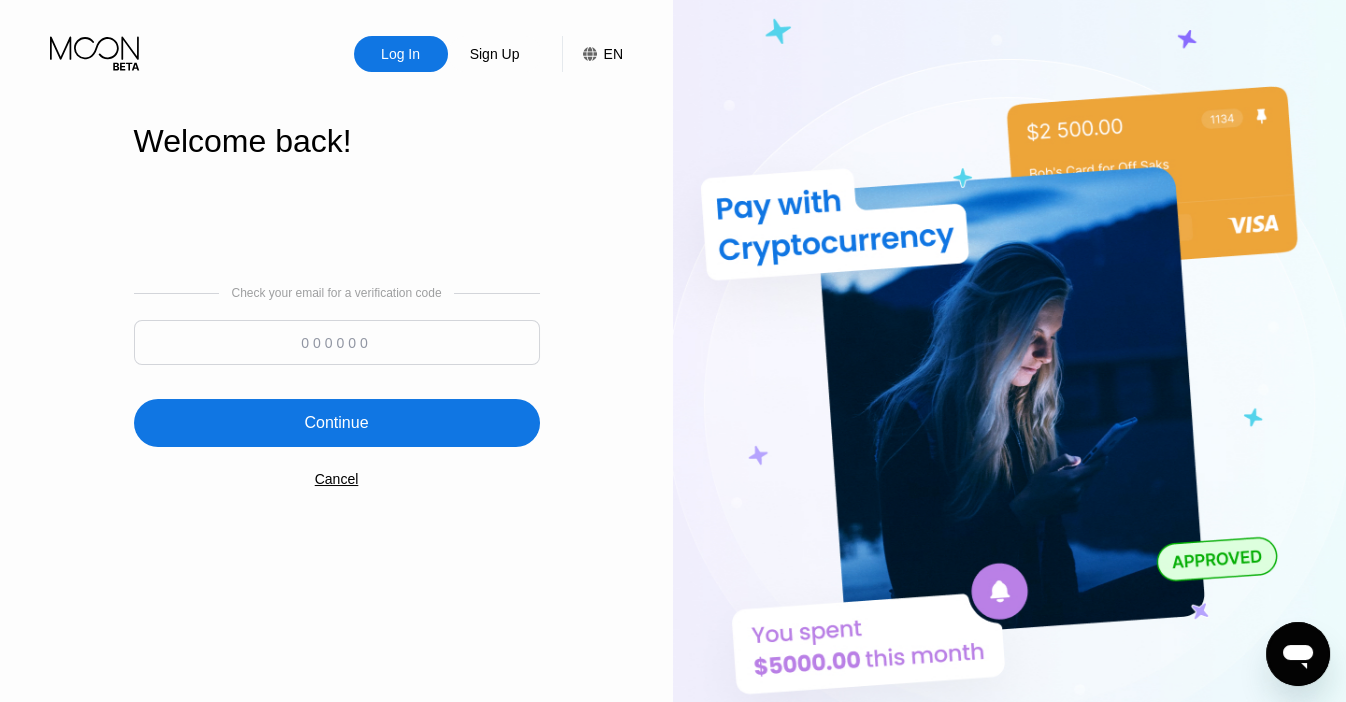 click at bounding box center (337, 342) 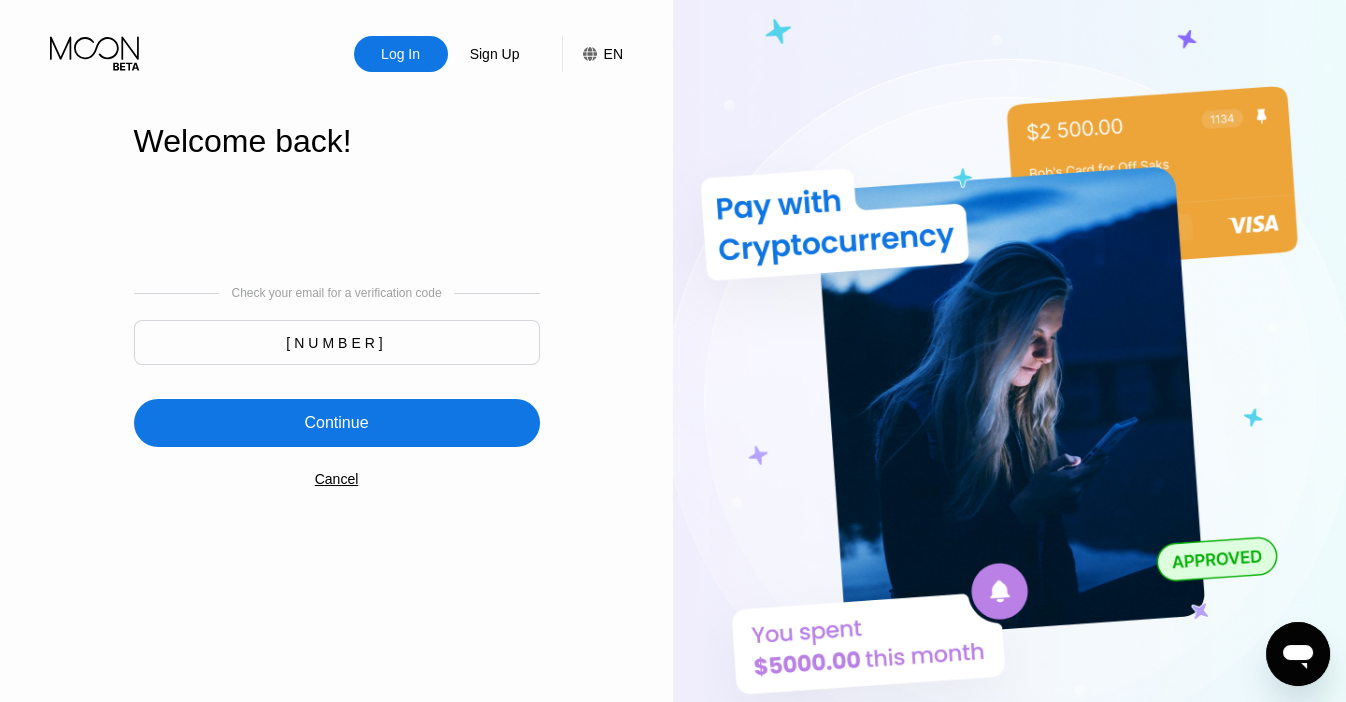 type on "726934" 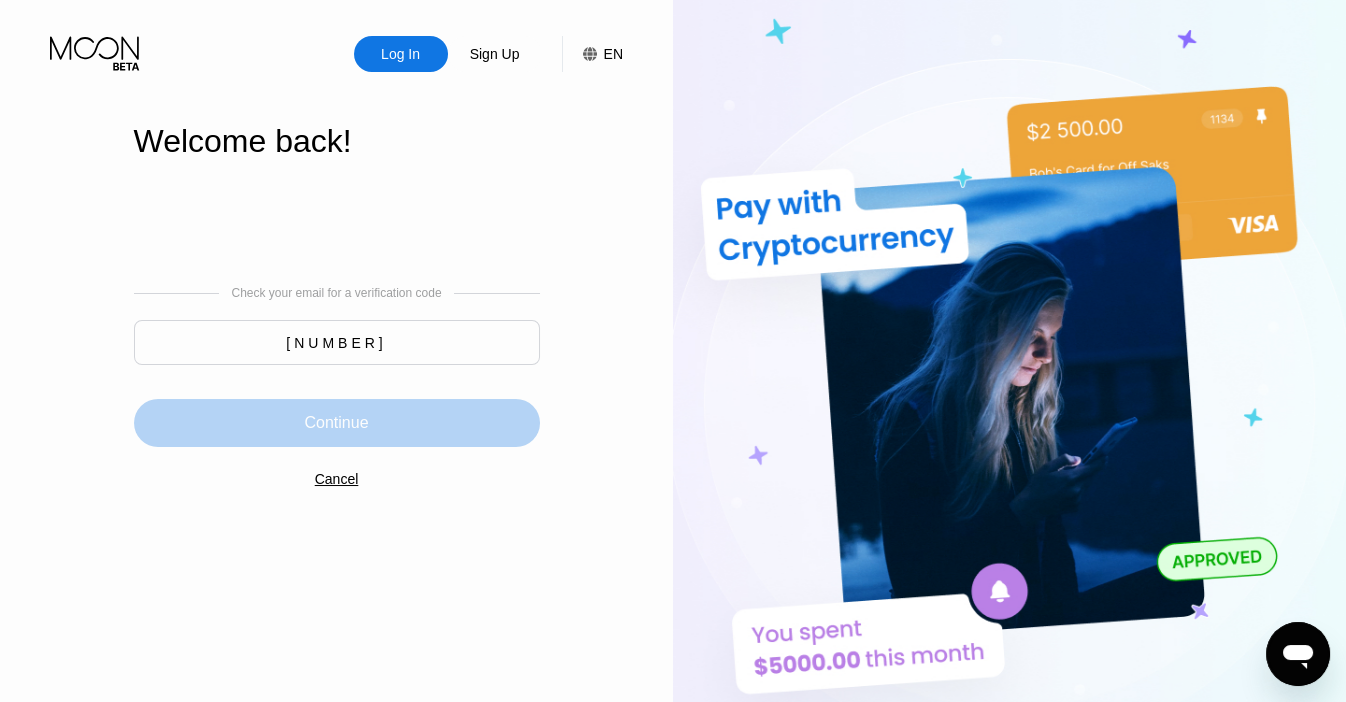 click on "Continue" at bounding box center [337, 423] 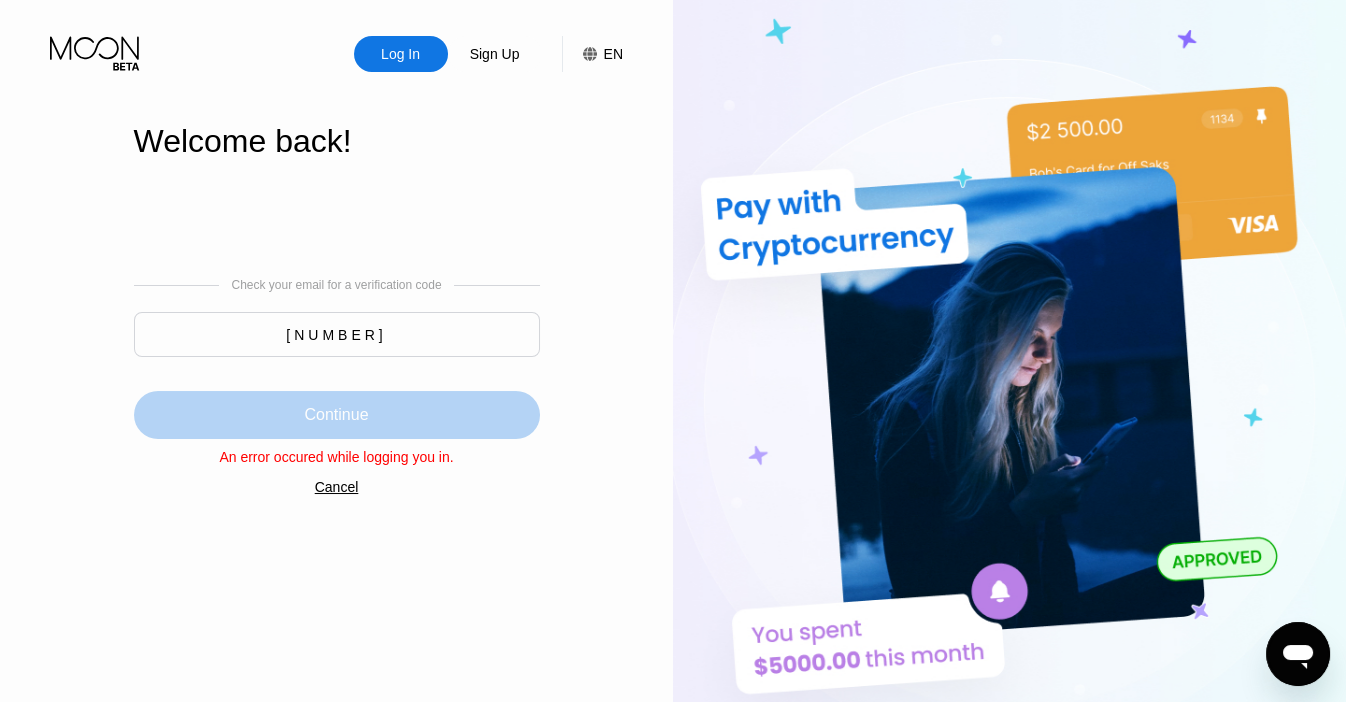 click on "Continue" at bounding box center (336, 415) 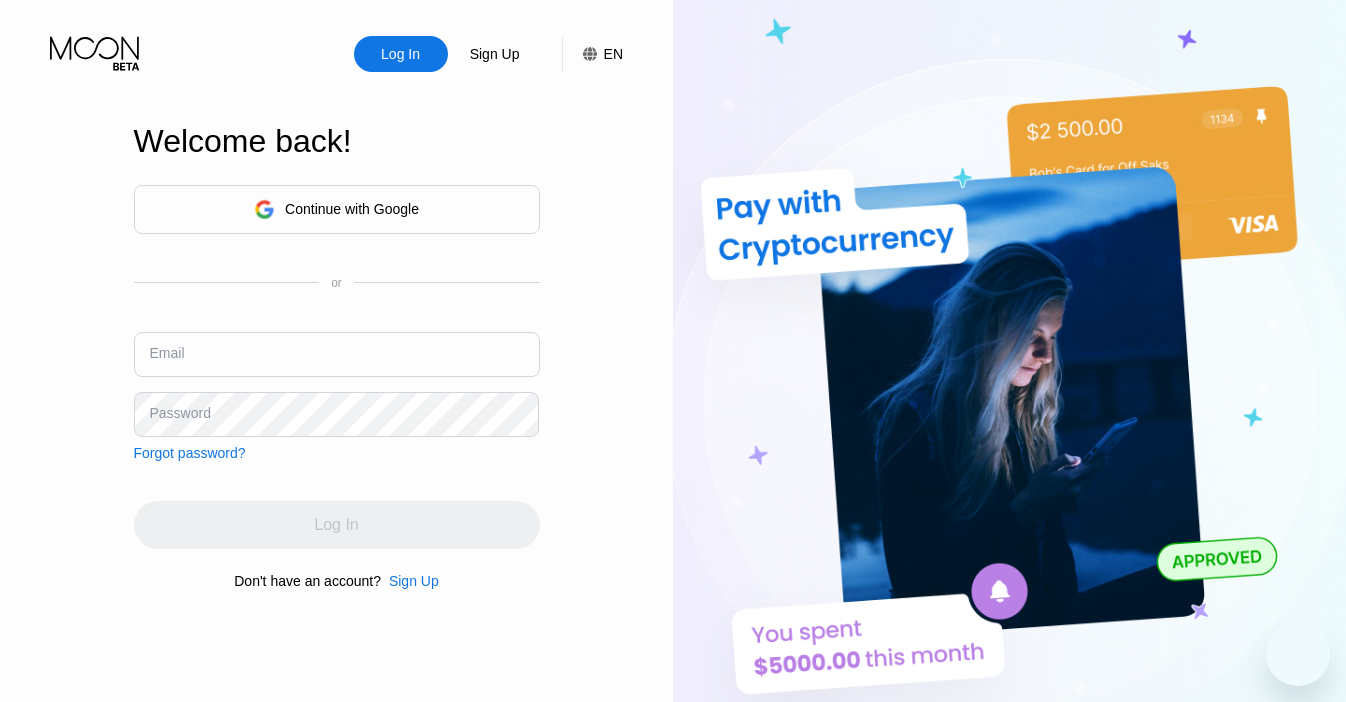 scroll, scrollTop: 0, scrollLeft: 0, axis: both 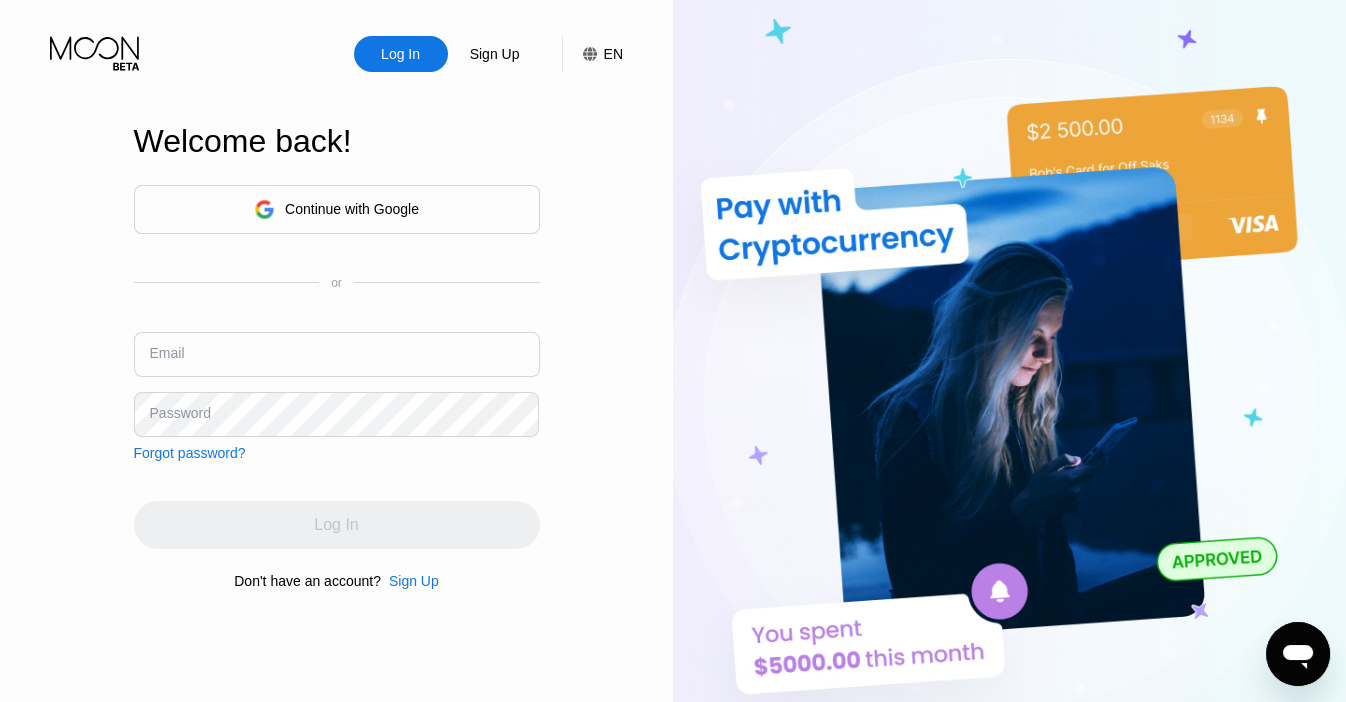 type on "[EMAIL]" 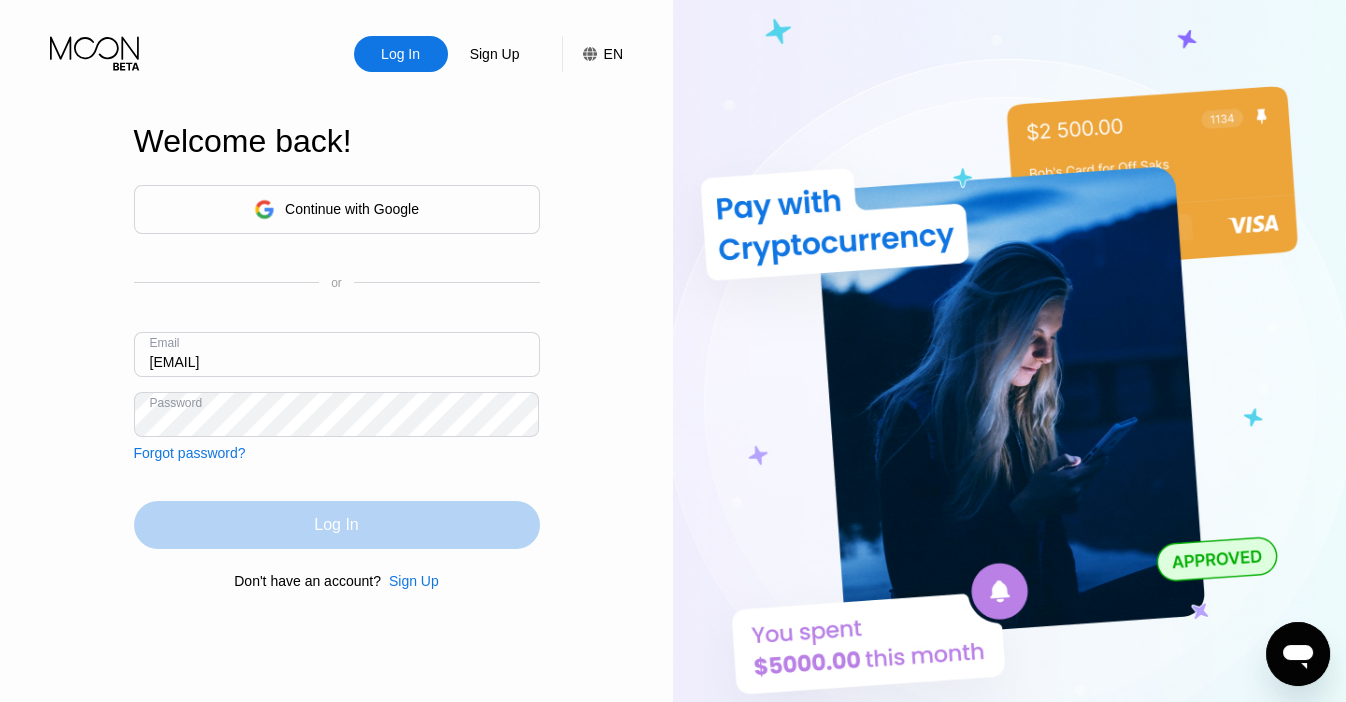 click on "Log In" at bounding box center [337, 525] 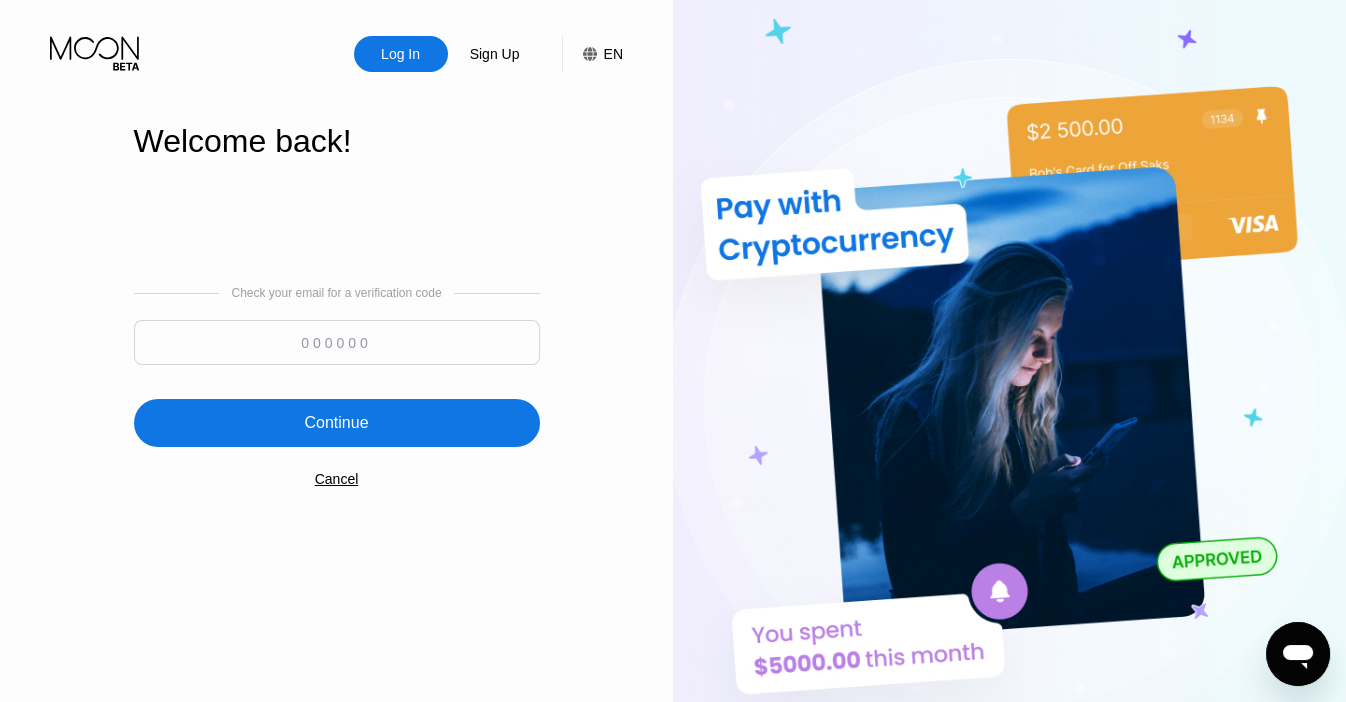 click at bounding box center [337, 342] 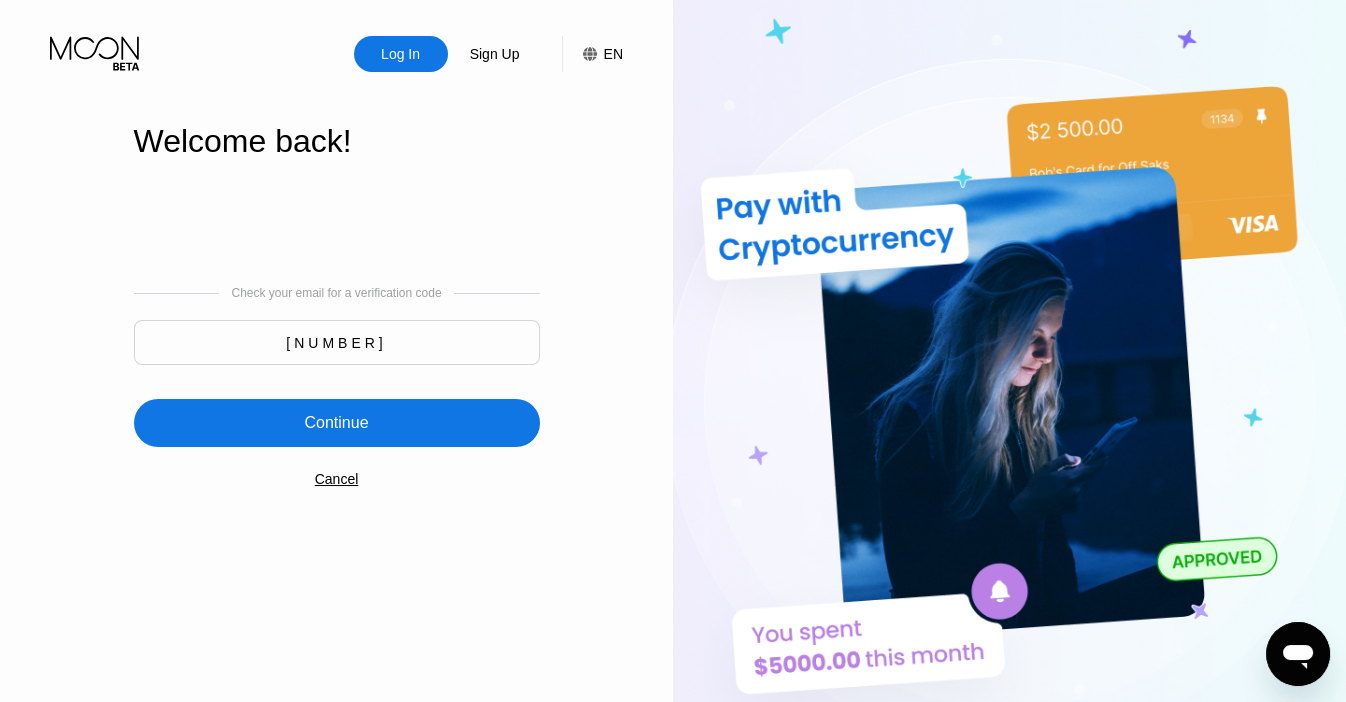type on "[NUMBER]" 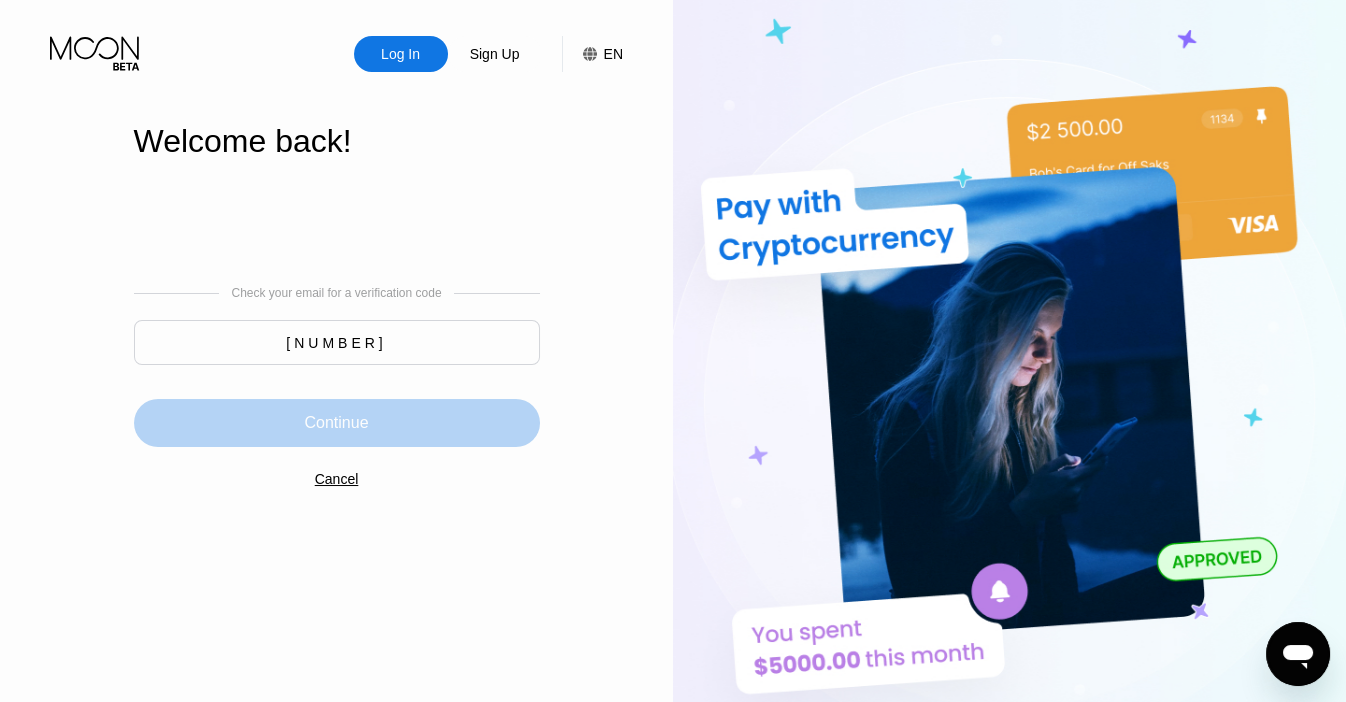 click on "Continue" at bounding box center (337, 423) 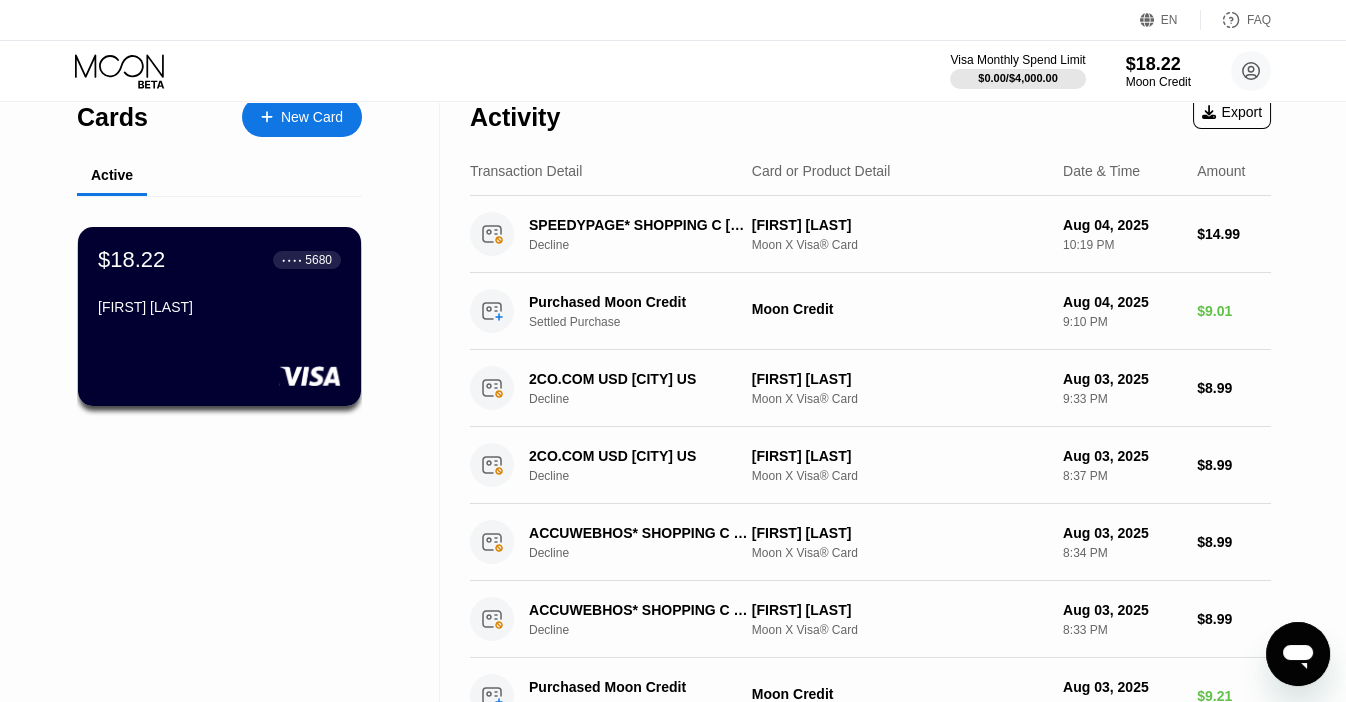scroll, scrollTop: 0, scrollLeft: 0, axis: both 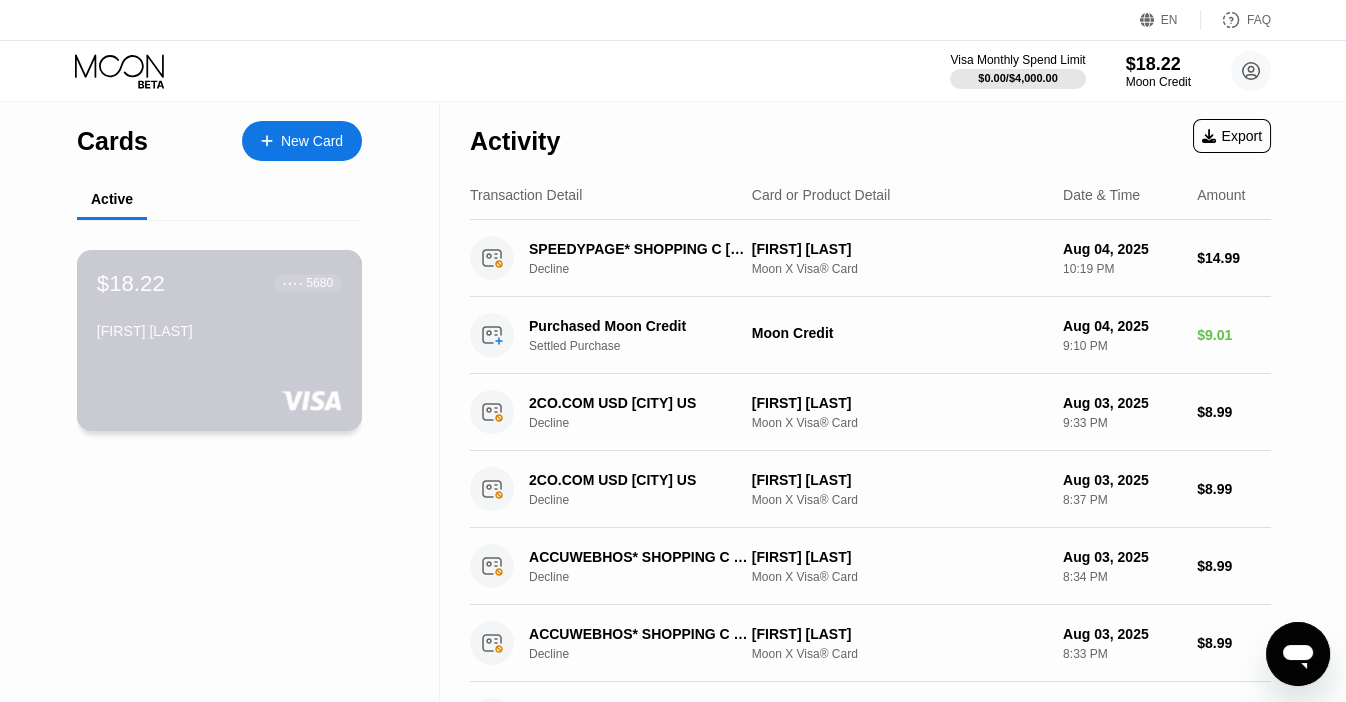 click on "$18.22 ● ● ● ● [LAST] [LAST]" at bounding box center (220, 340) 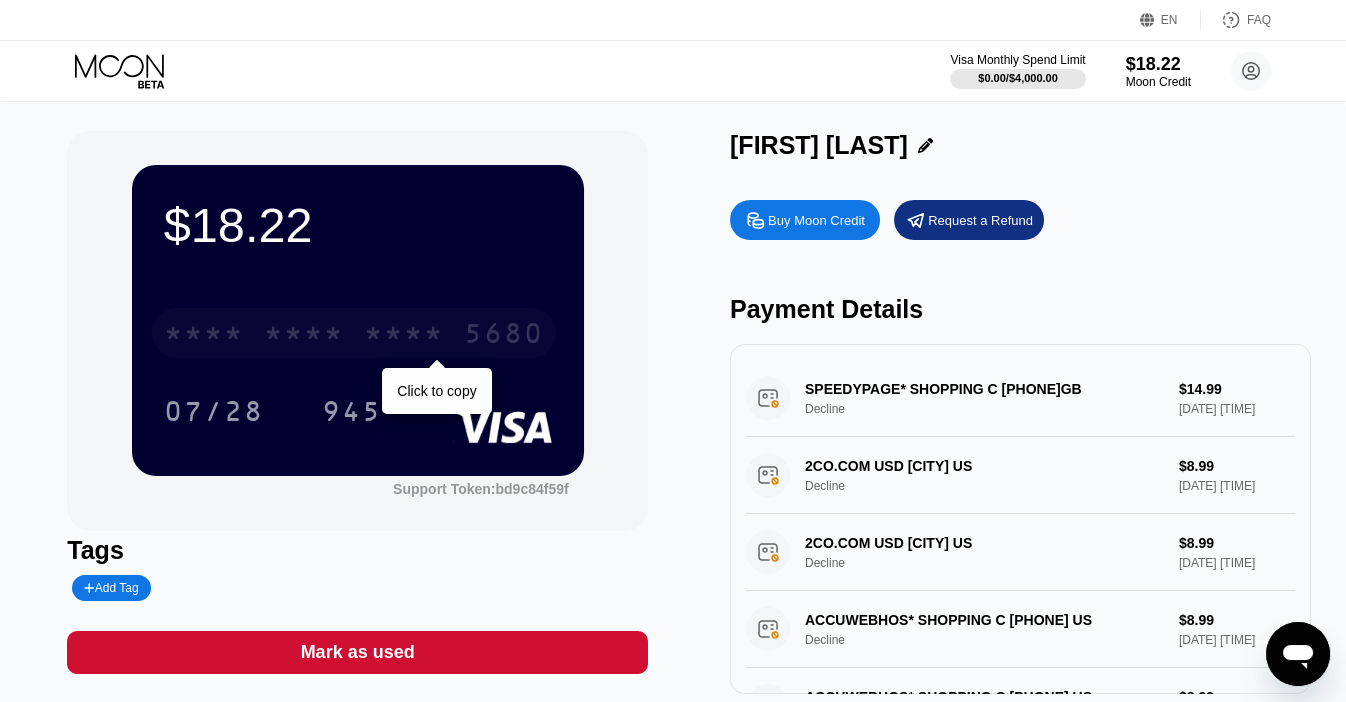 click on "* * * *" at bounding box center [304, 336] 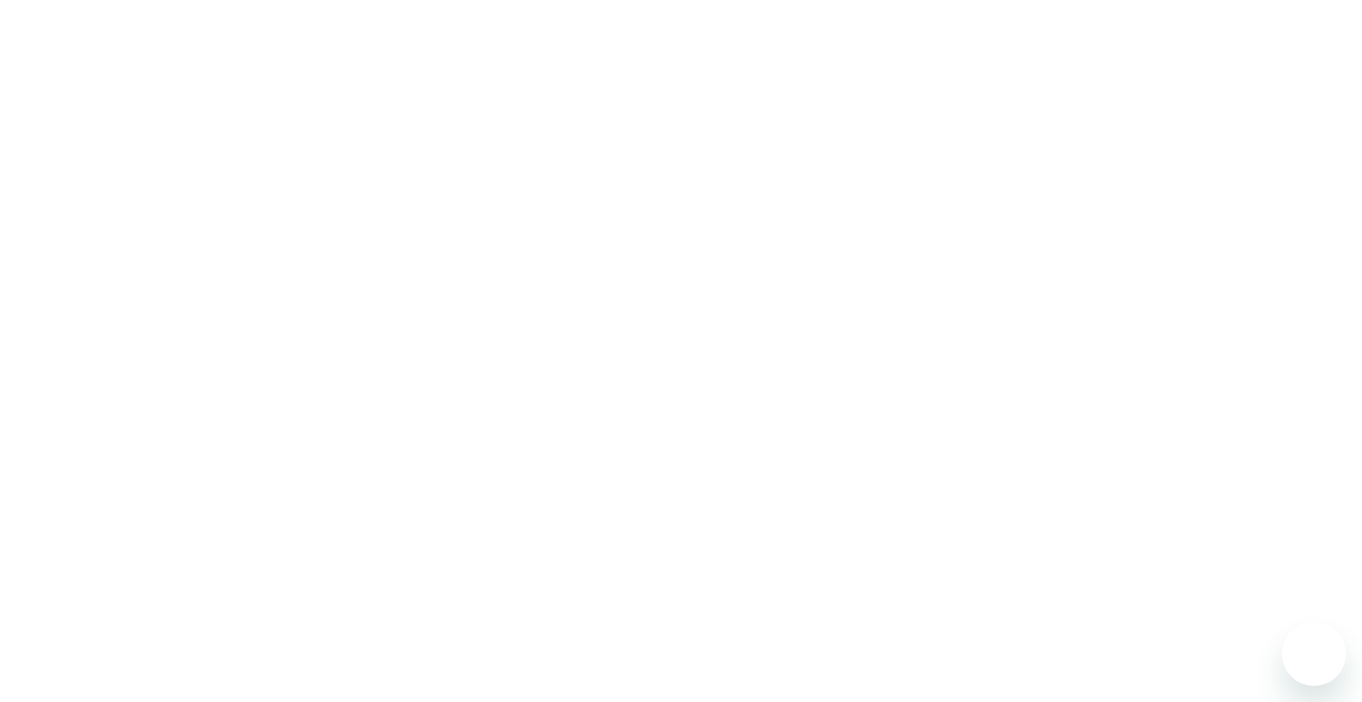 scroll, scrollTop: 0, scrollLeft: 0, axis: both 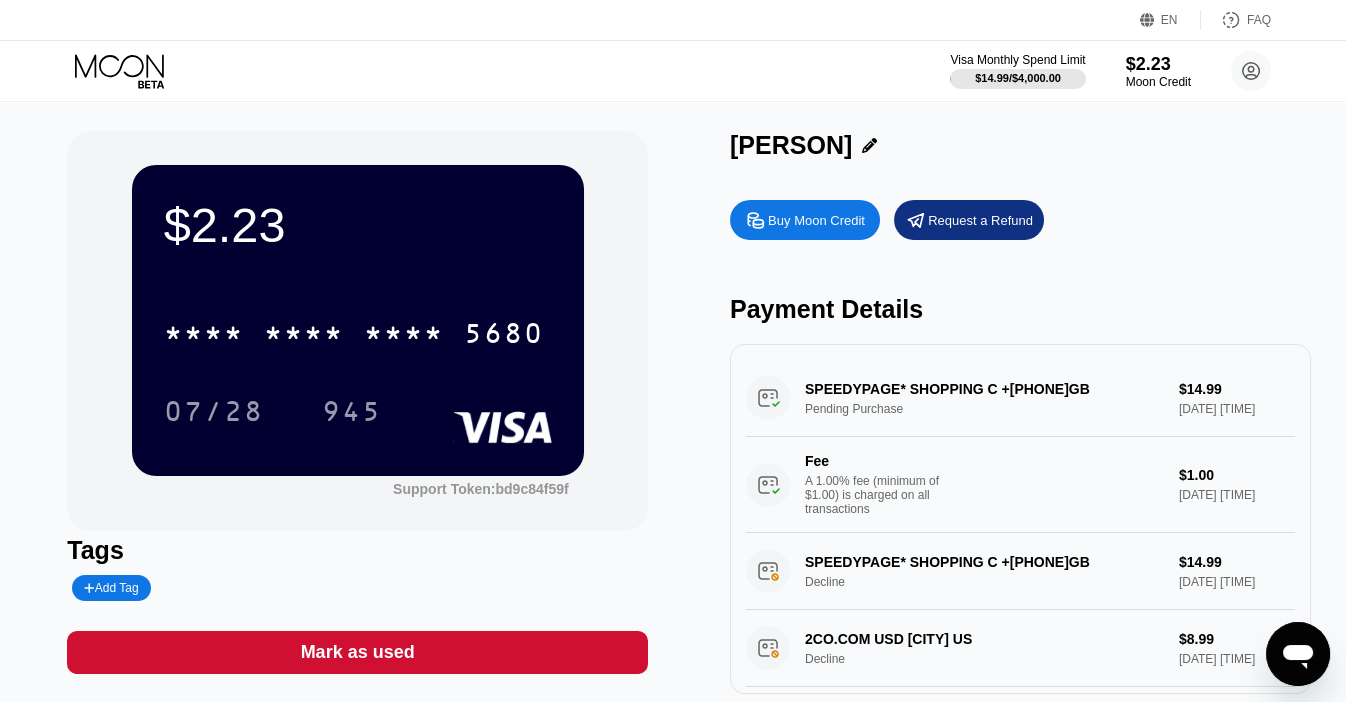 click 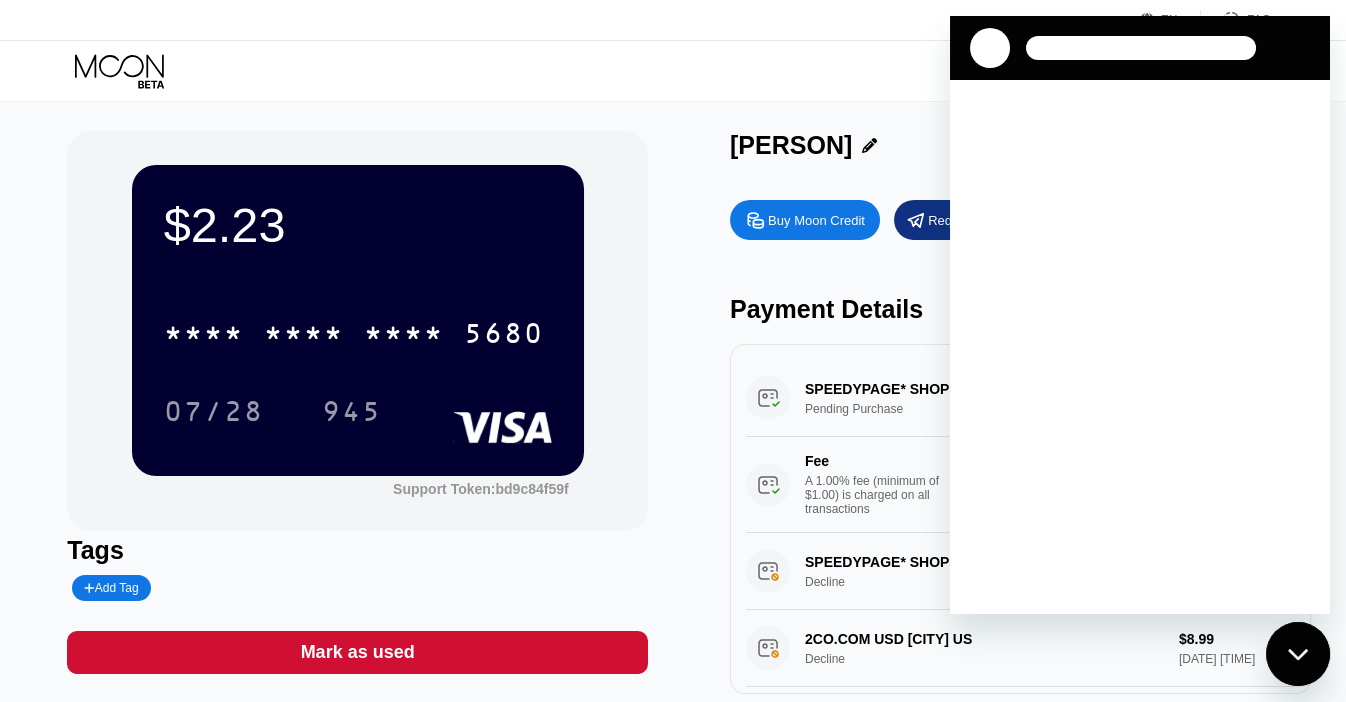 scroll, scrollTop: 0, scrollLeft: 0, axis: both 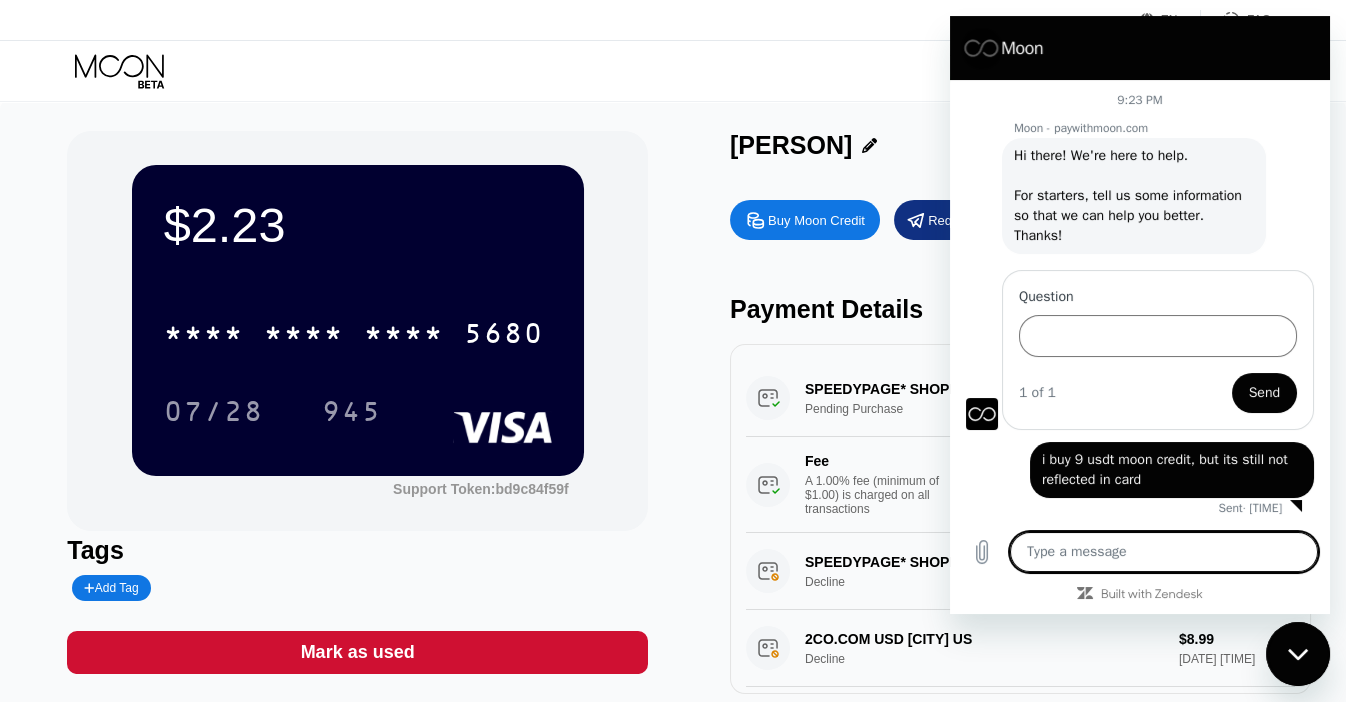 click on "i buy 9 usdt moon credit, but its still not reflected in card" at bounding box center (1167, 469) 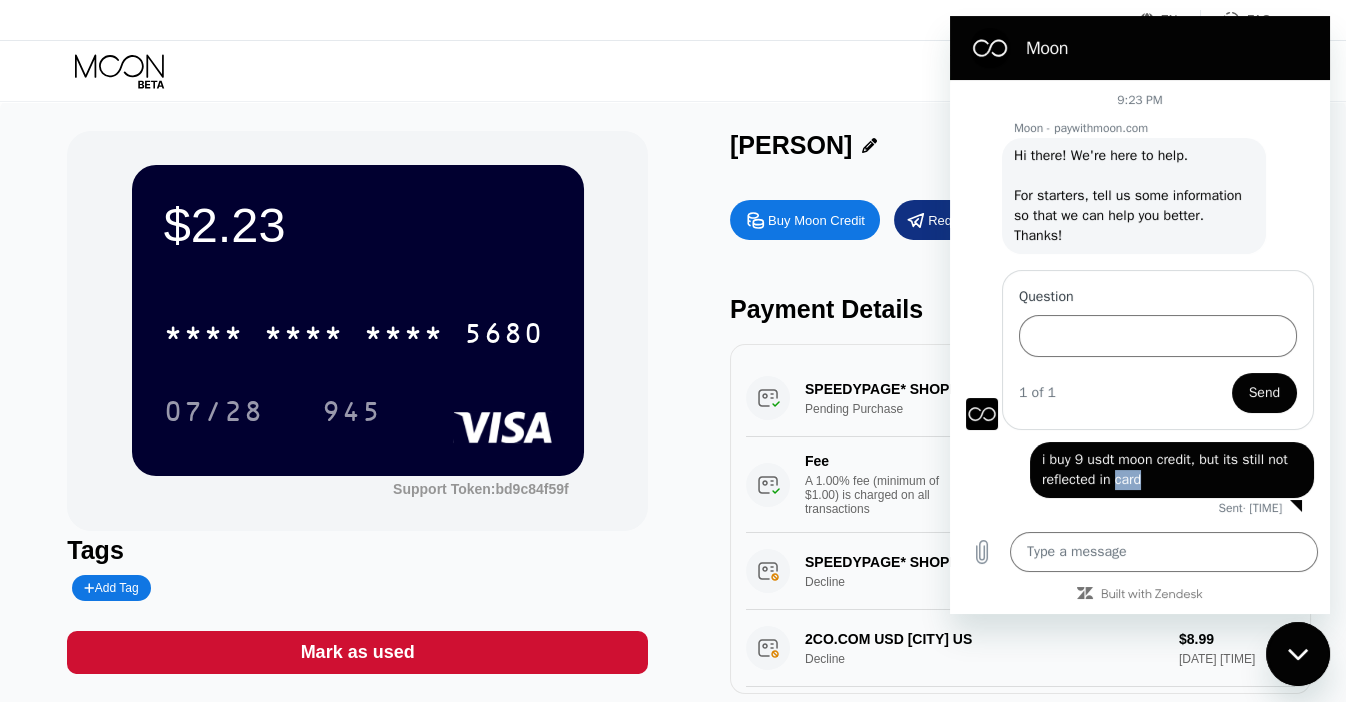 click on "i buy 9 usdt moon credit, but its still not reflected in card" at bounding box center (1167, 469) 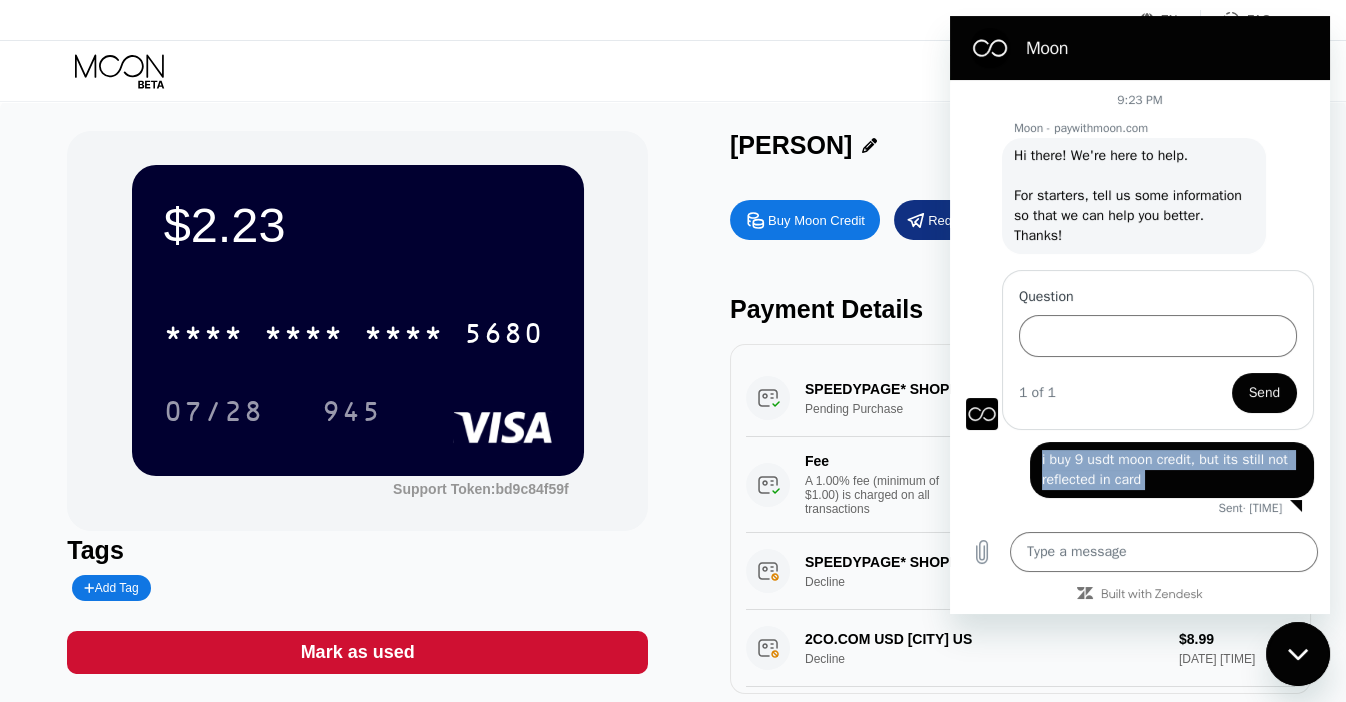 click on "i buy 9 usdt moon credit, but its still not reflected in card" at bounding box center [1167, 469] 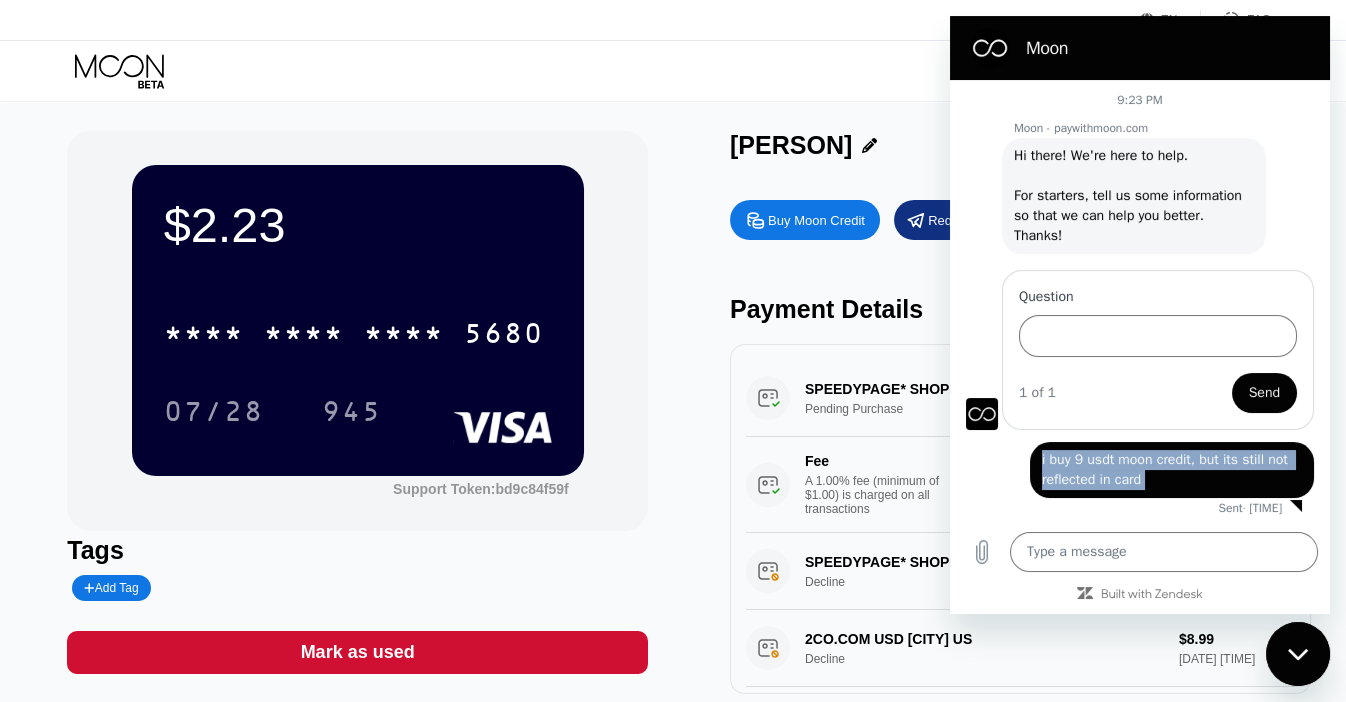 copy on "i buy 9 usdt moon credit, but its still not reflected in card" 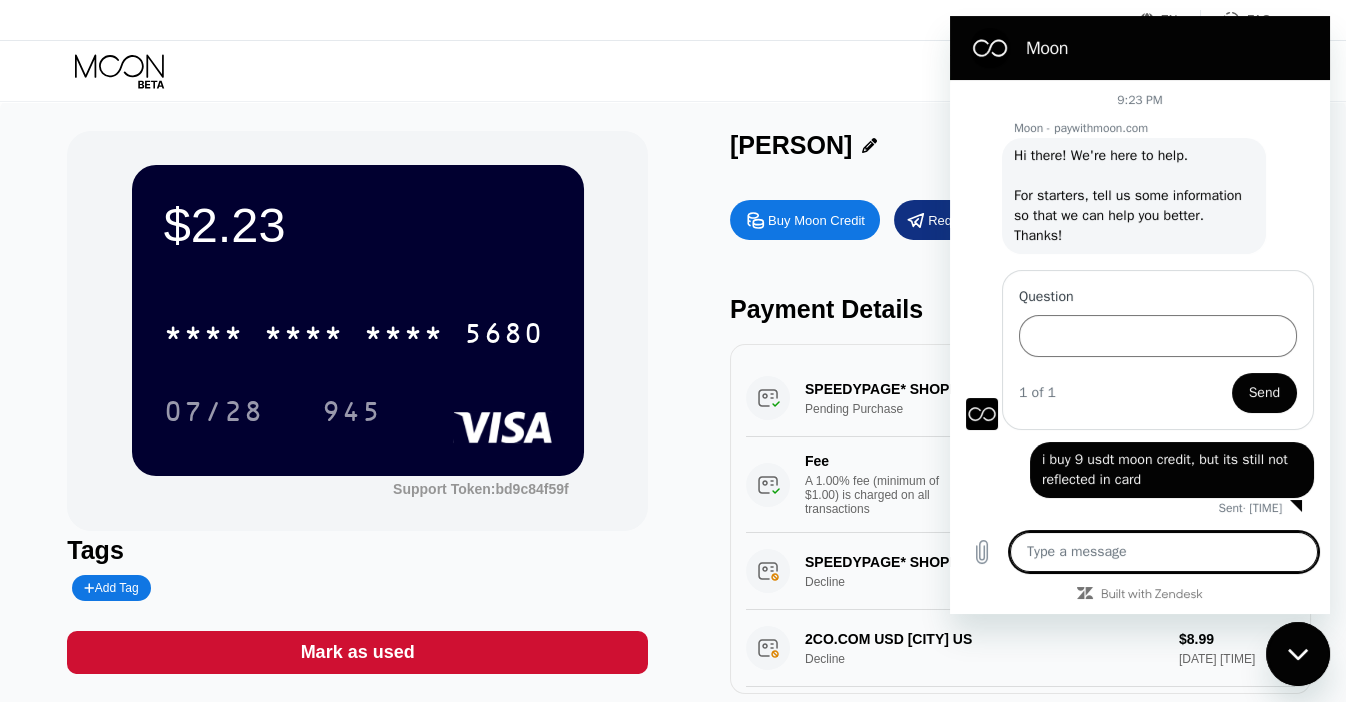 click at bounding box center (1164, 552) 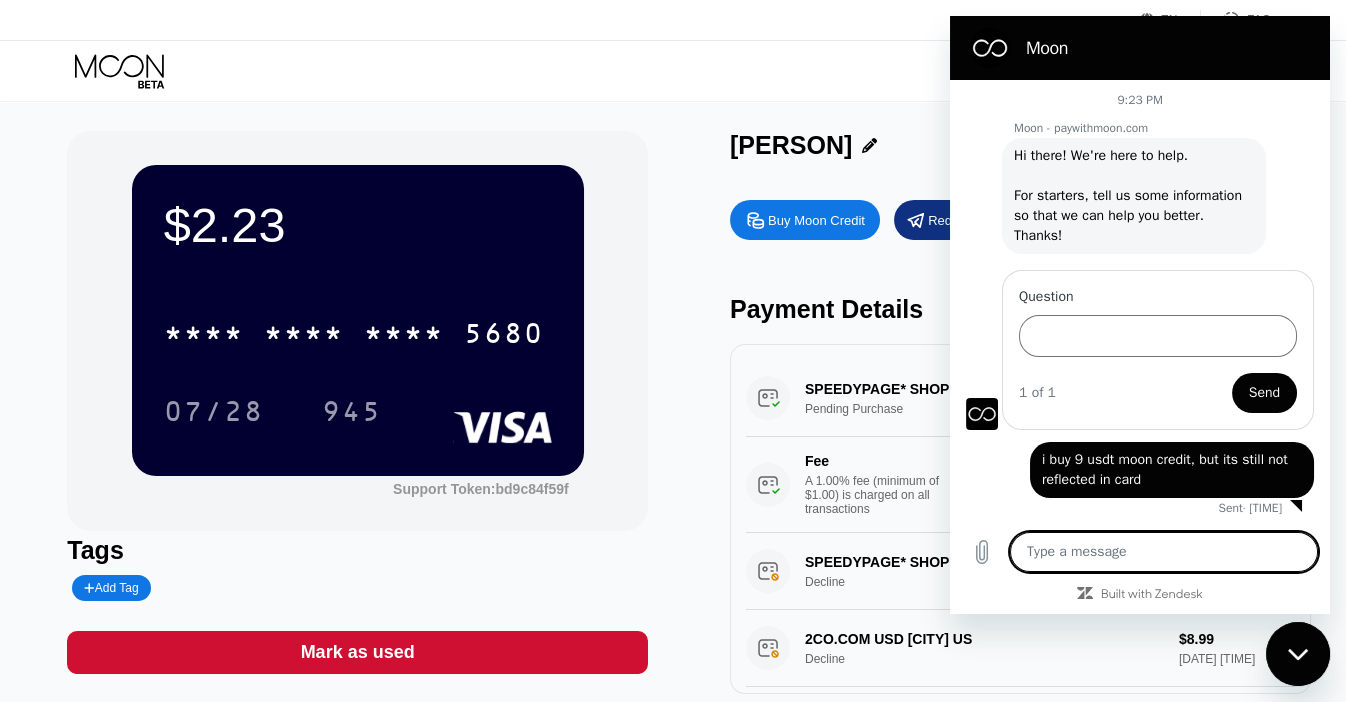 type on "i" 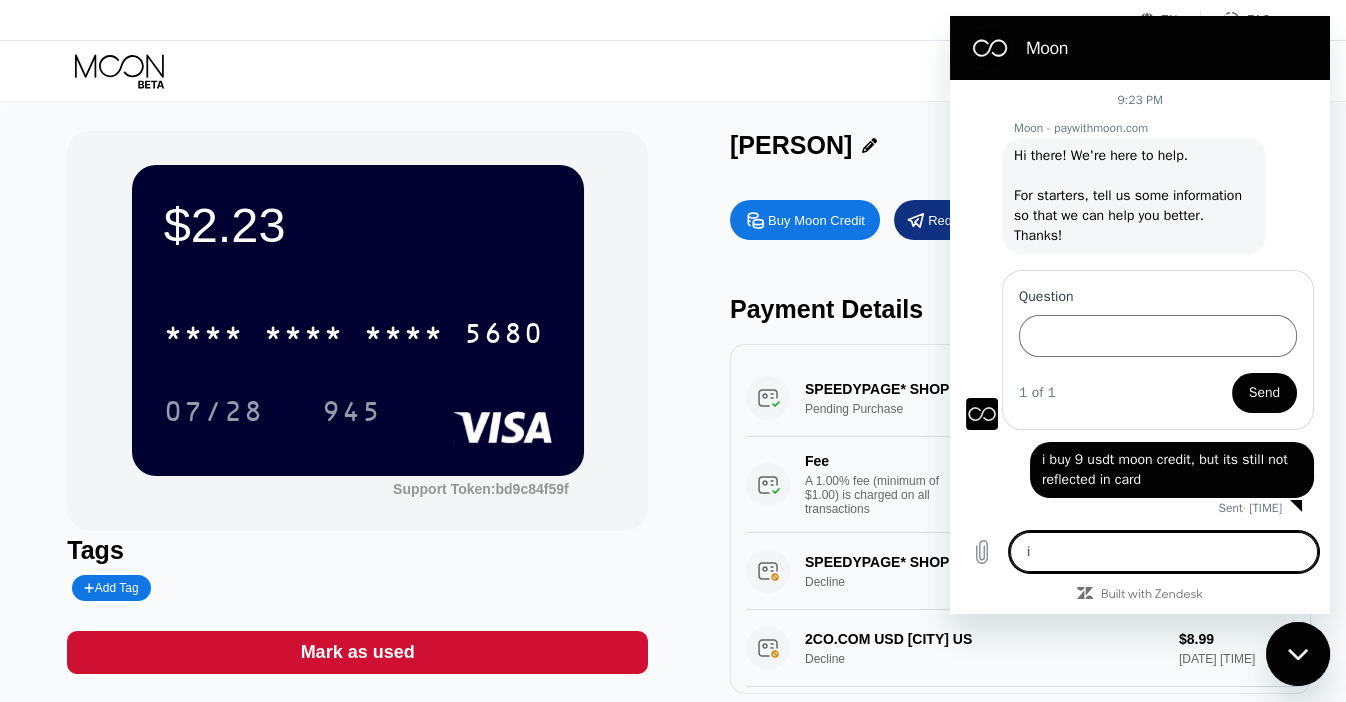 type on "i" 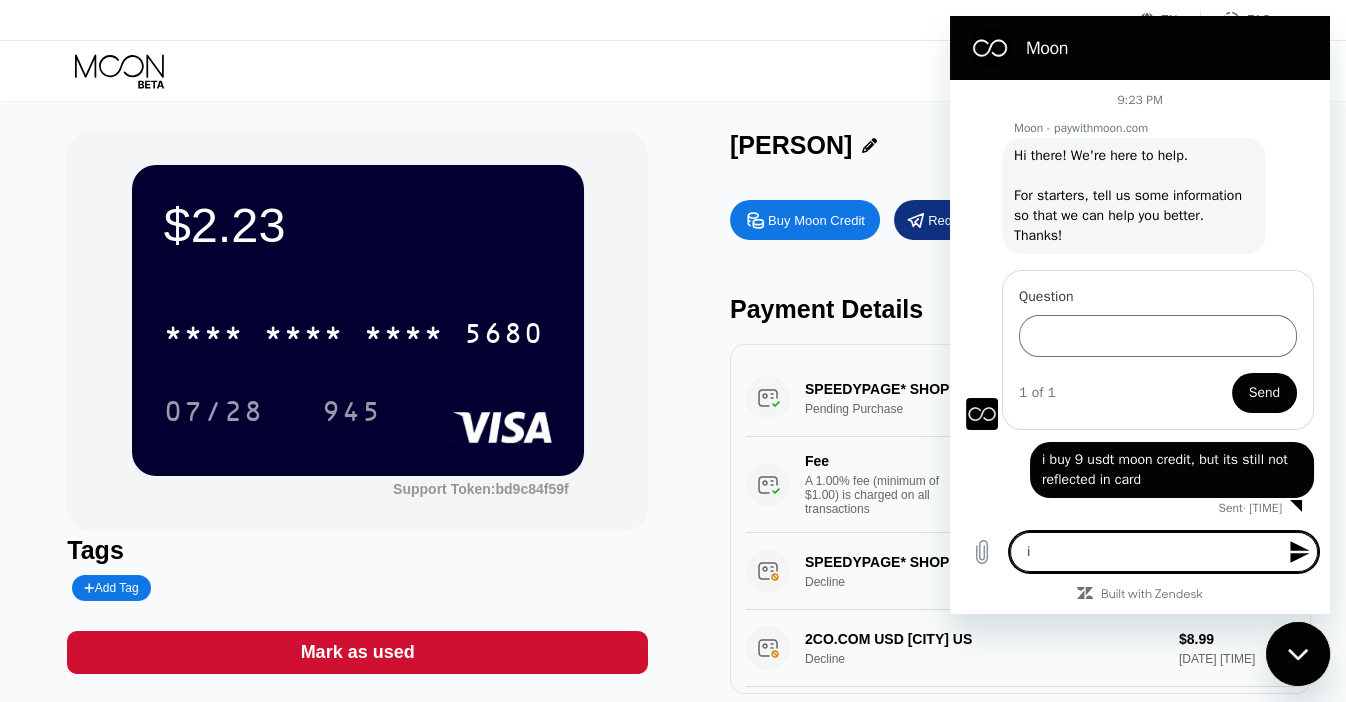 type on "i p" 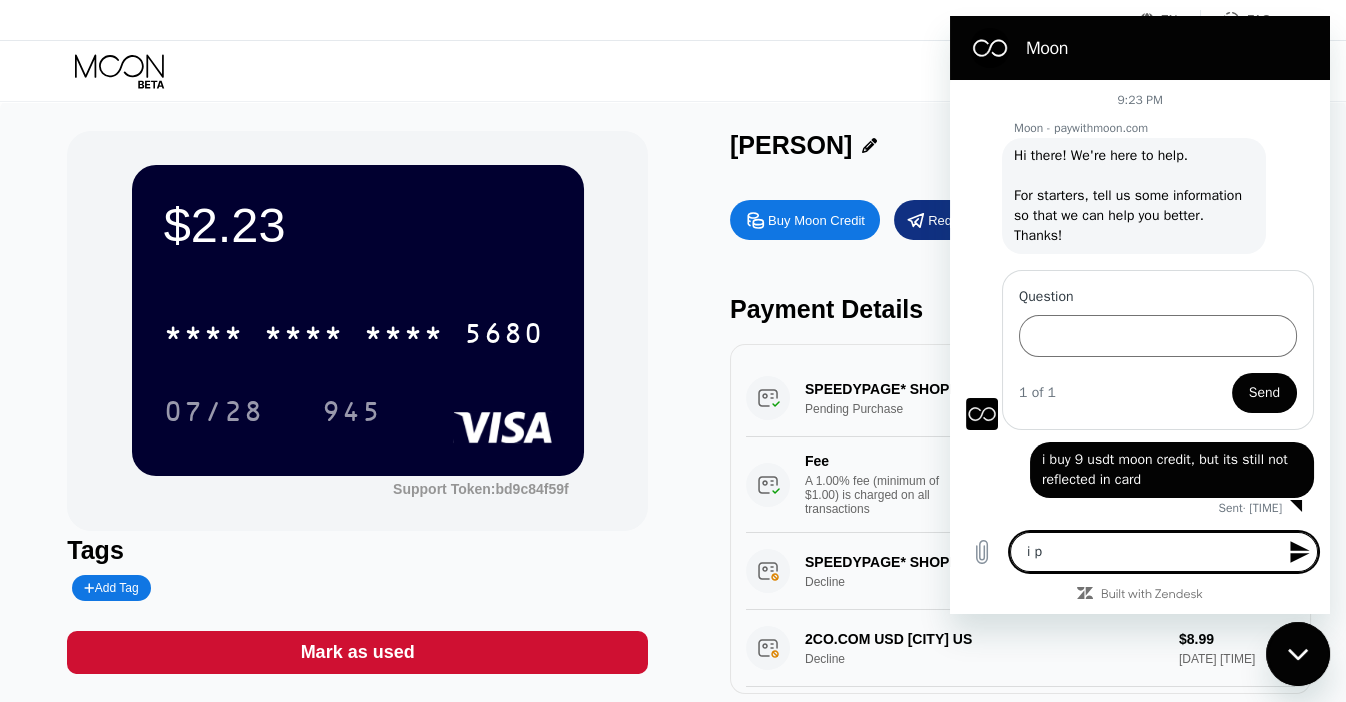 type on "i pa" 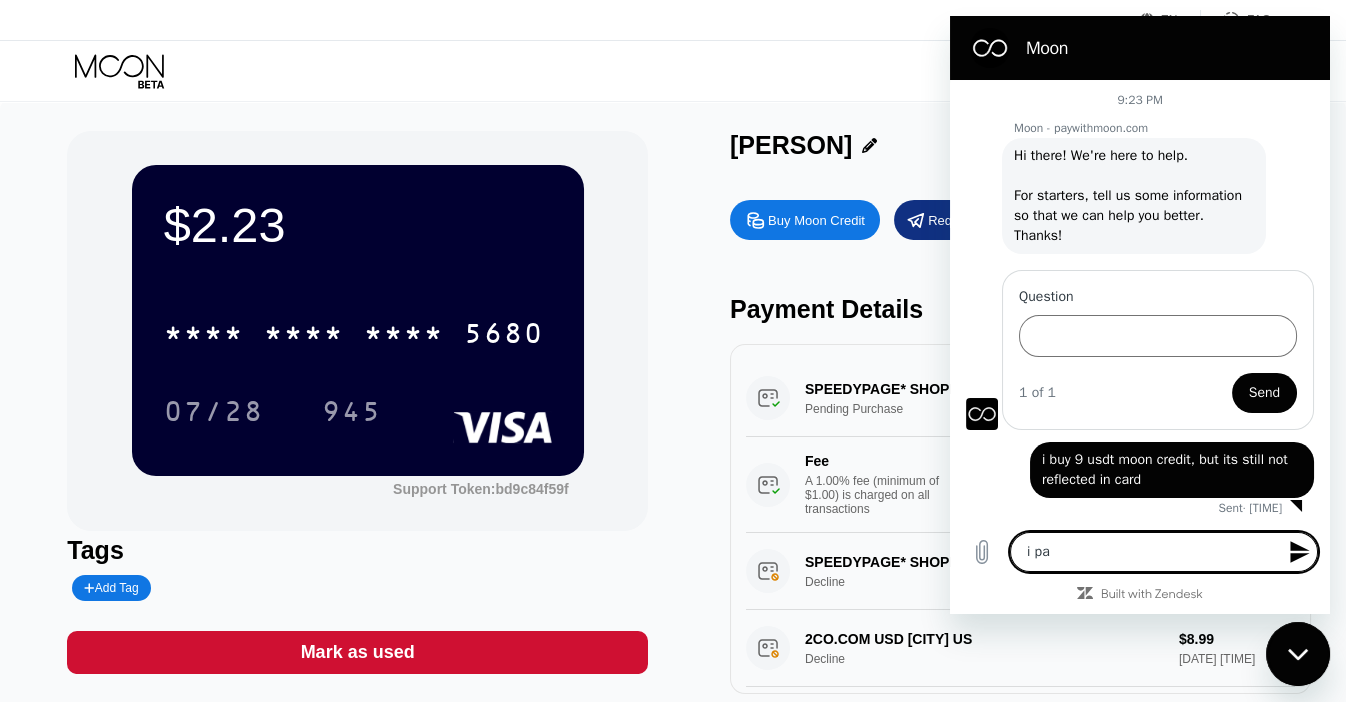 type on "i pai" 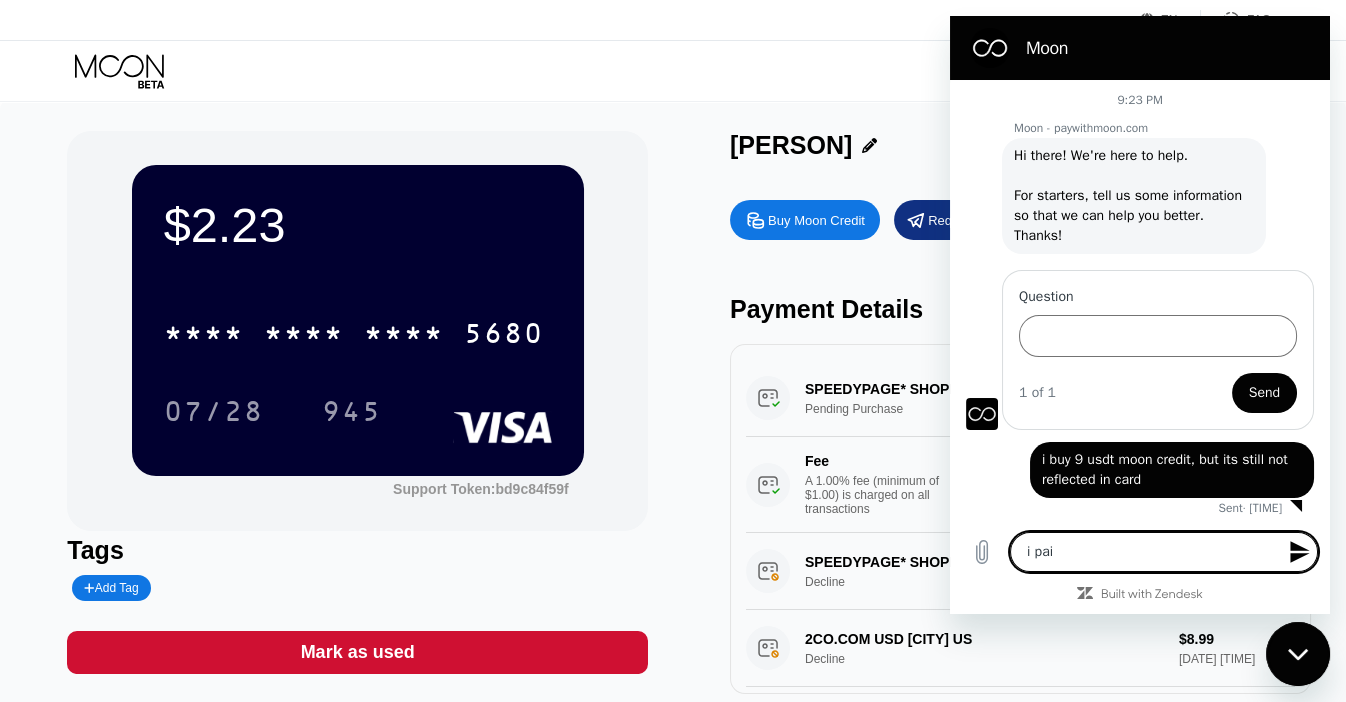 type on "i paid" 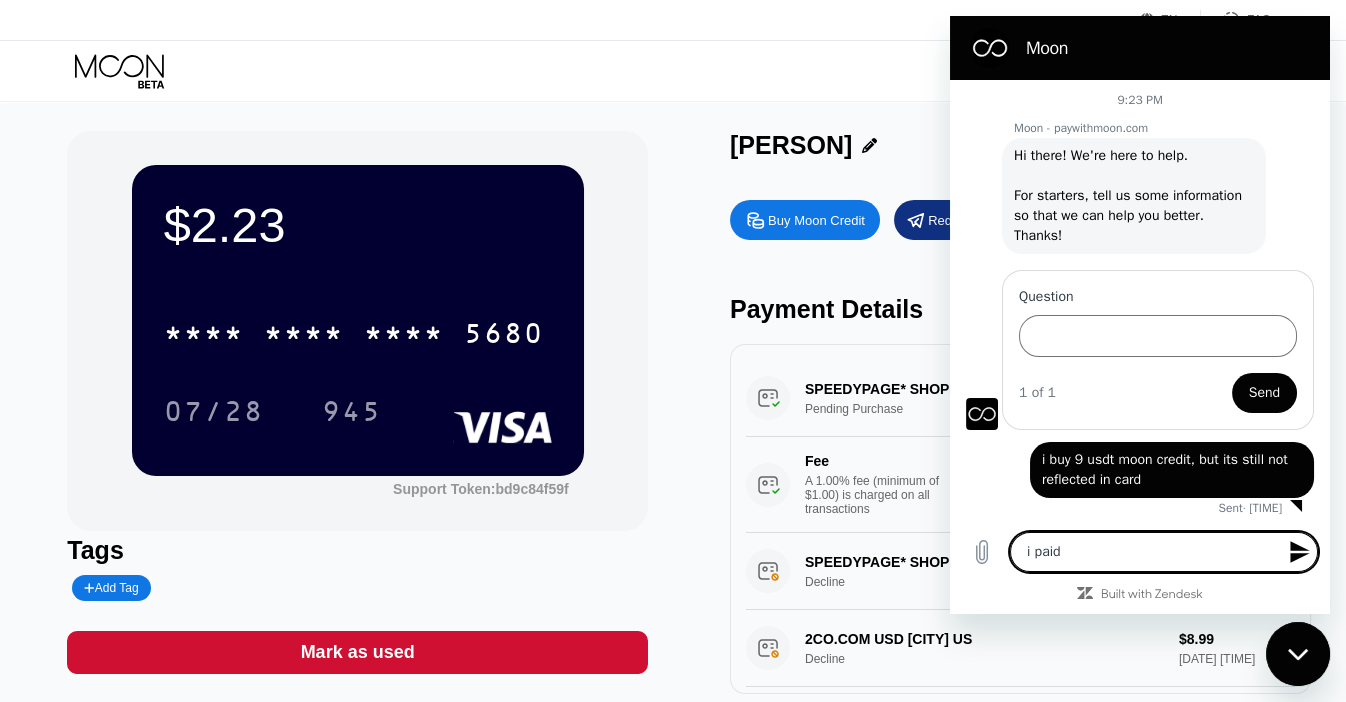 type on "i paid" 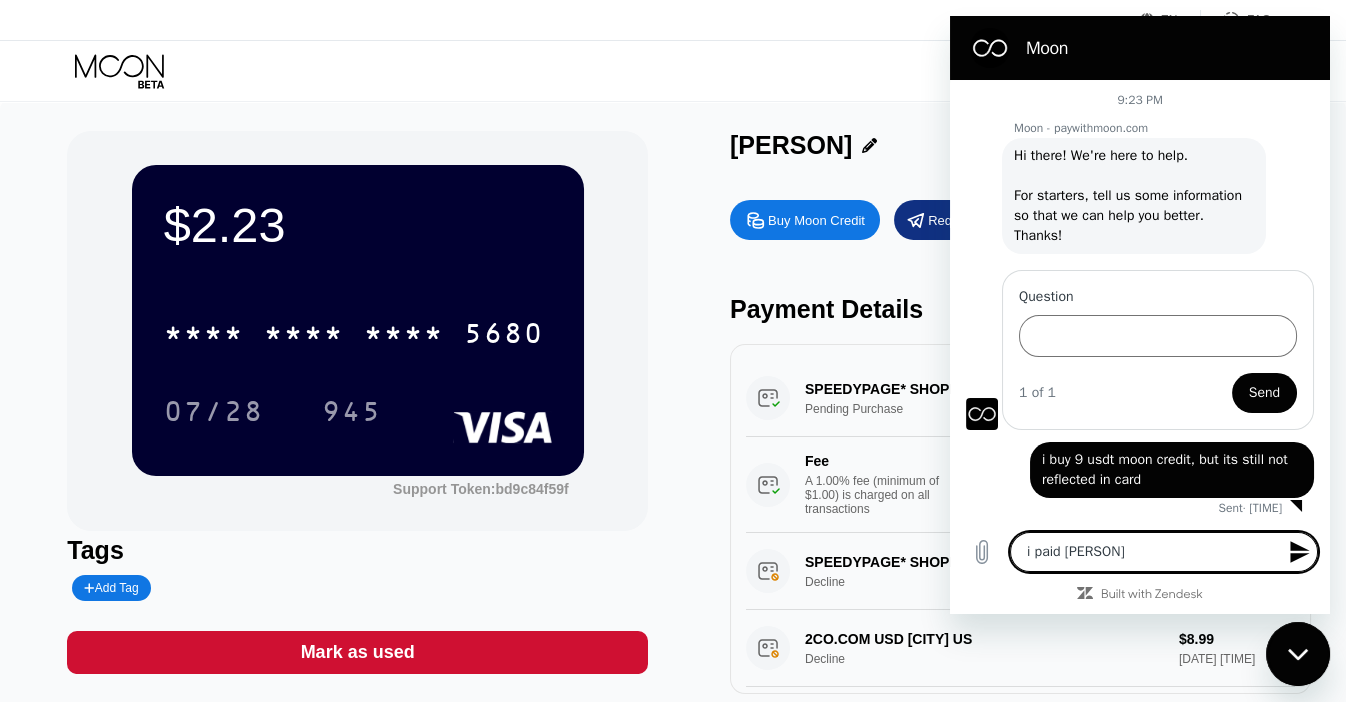 type on "i paid iv" 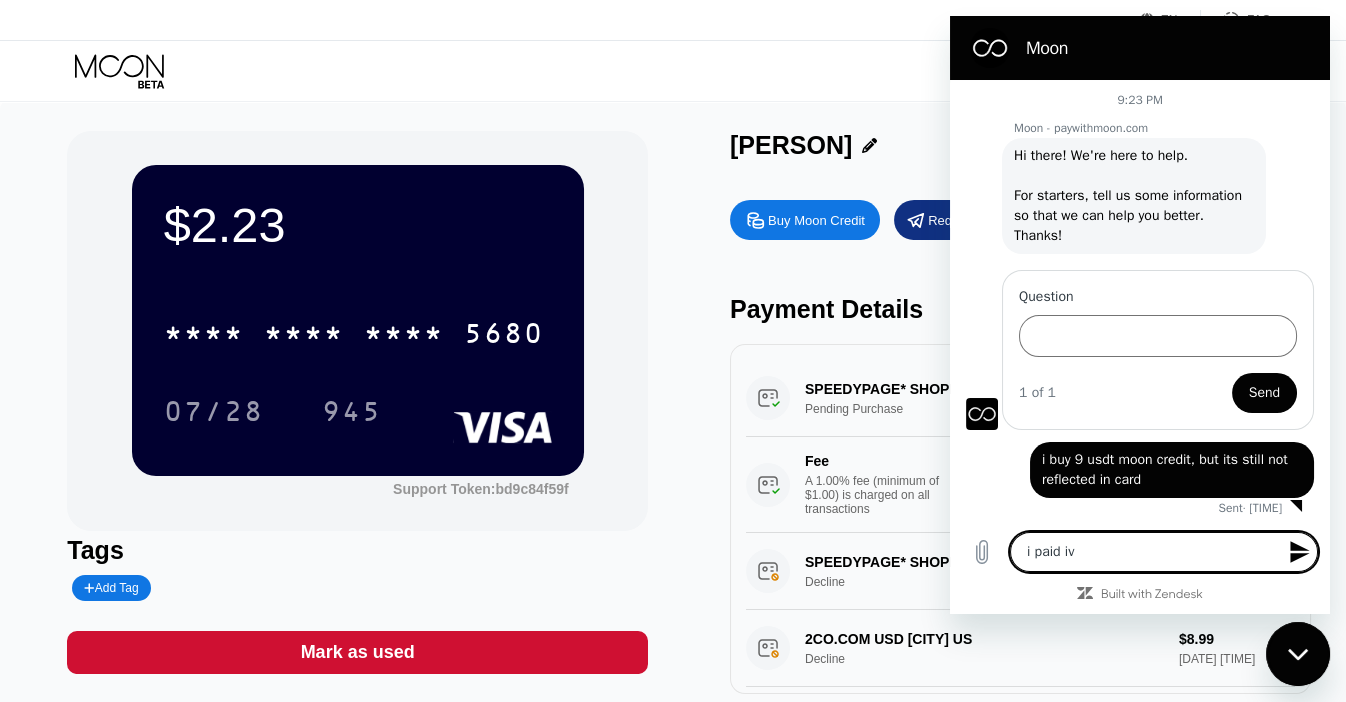 type on "i paid ivo" 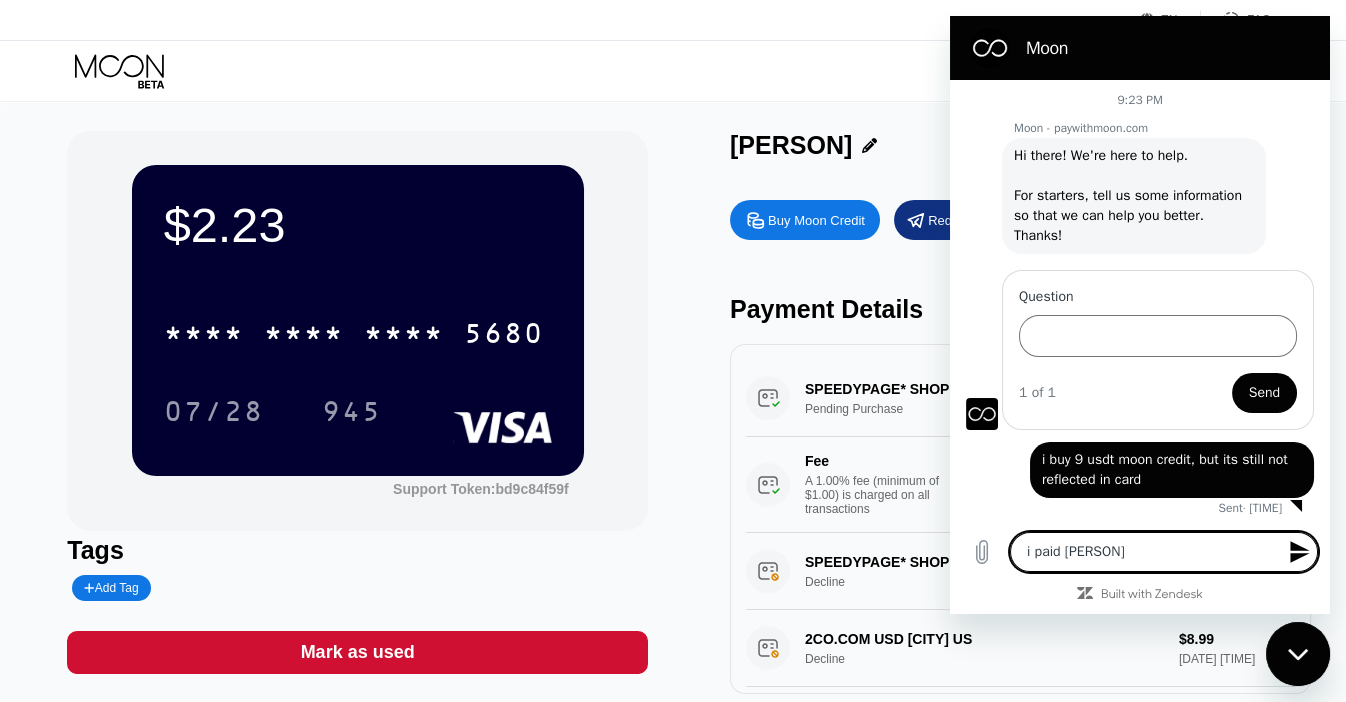 type on "i paid ivoi" 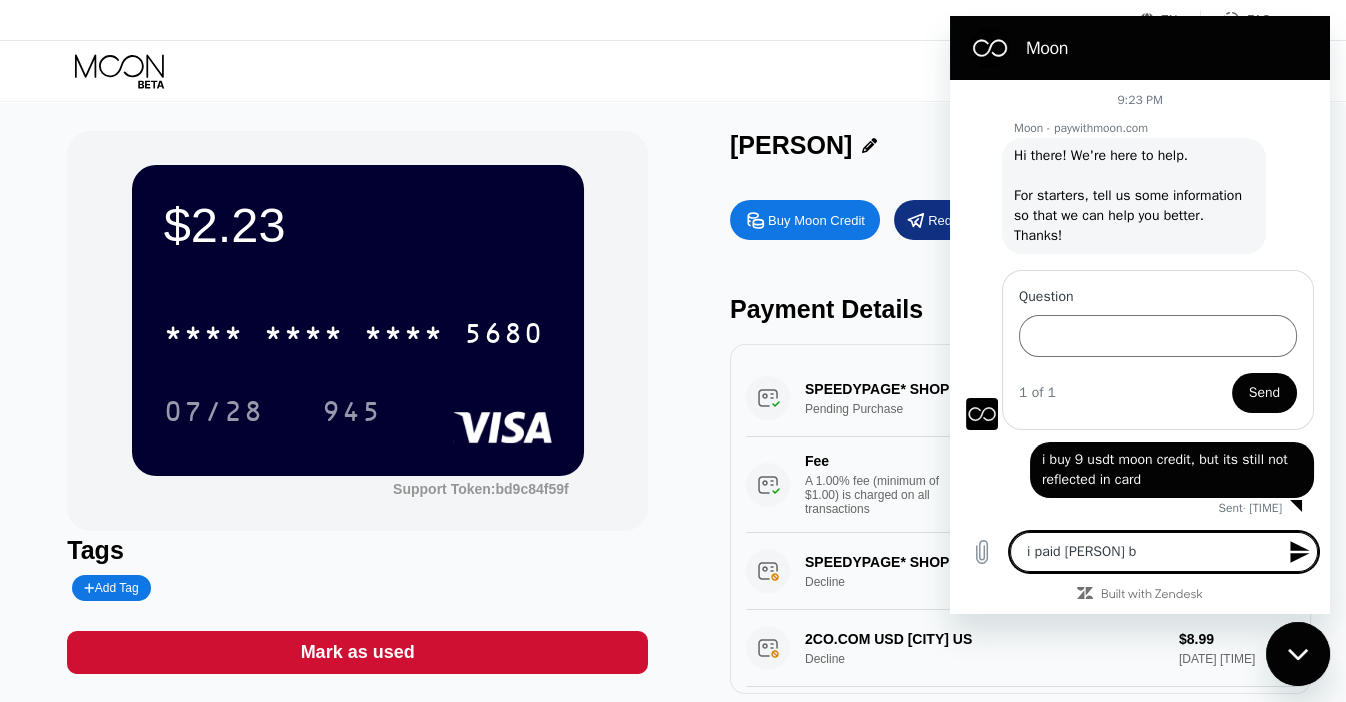 type on "i paid ivoice bu" 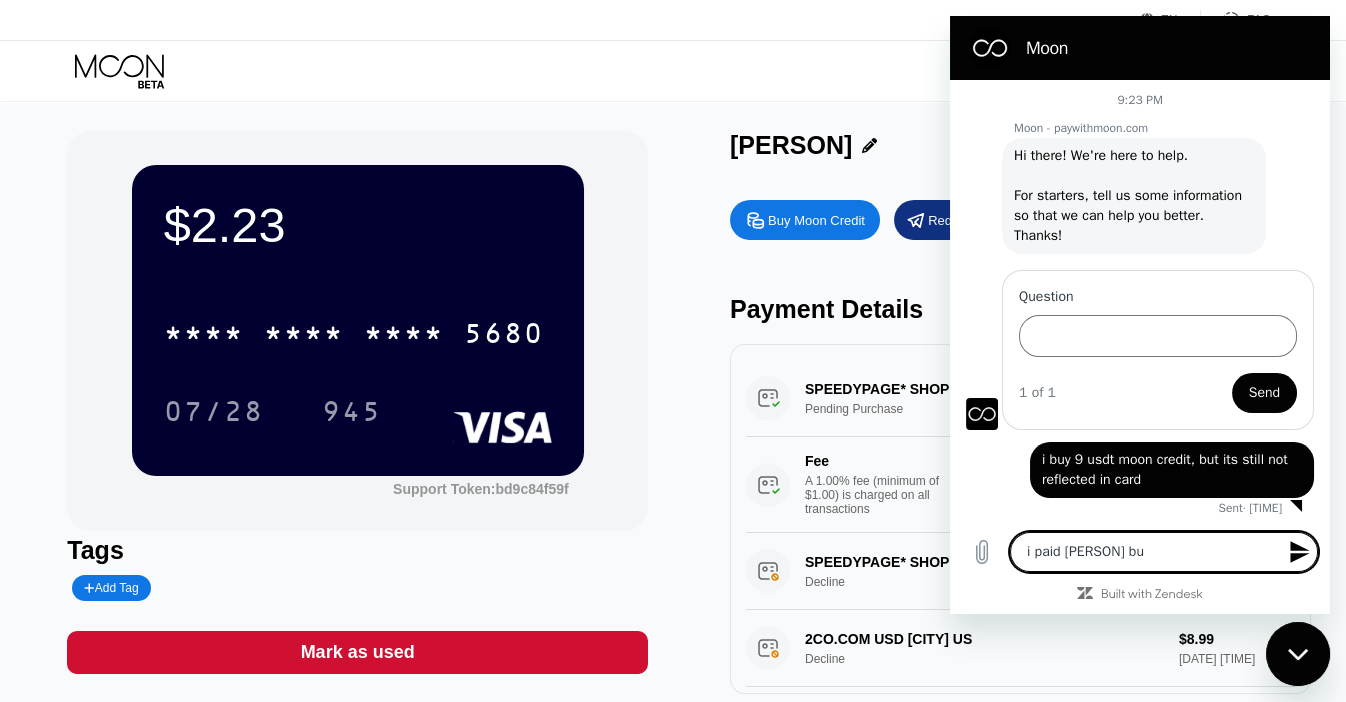 type on "i paid ivoice but" 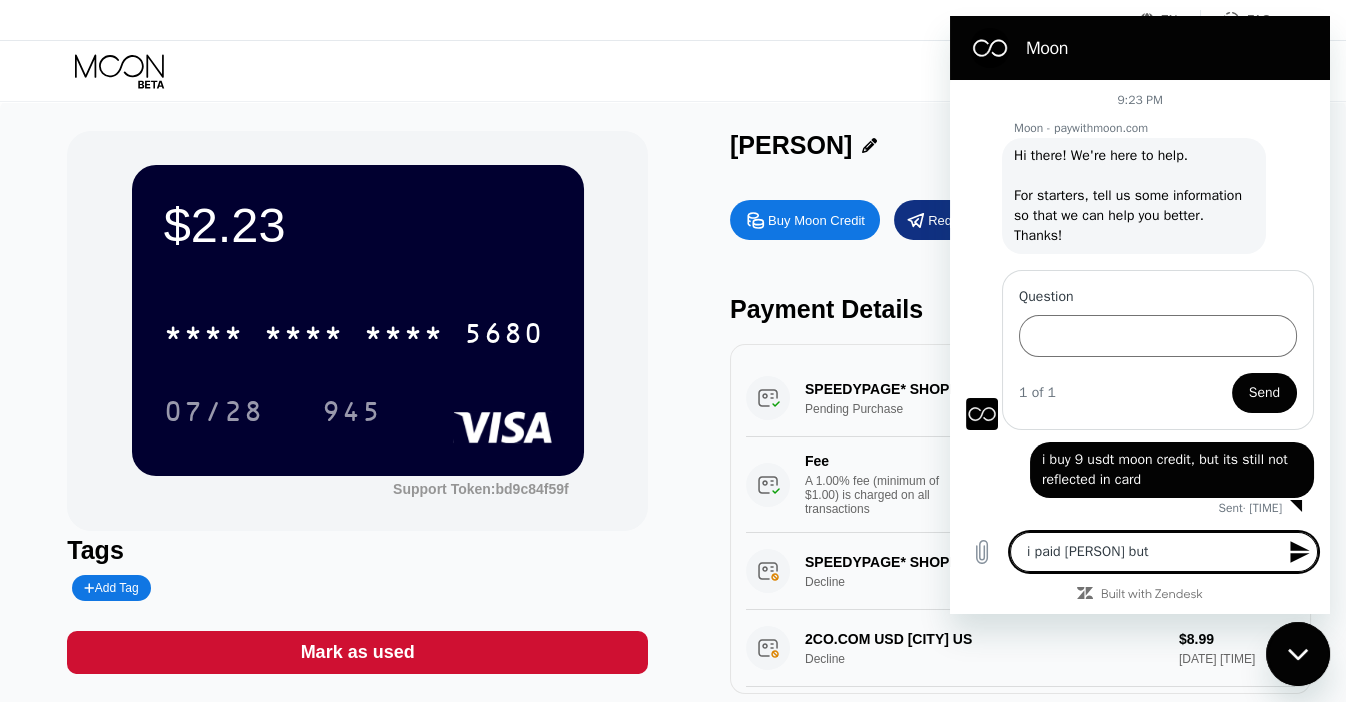 type on "i paid ivoice but" 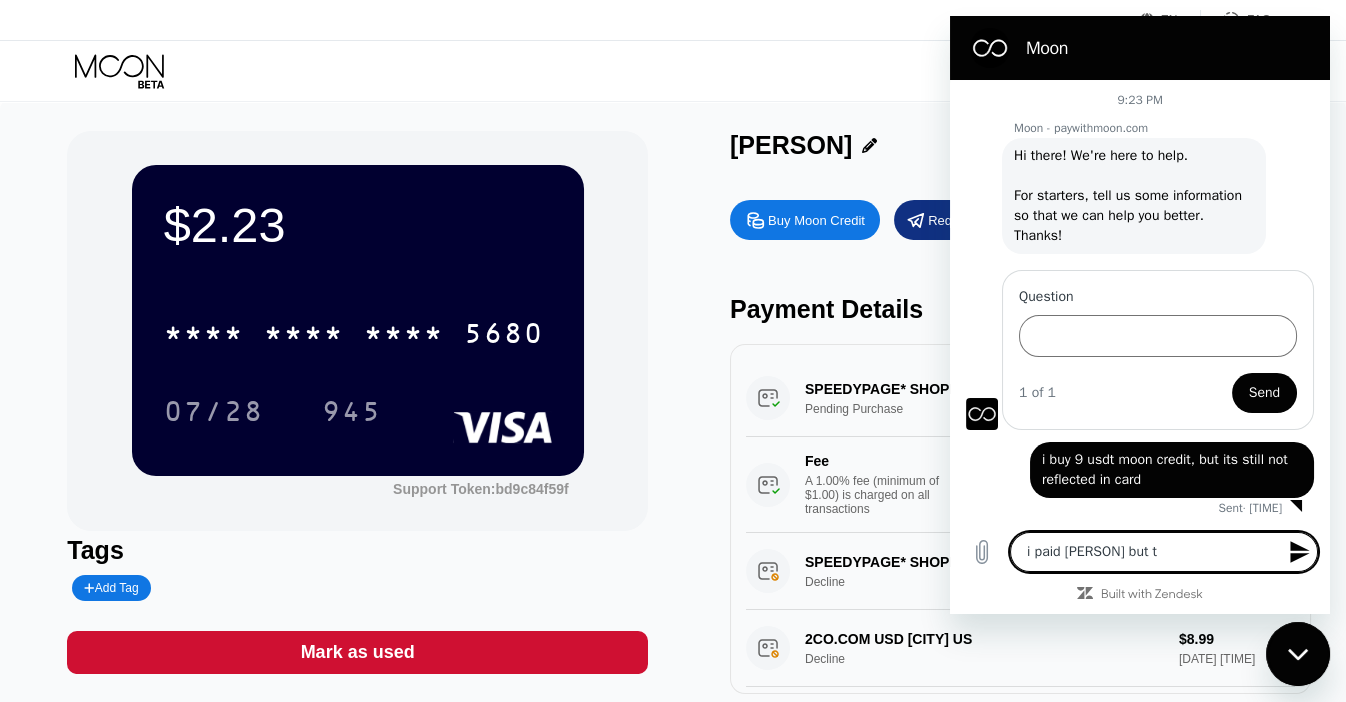 type on "i paid ivoice but th" 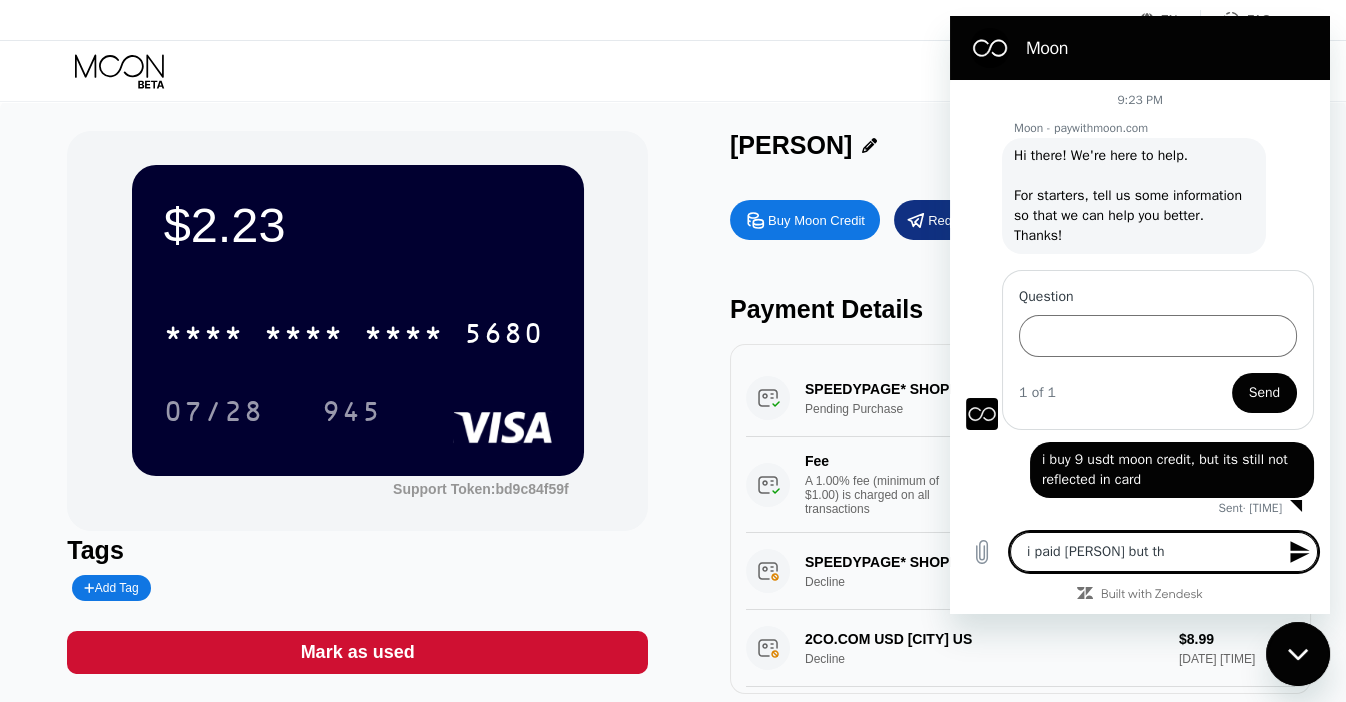 type on "i paid ivoice but the" 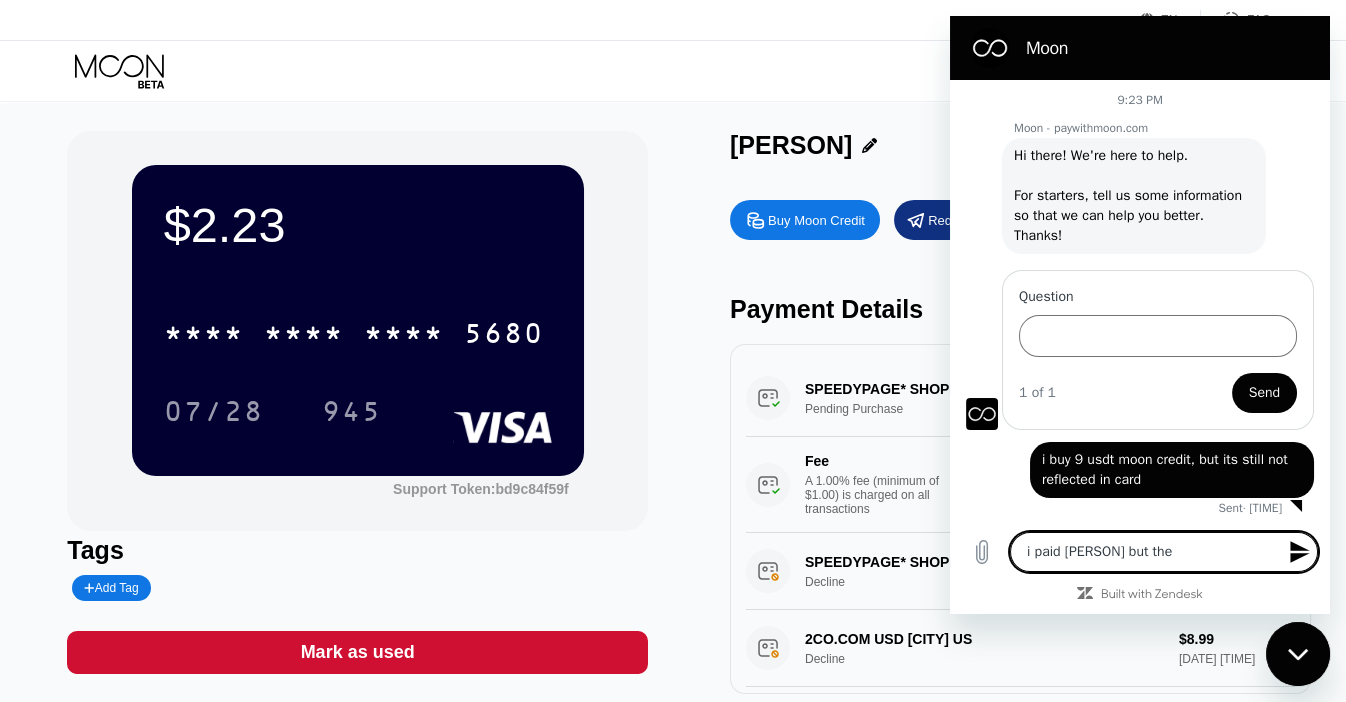 type on "i paid ivoice but they" 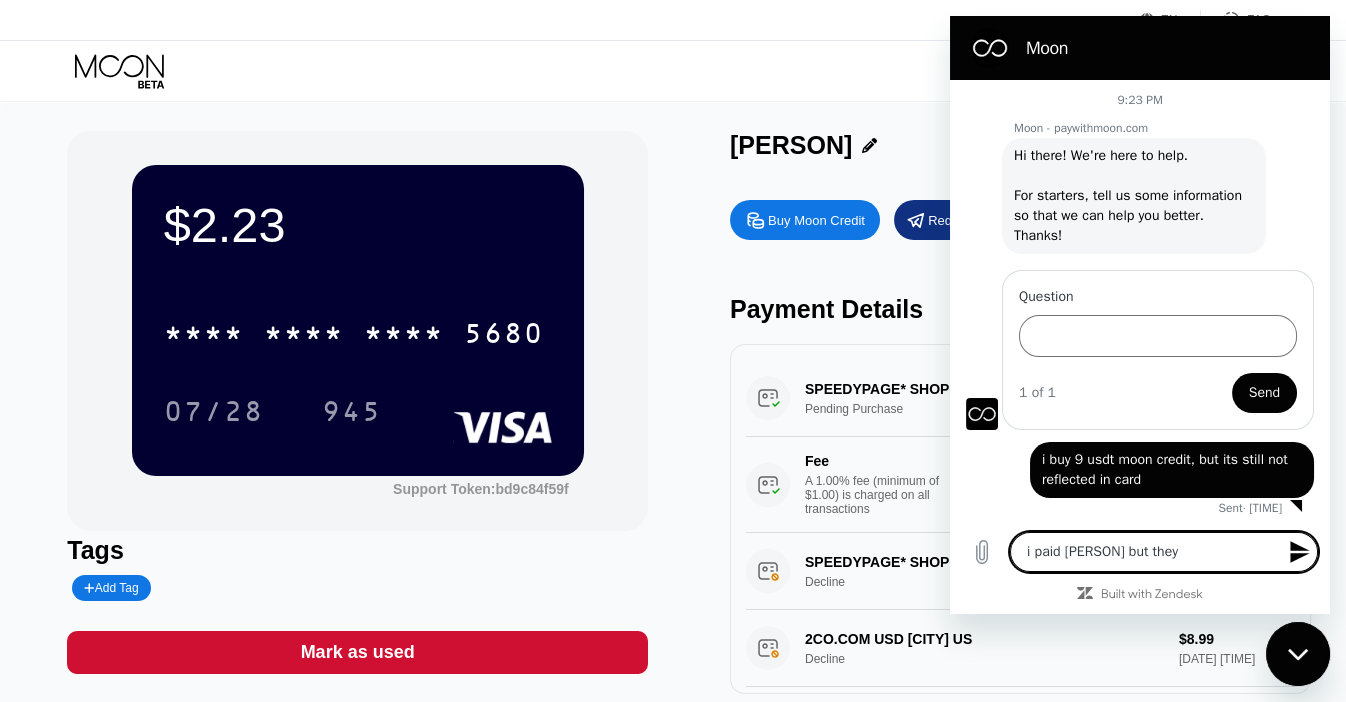 type on "i paid ivoice but they" 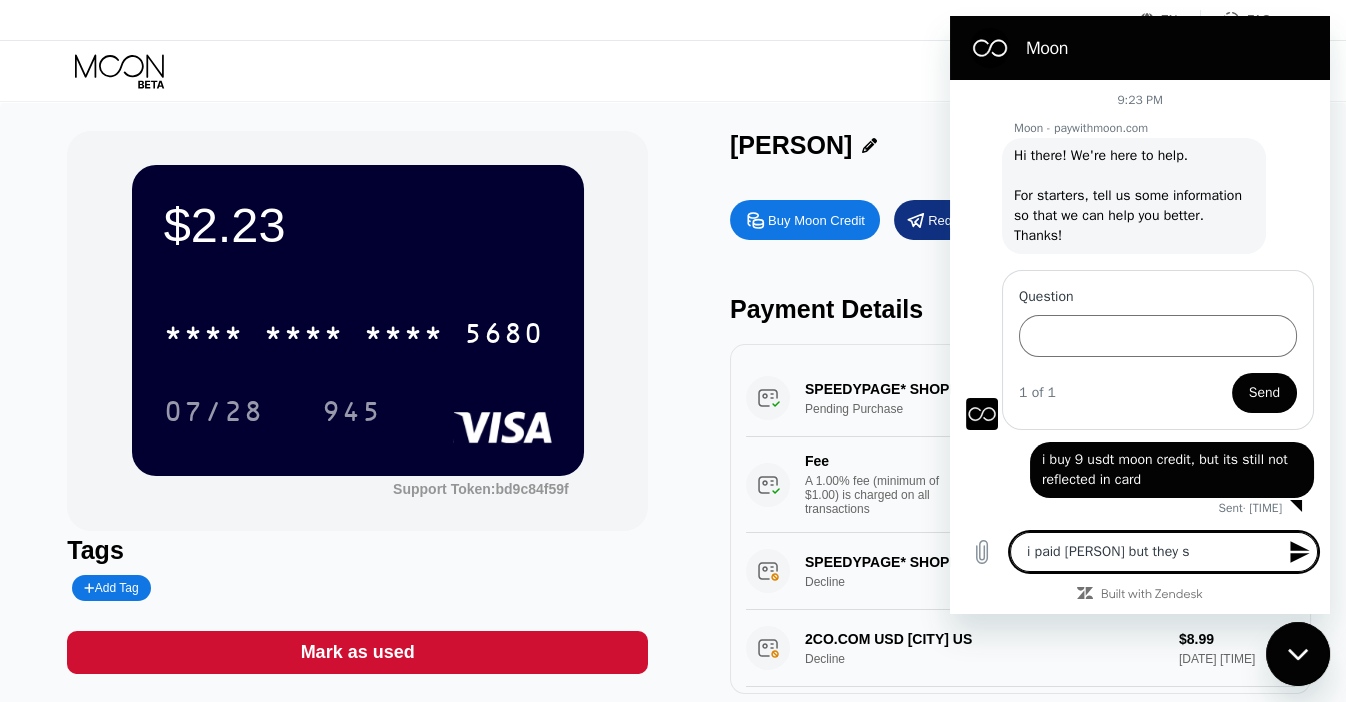 type on "i paid ivoice but they sa" 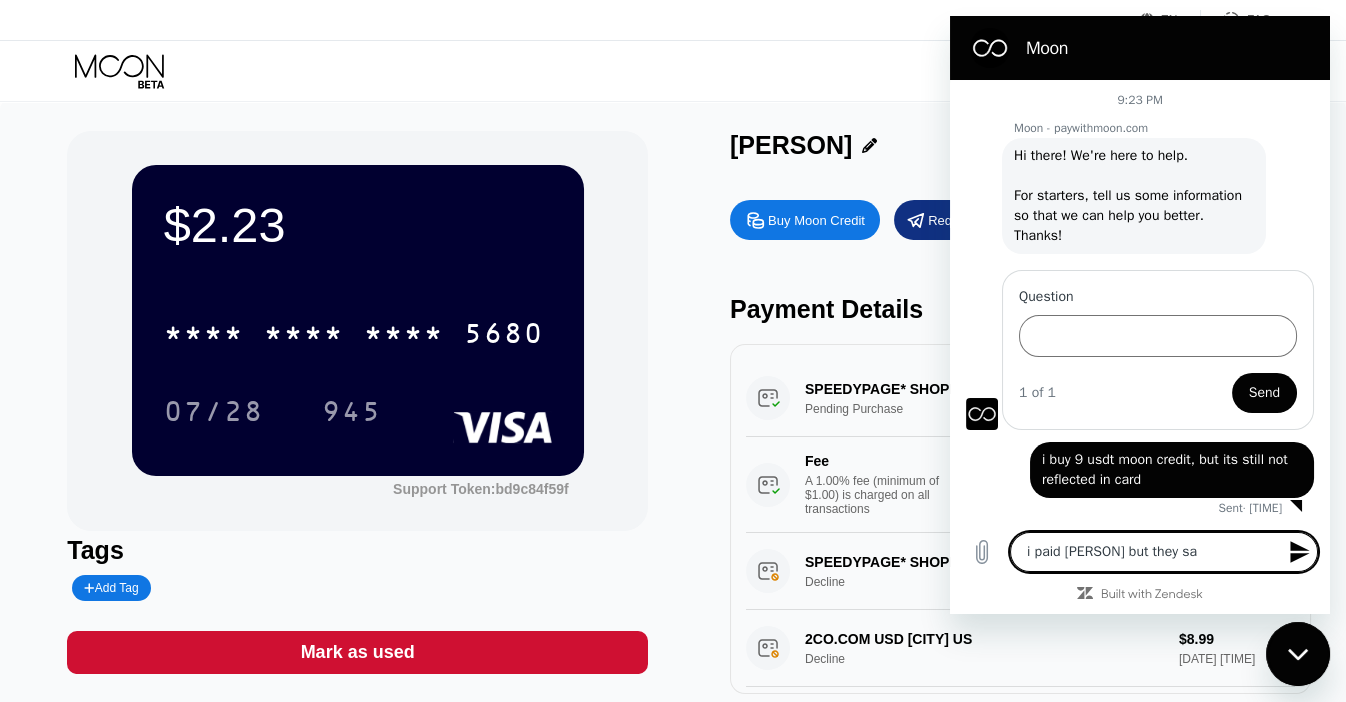 type on "i paid ivoice but they say" 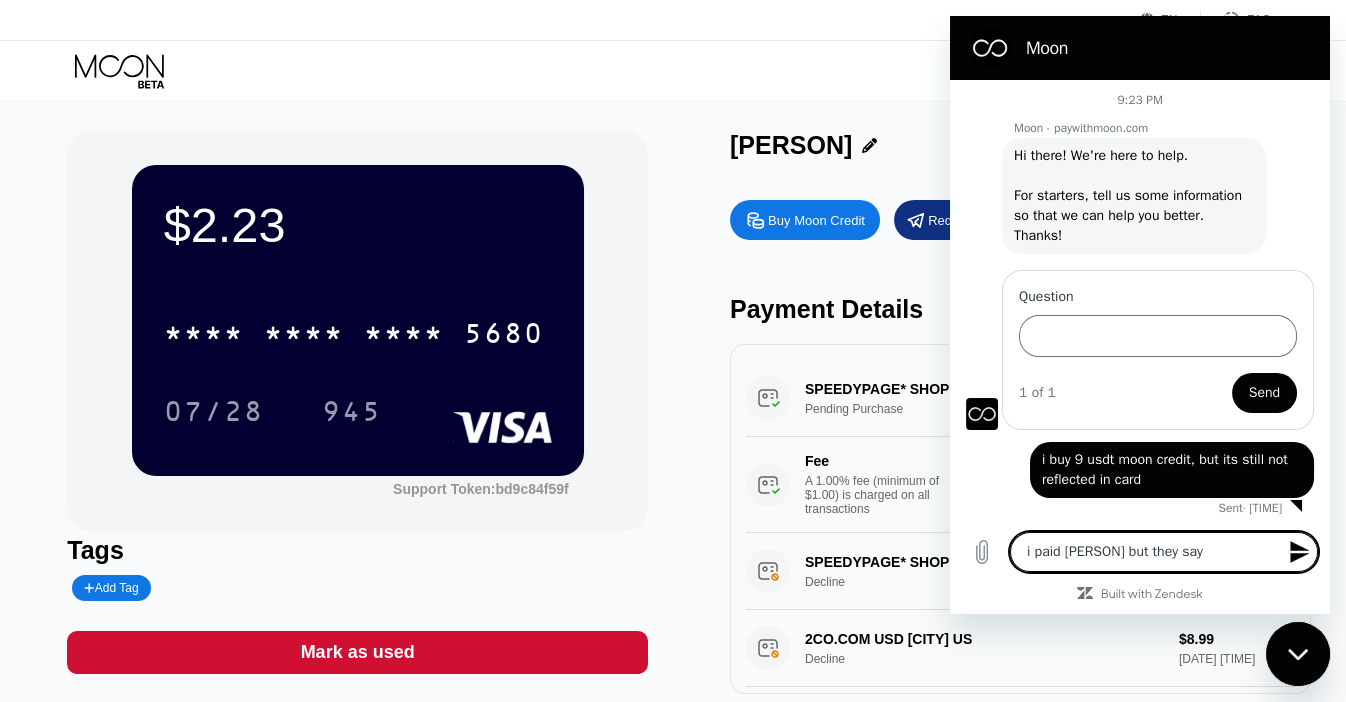 type on "i paid ivoice but they say" 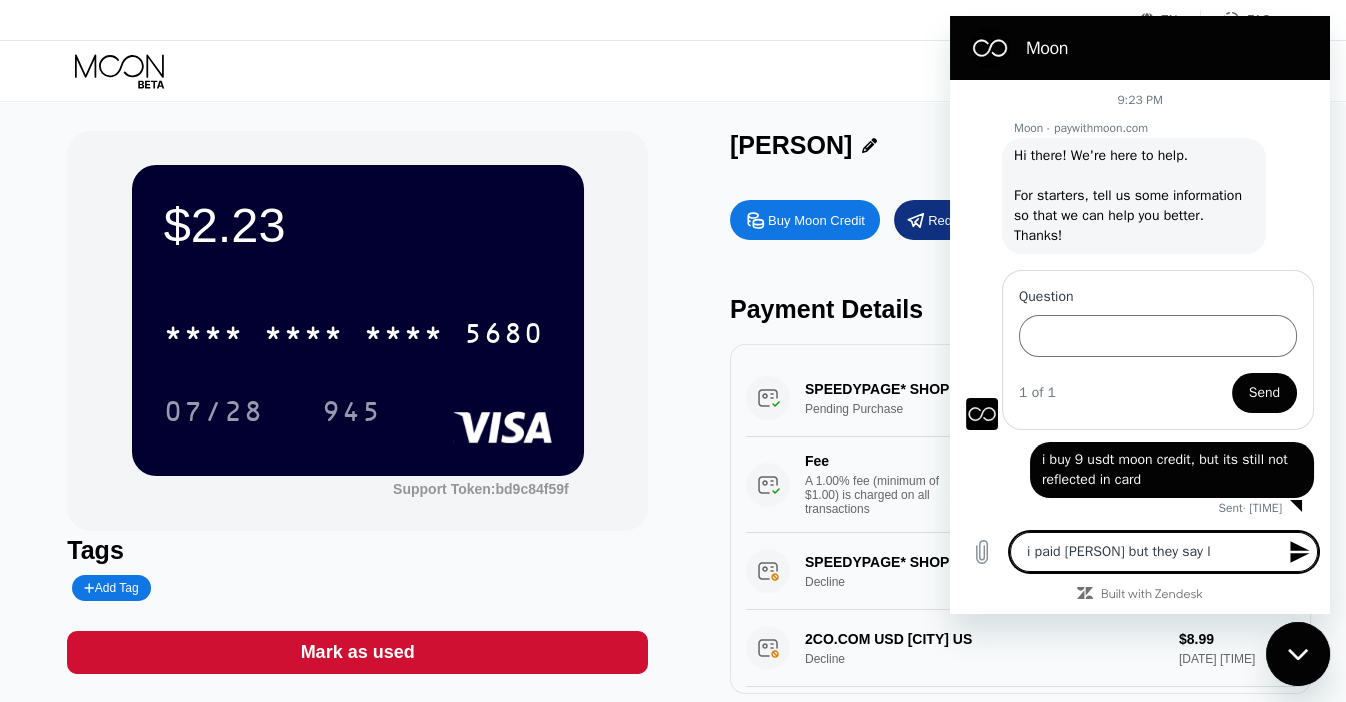 type on "i paid ivoice but they say lo" 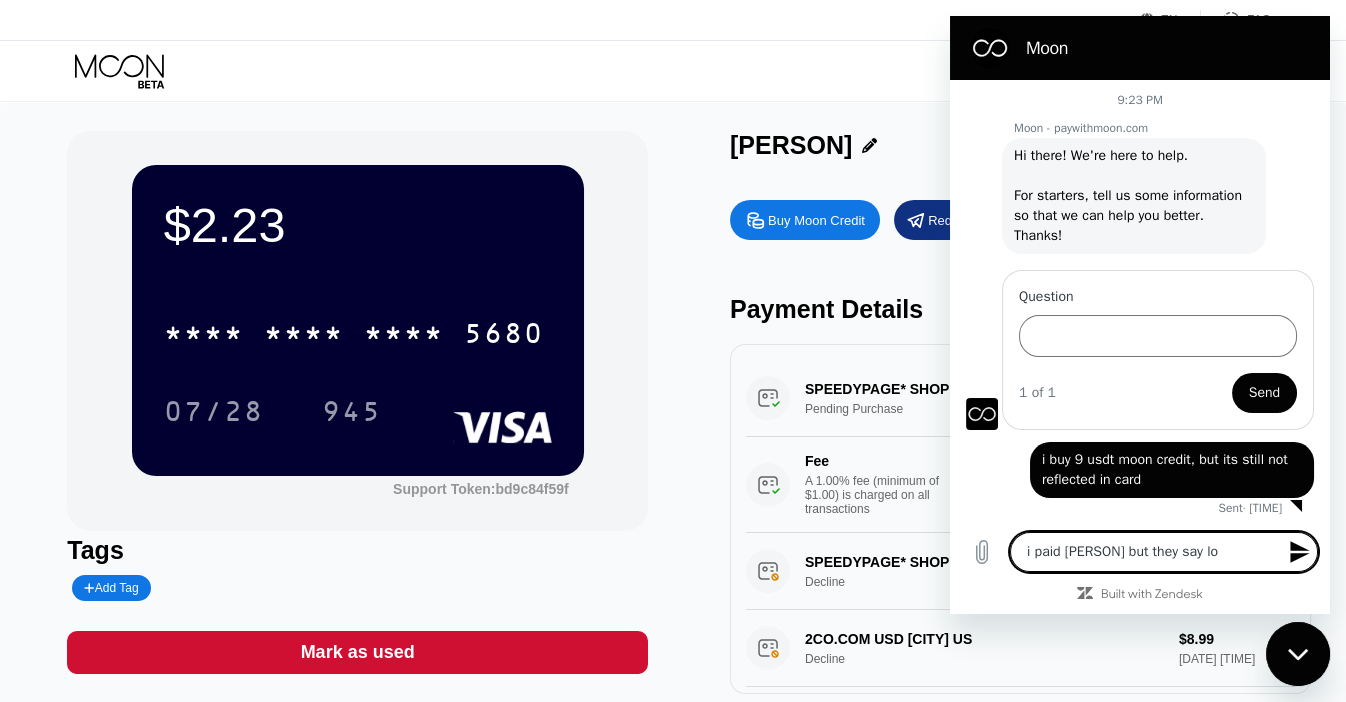 type on "i paid ivoice but they say loc" 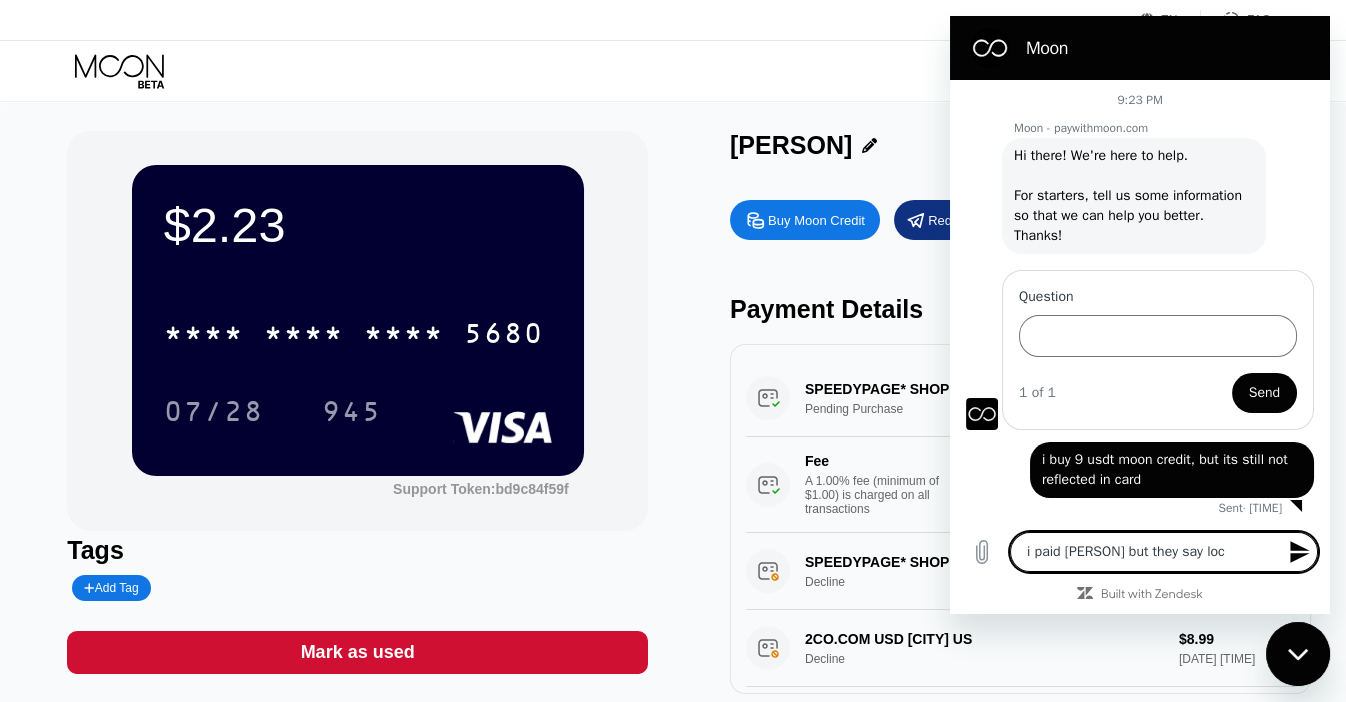 type on "i paid ivoice but they say loca" 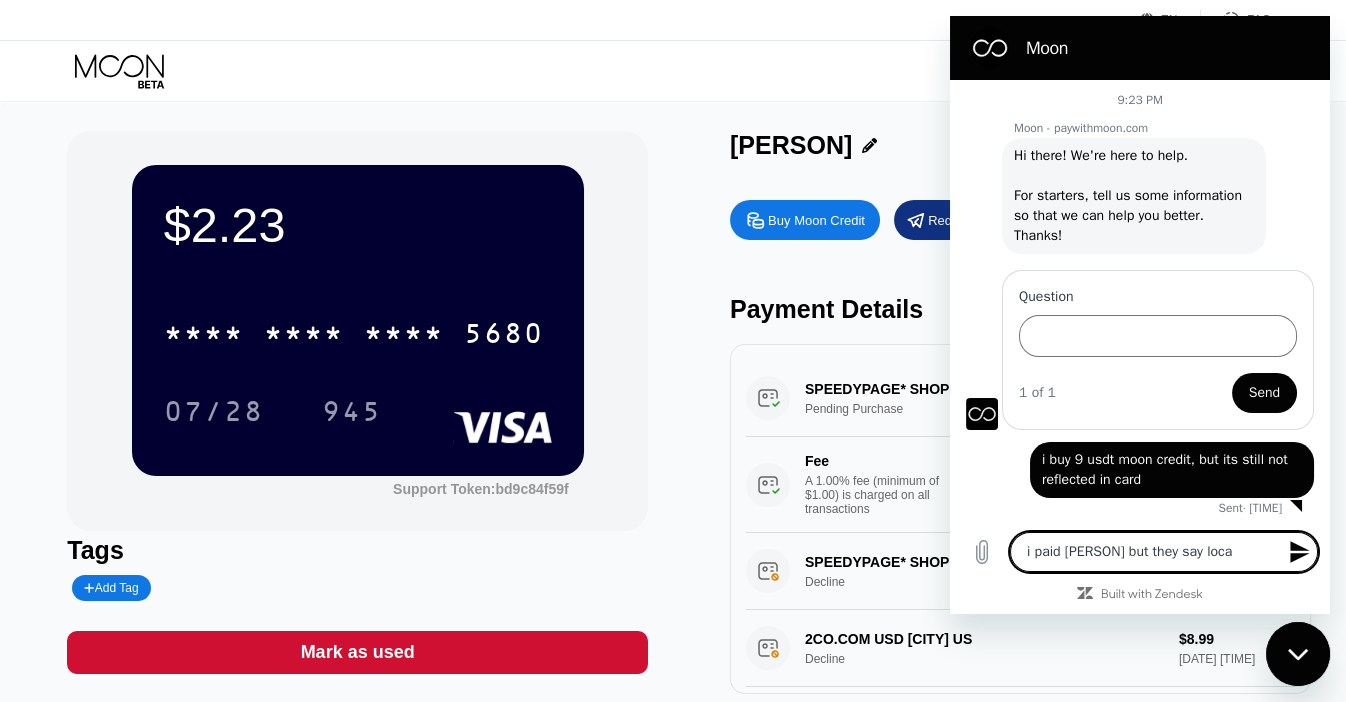 type on "i paid ivoice but they say locat" 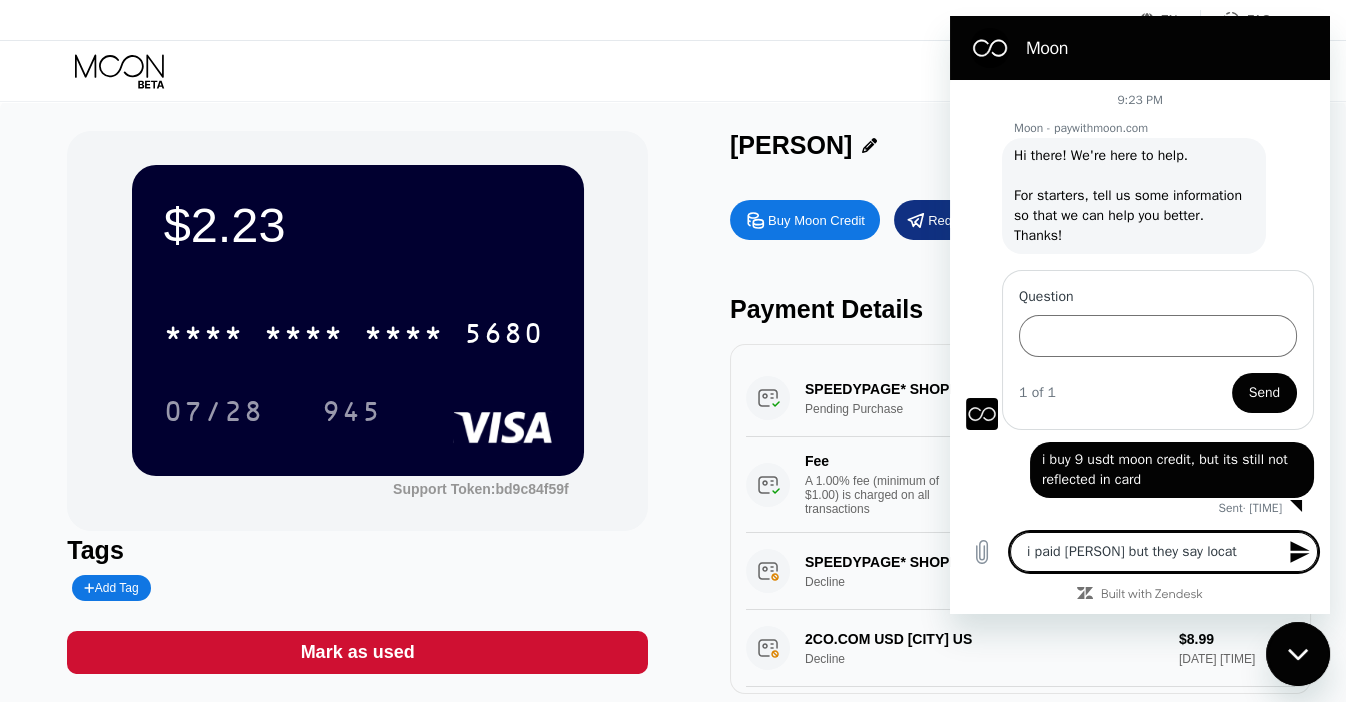 type on "i paid ivoice but they say locati" 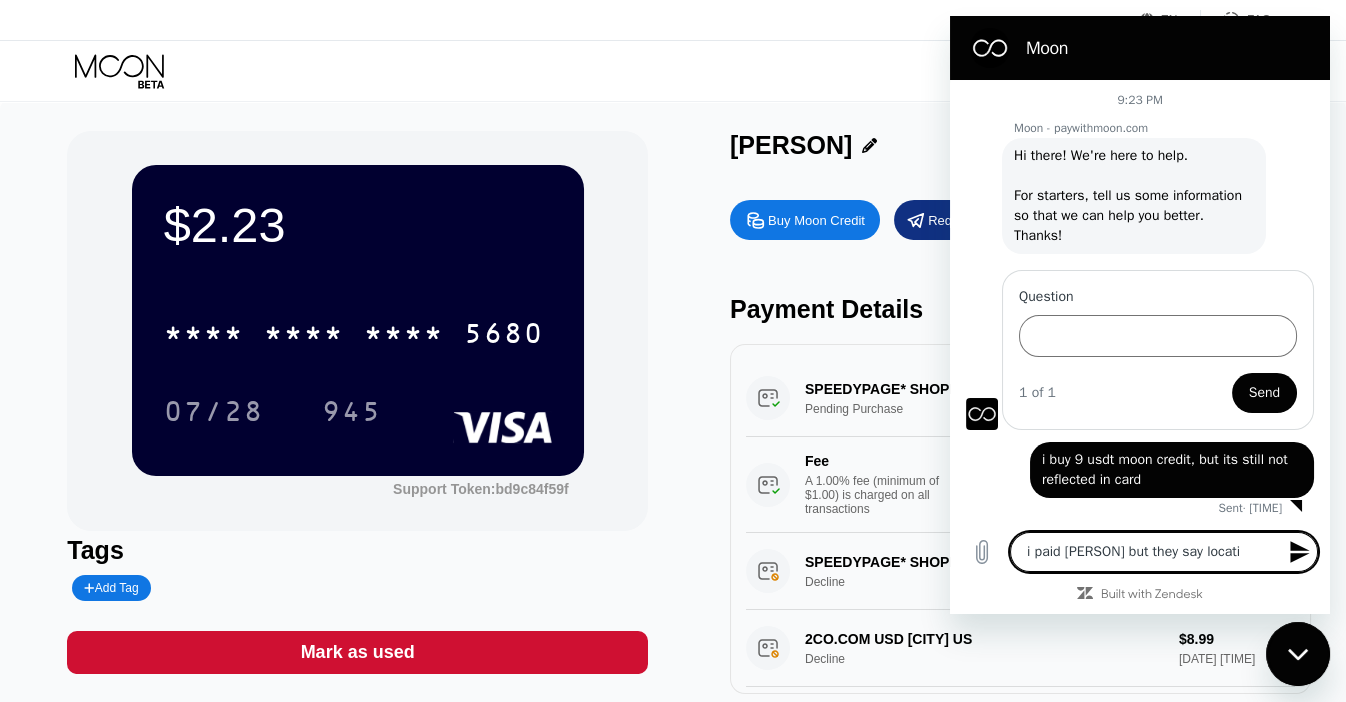 type on "i paid ivoice but they say locatio" 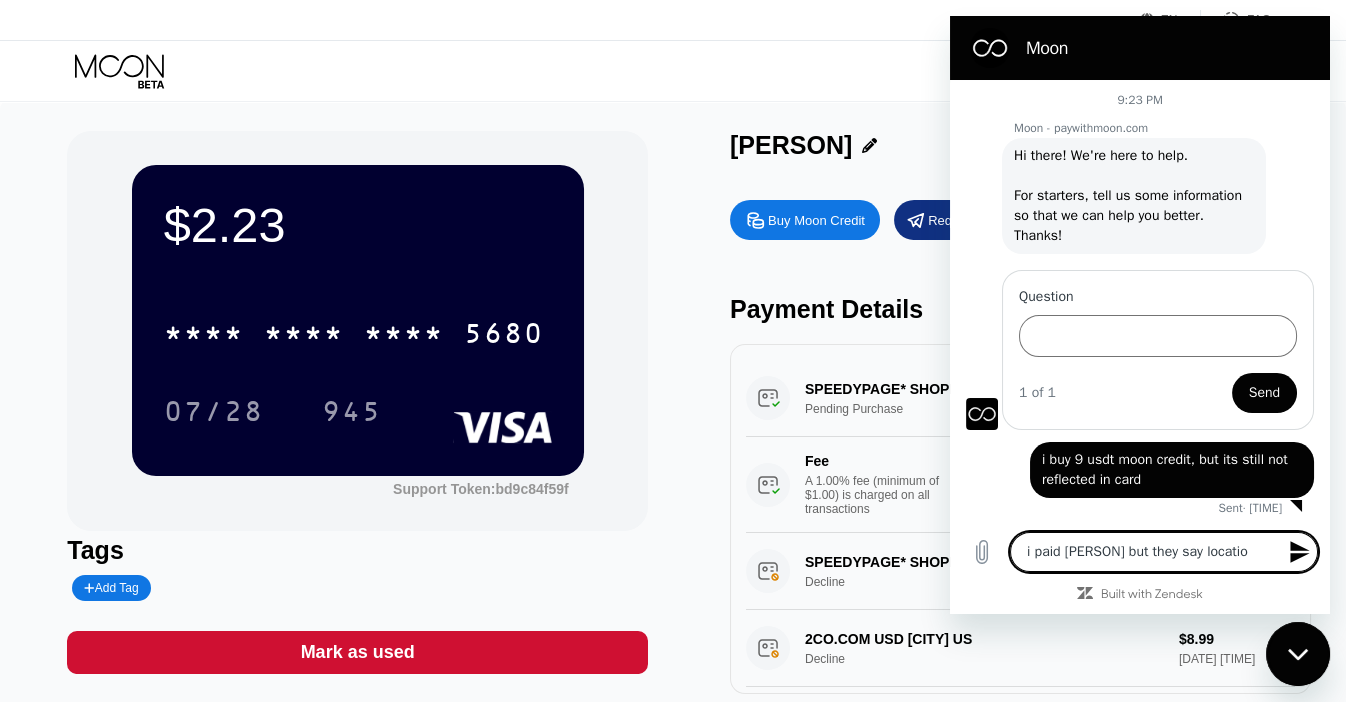 type on "i paid ivoice but they say location" 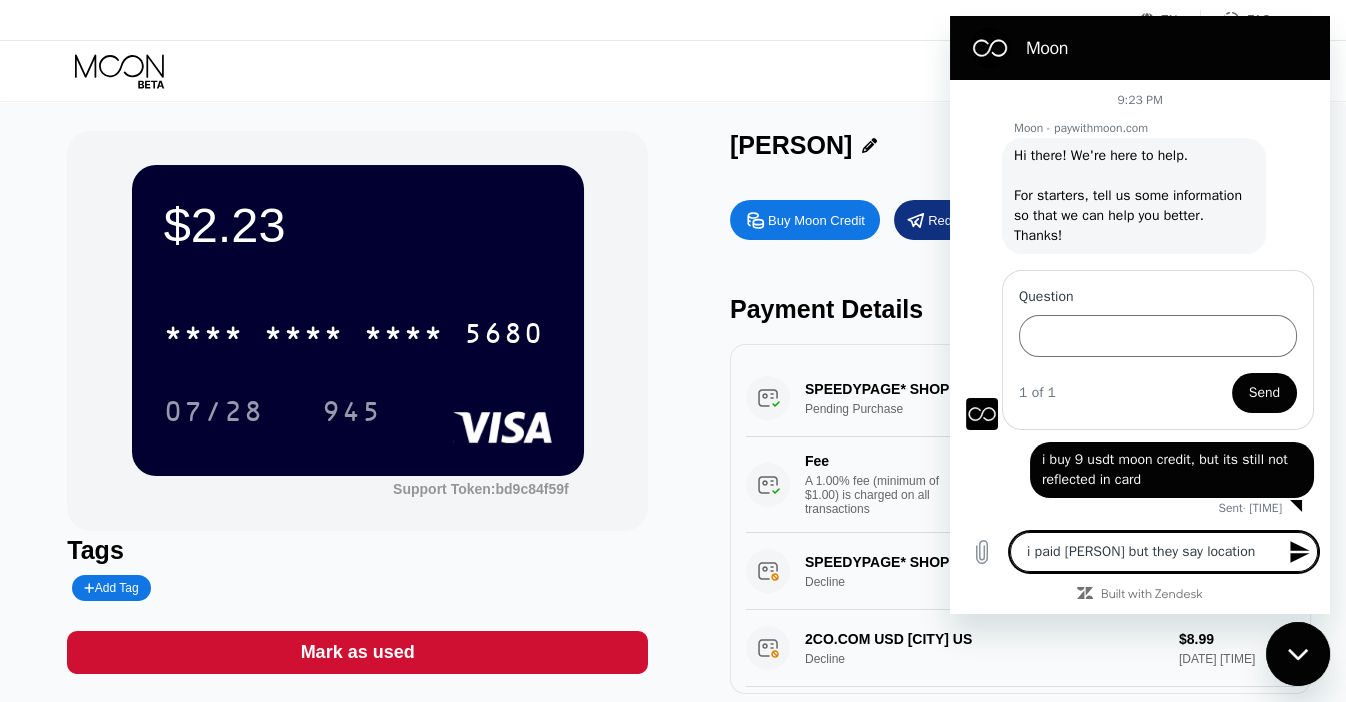 type on "i paid ivoice but they say location" 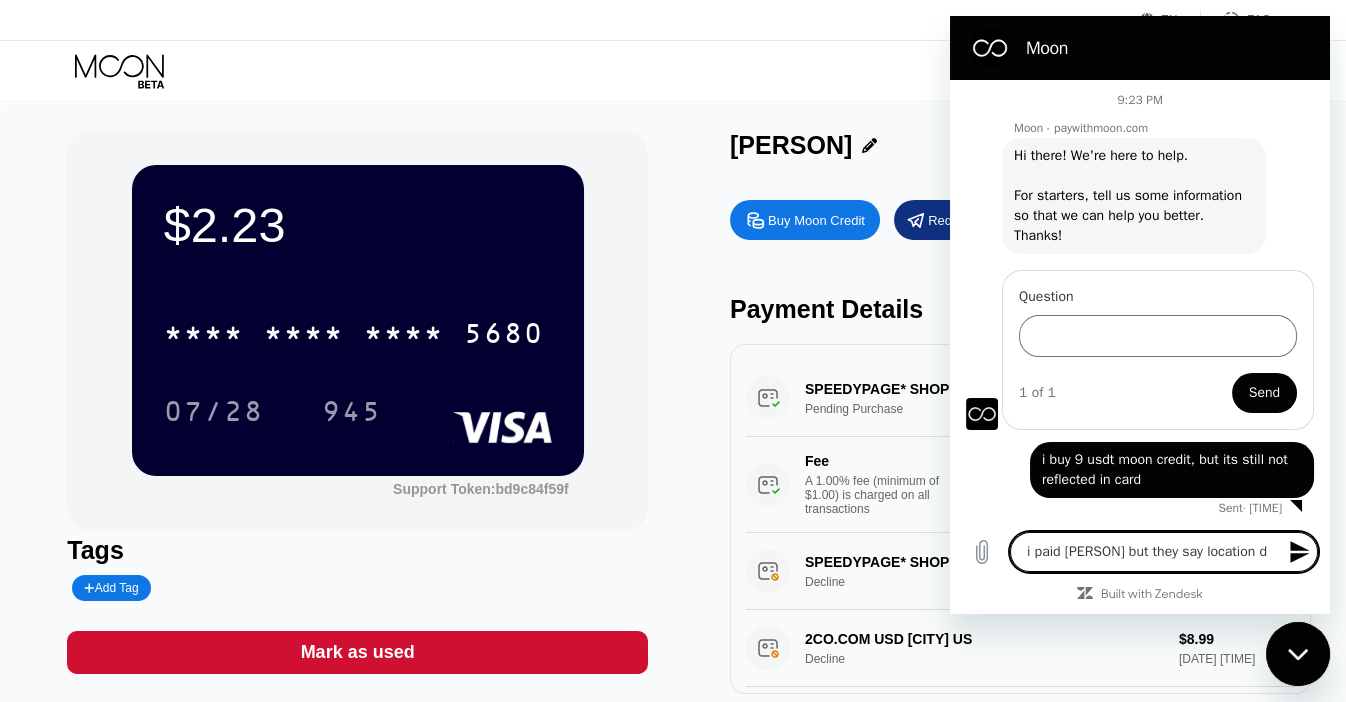 type on "i paid ivoice but they say location di" 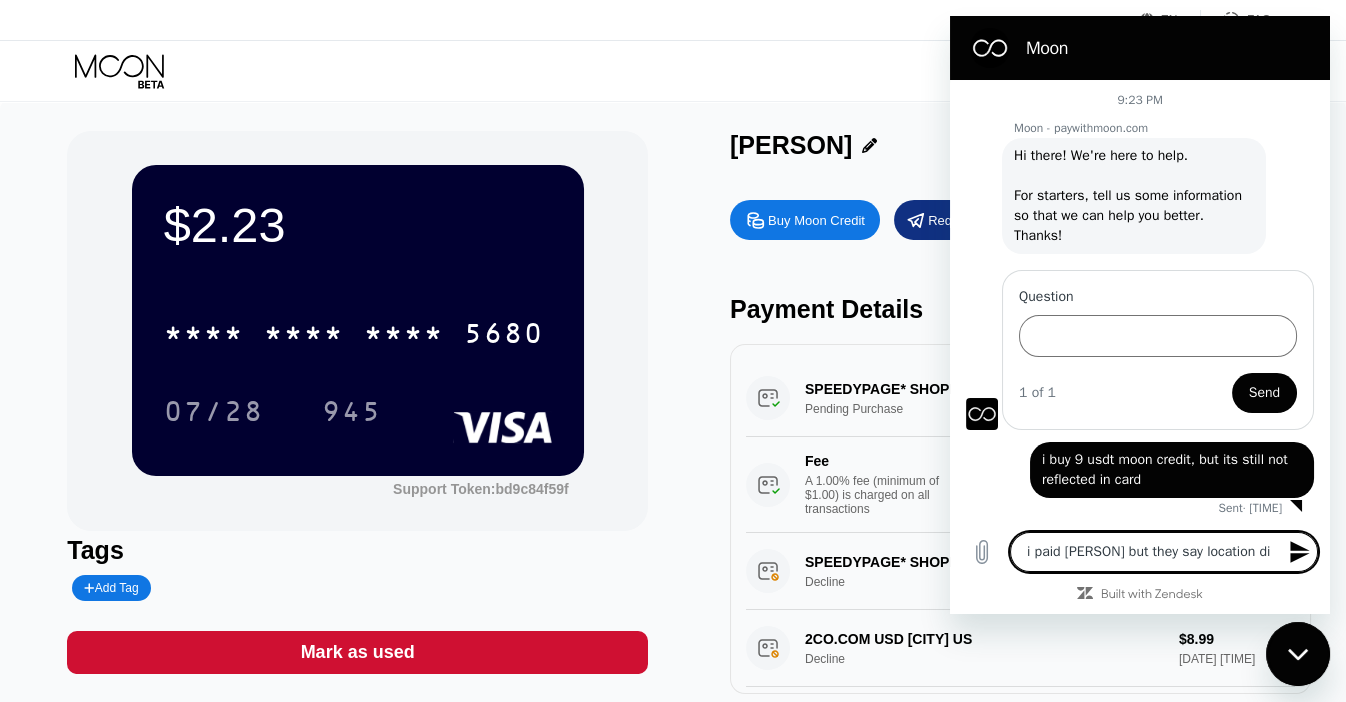 type on "i paid ivoice but they say location did" 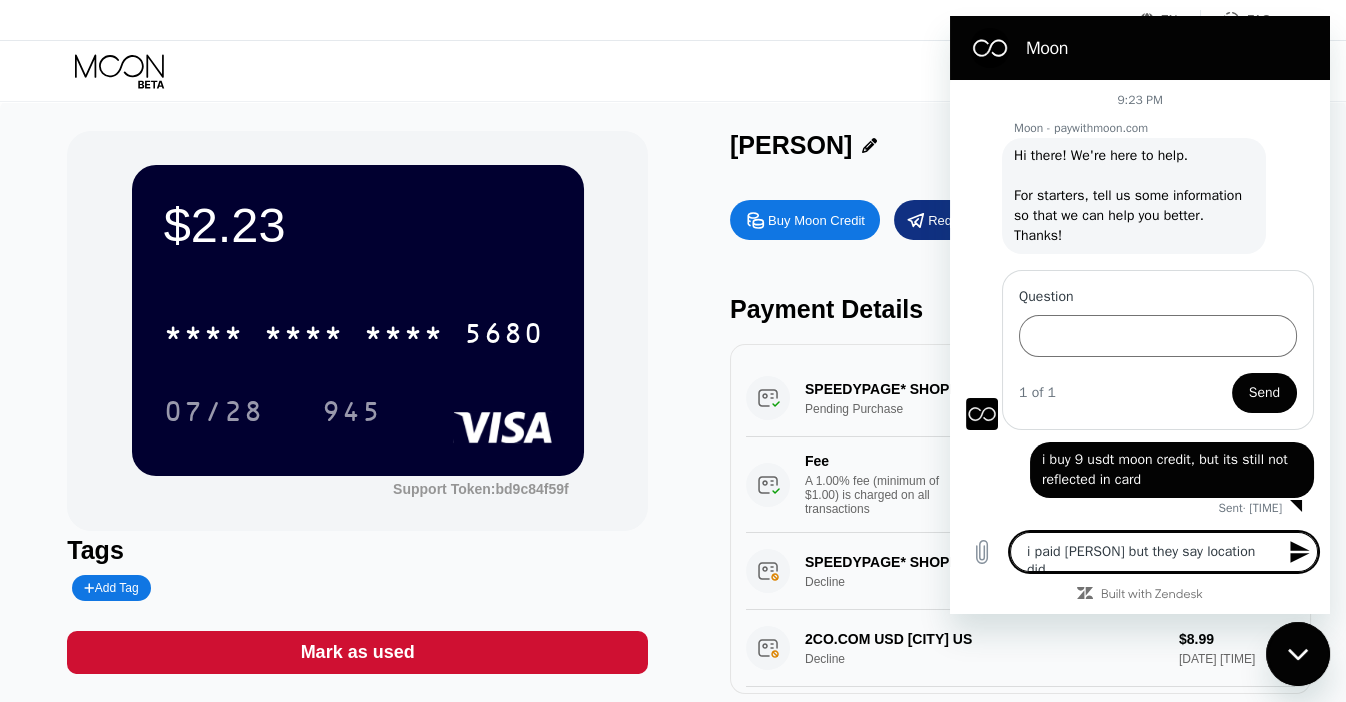 type on "i paid ivoice but they say location didn" 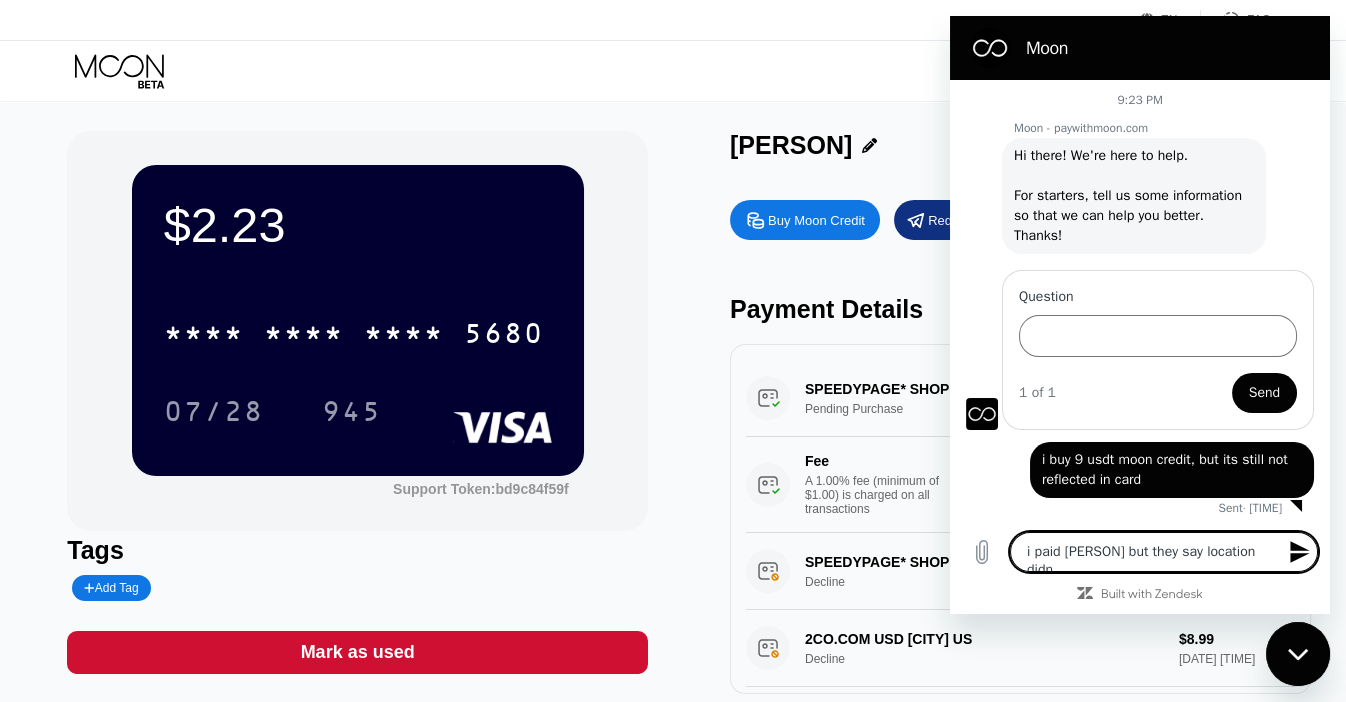type on "i paid ivoice but they say location didno" 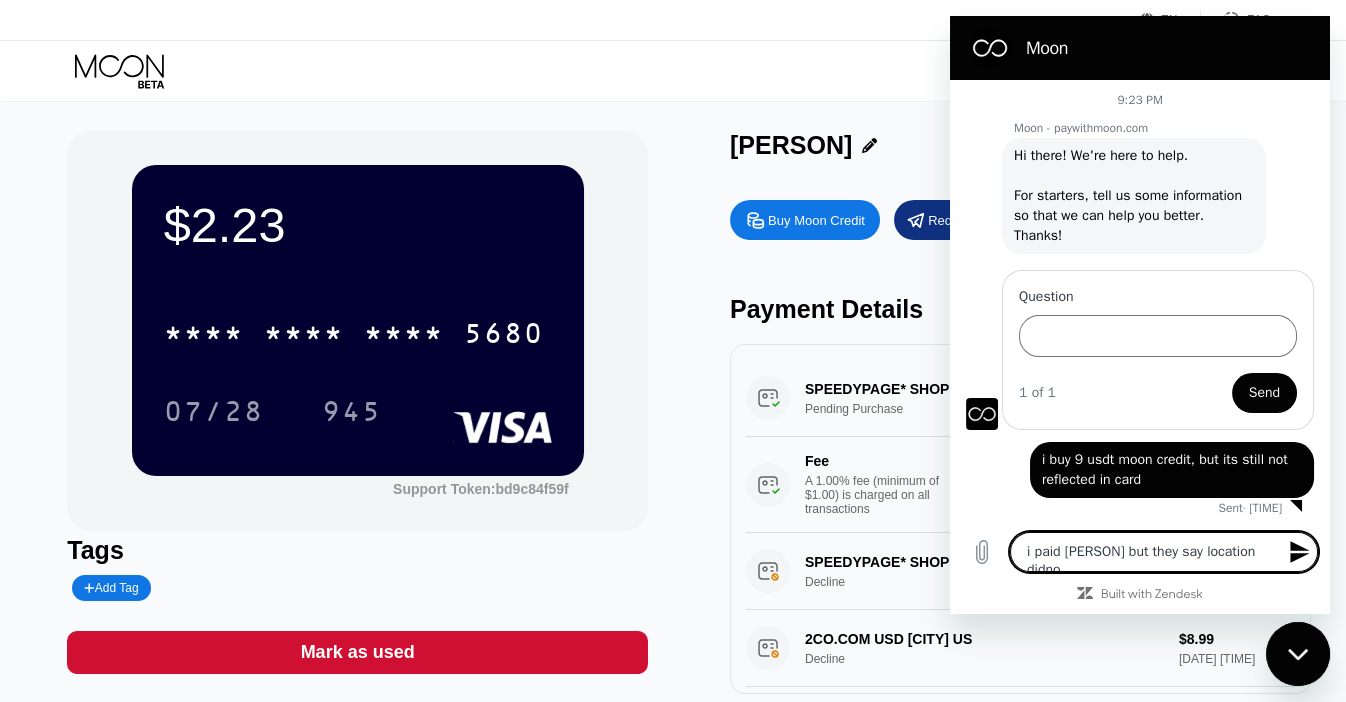type on "i paid ivoice but they say location didnot" 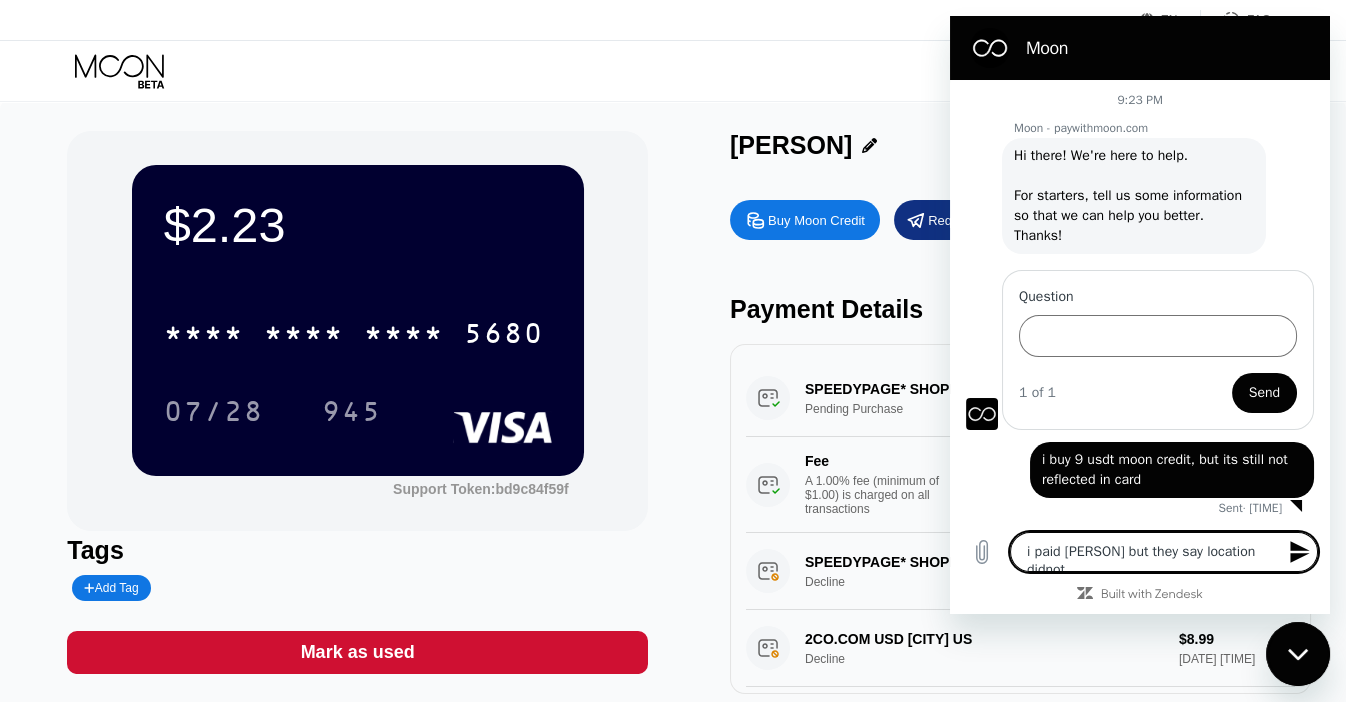 type on "i paid ivoice but they say location didnot" 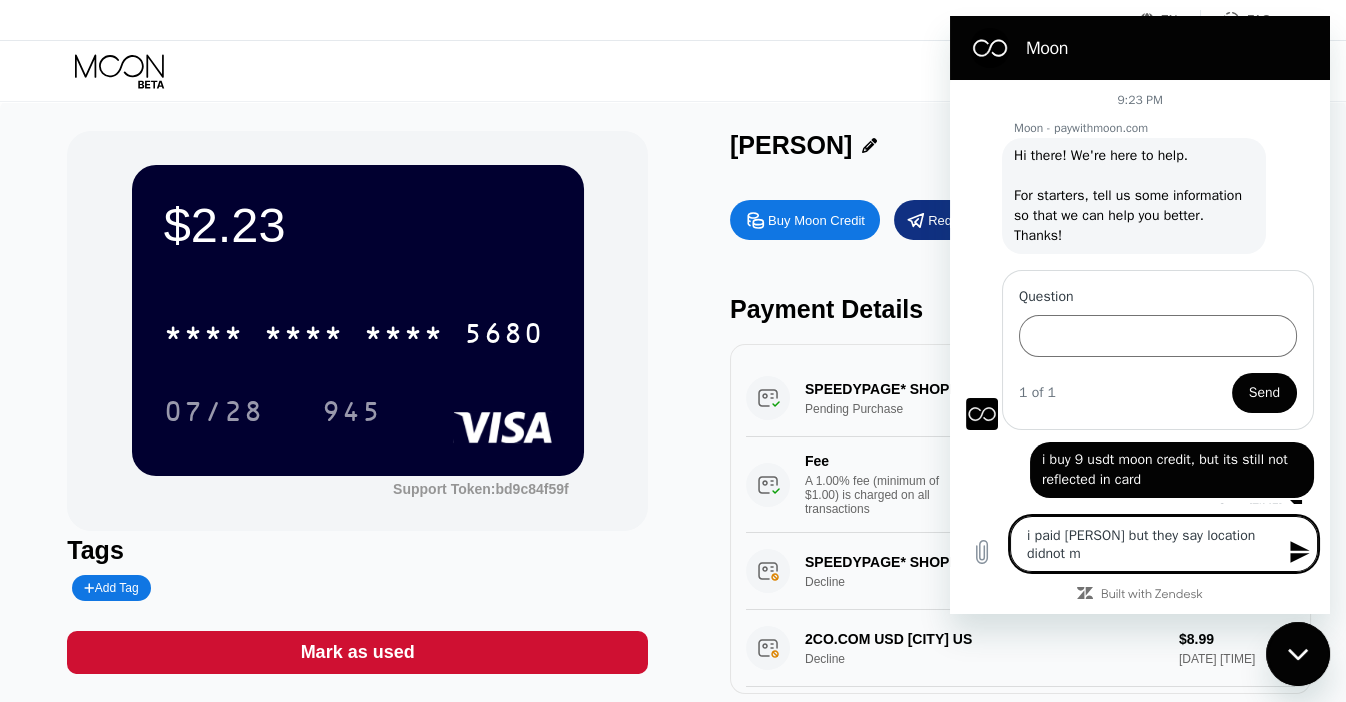 type on "i paid ivoice but they say location didnot ma" 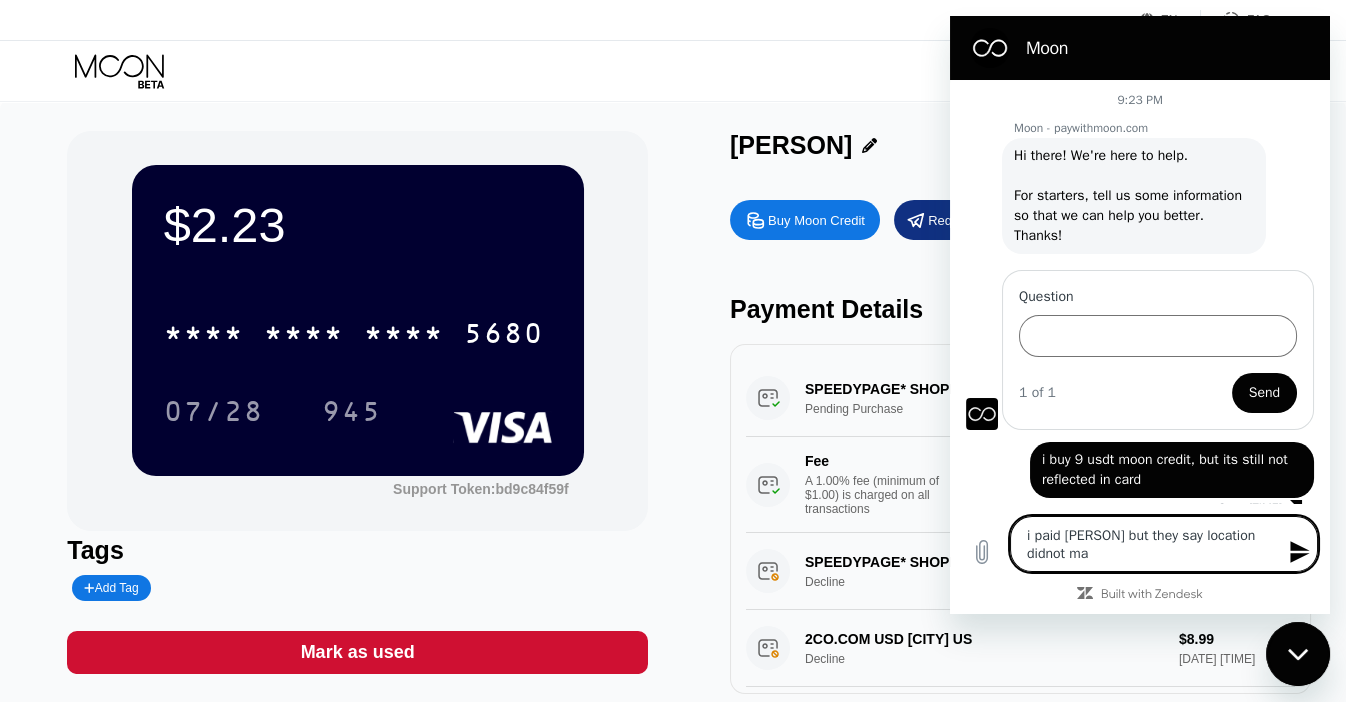 type on "i paid ivoice but they say location didnot mat" 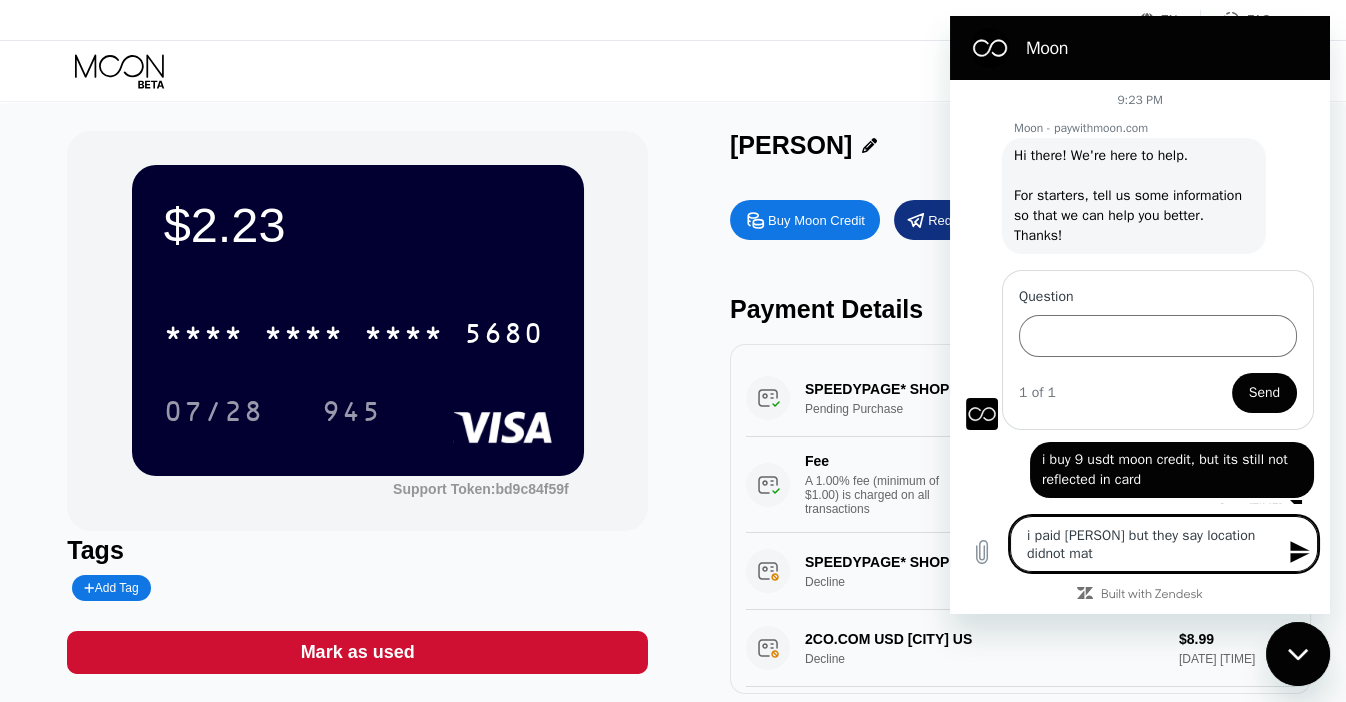 type on "i paid ivoice but they say location didnot matc" 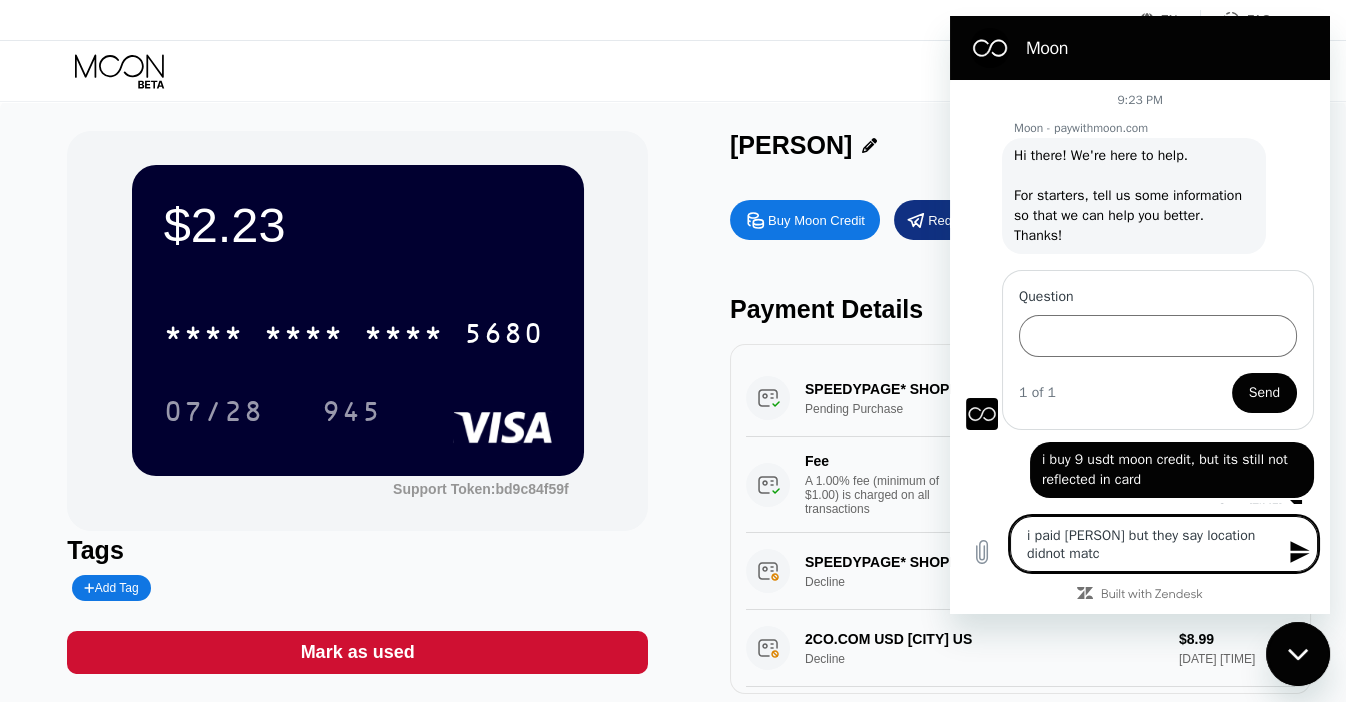 type on "i paid ivoice but they say location didnot match" 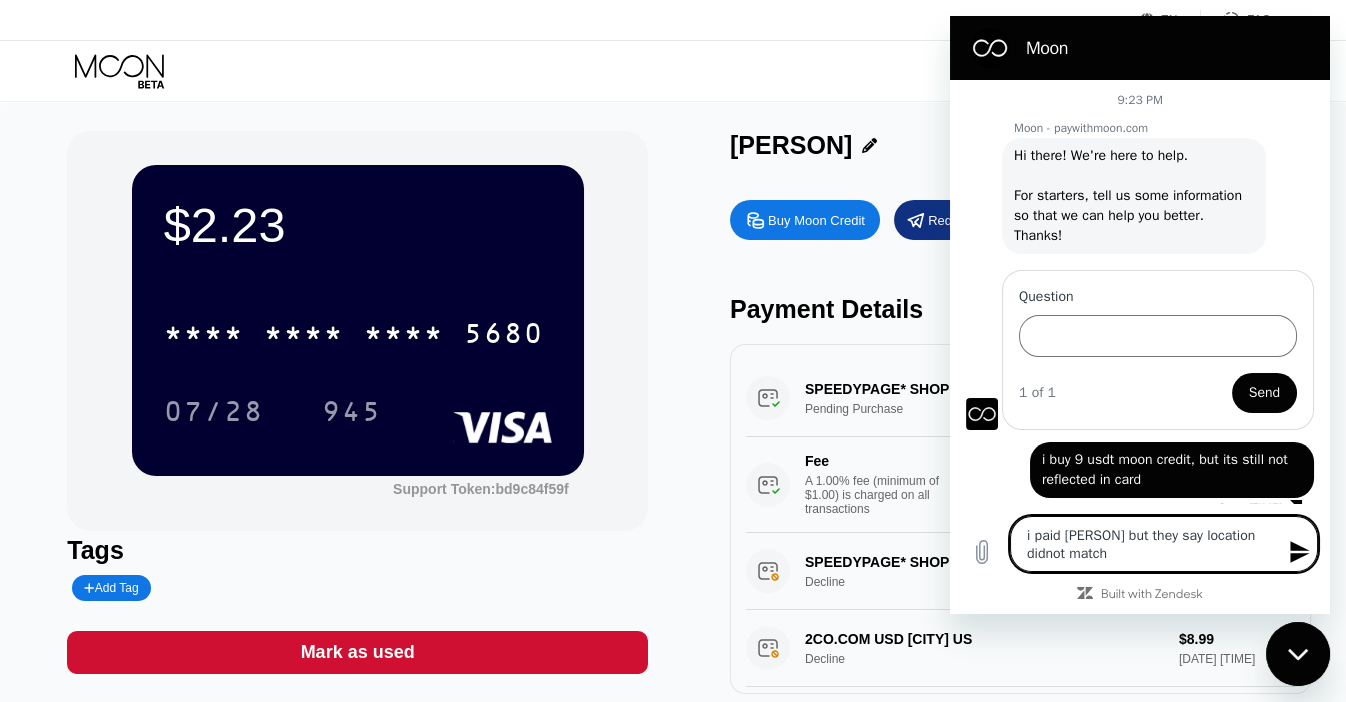 type on "i paid ivoice but they say location didnot matche" 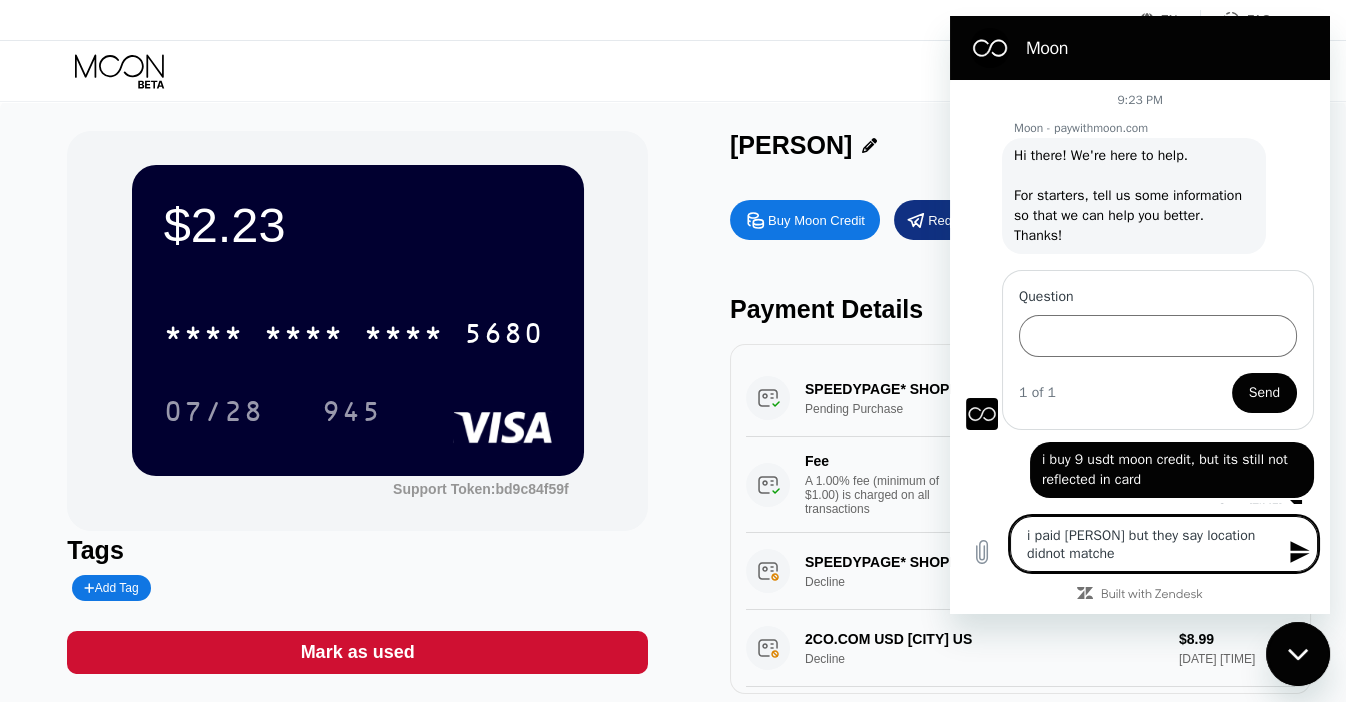 type on "i paid ivoice but they say location didnot matched" 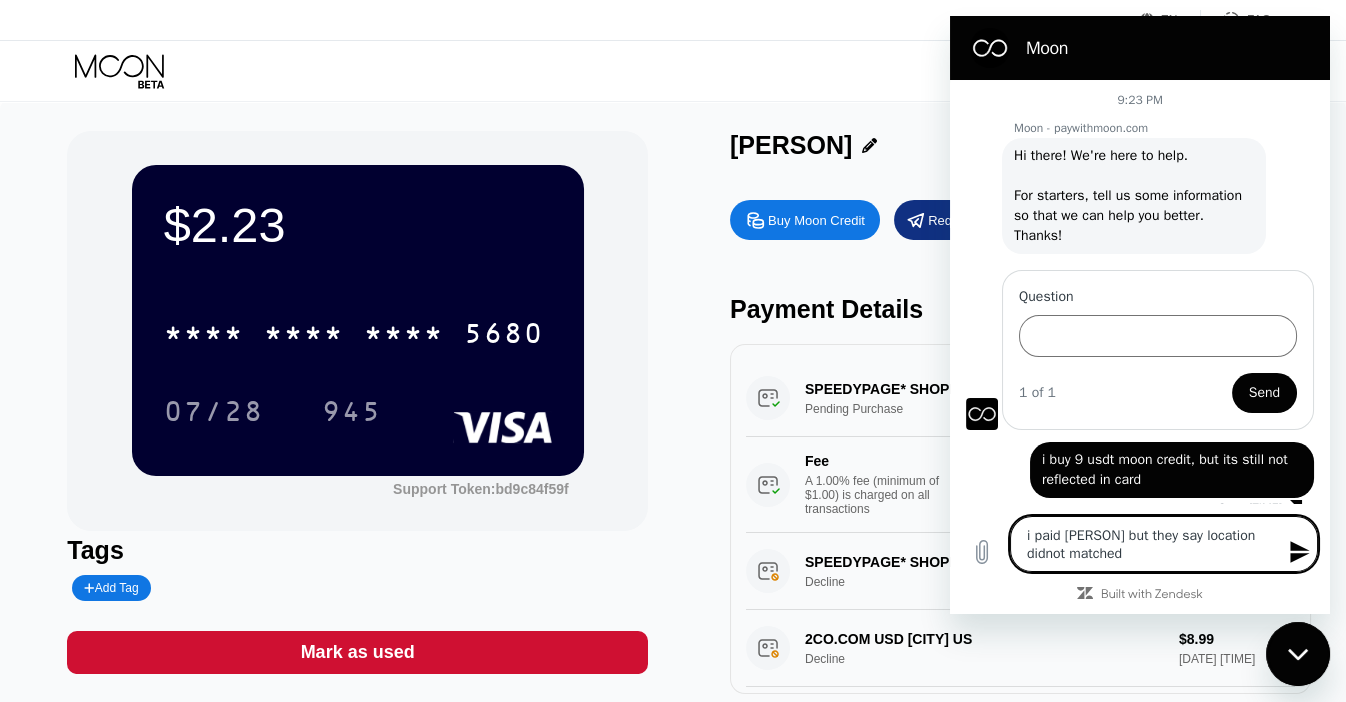 type on "i paid ivoice but they say location didnot matched" 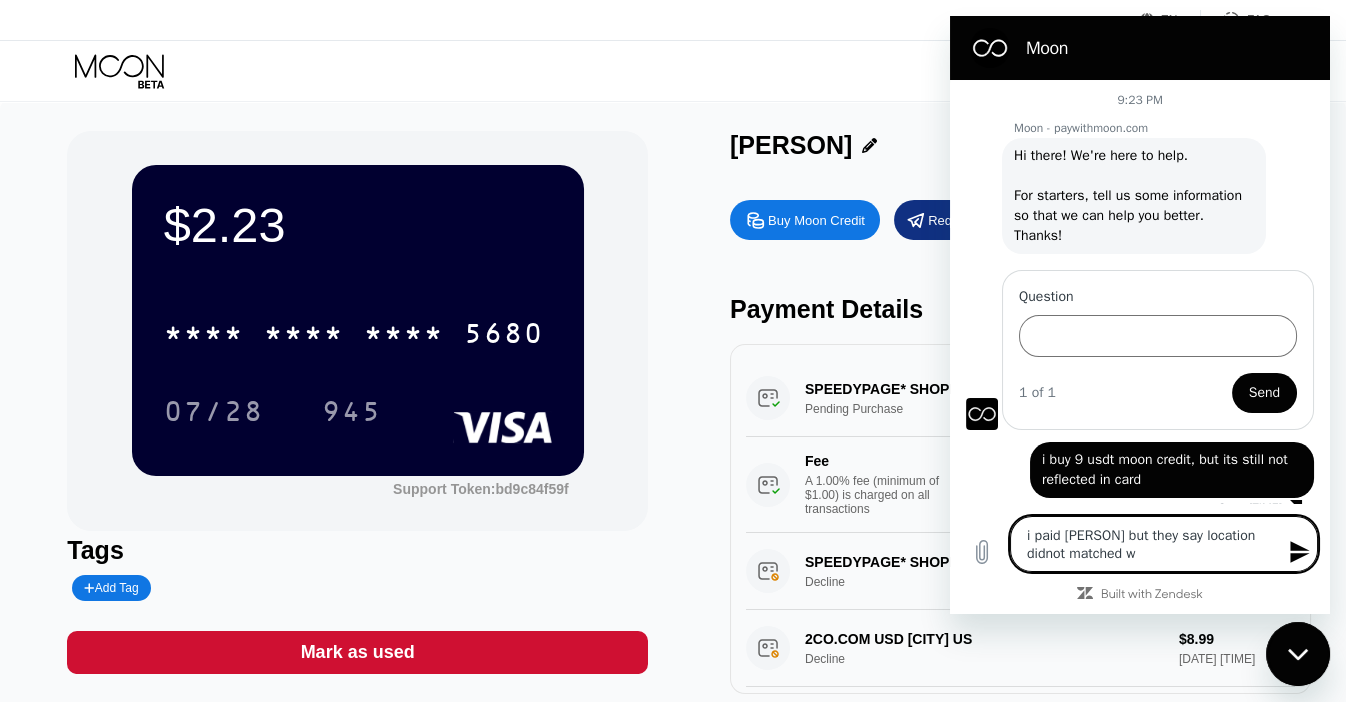 type on "i paid ivoice but they say location didnot matched wh" 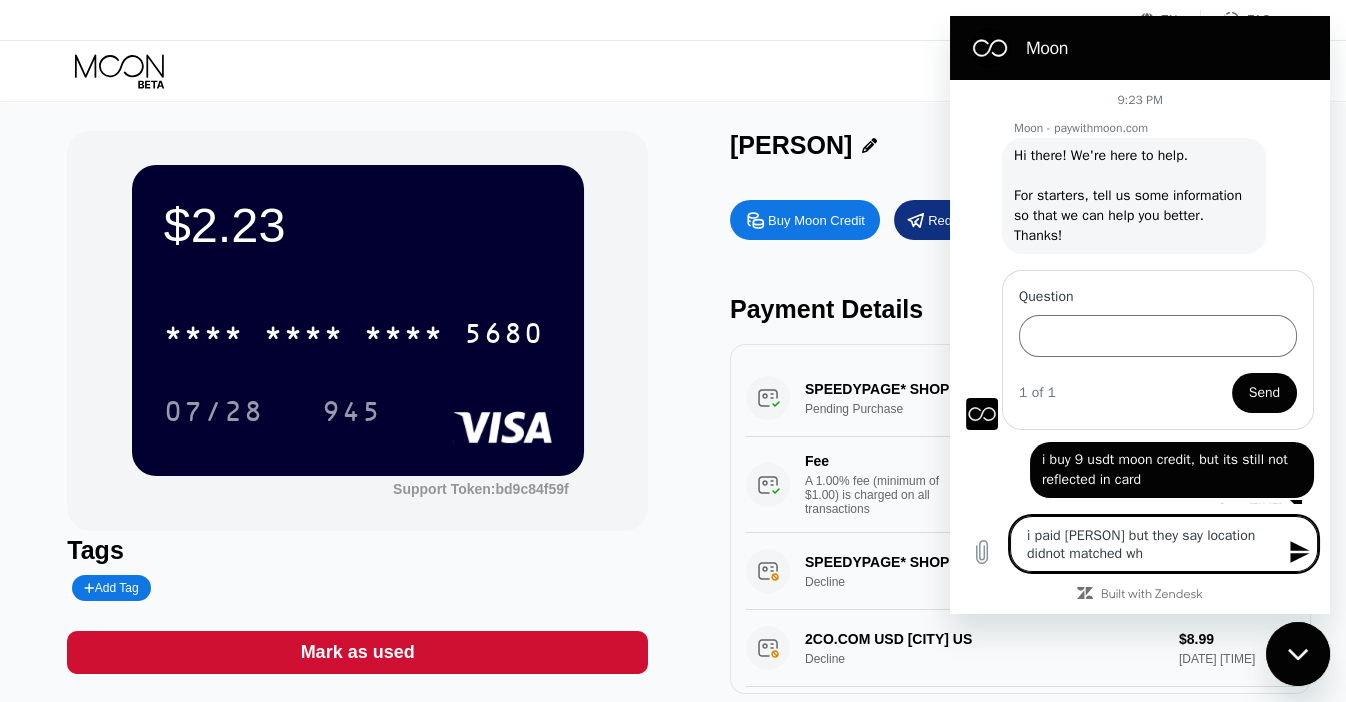 type on "i paid ivoice but they say location didnot matched wha" 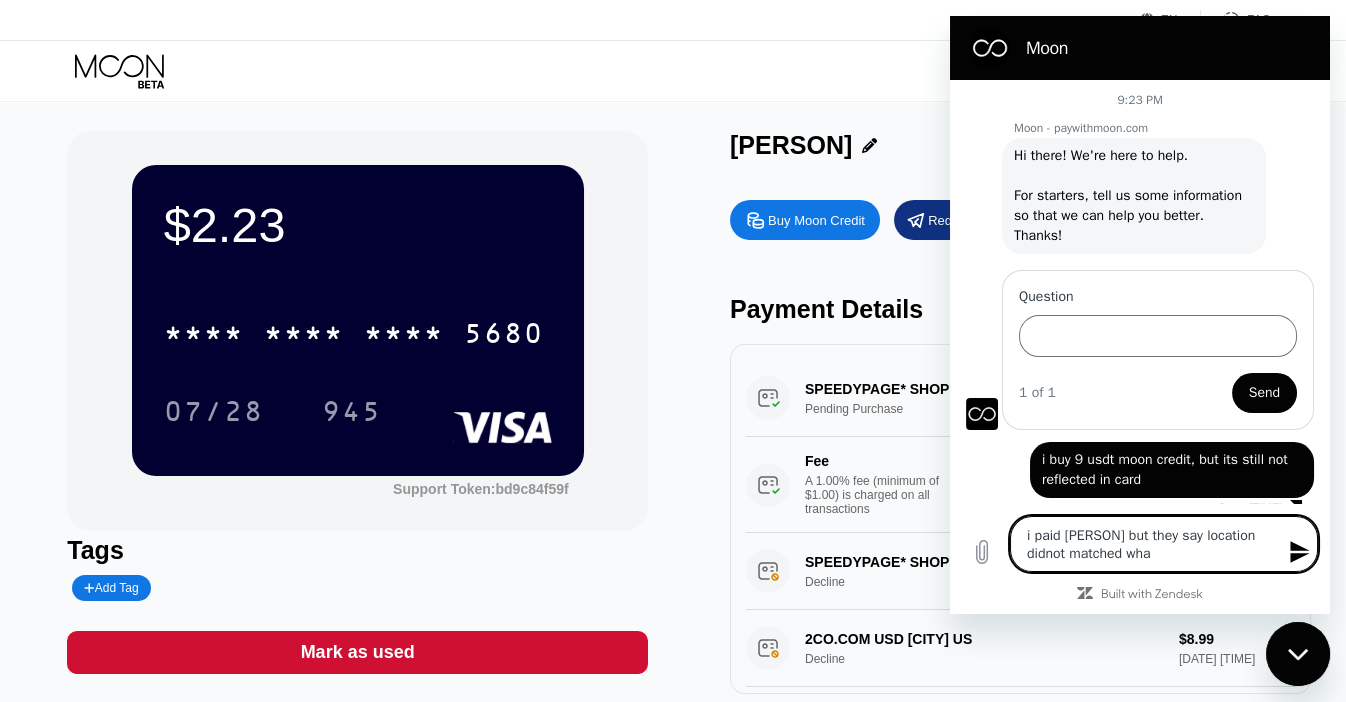 type on "x" 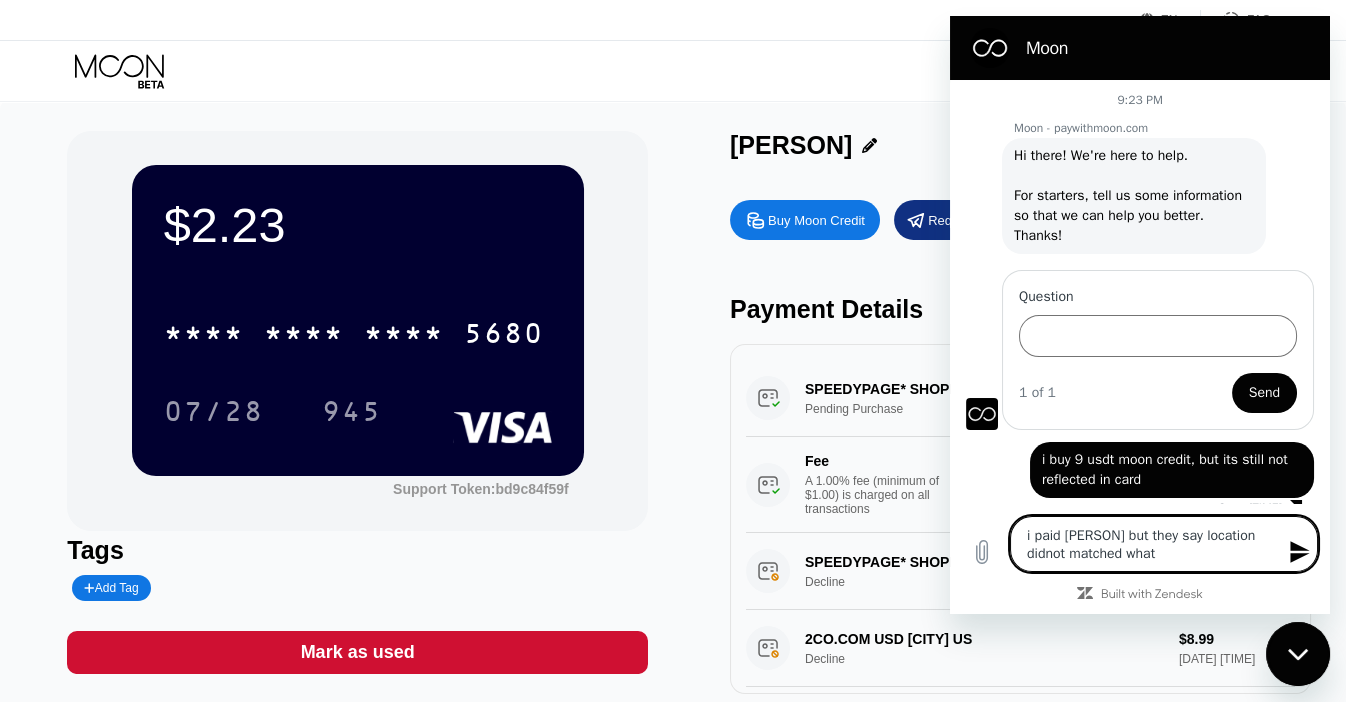 type on "i paid ivoice but they say location didnot matched whats" 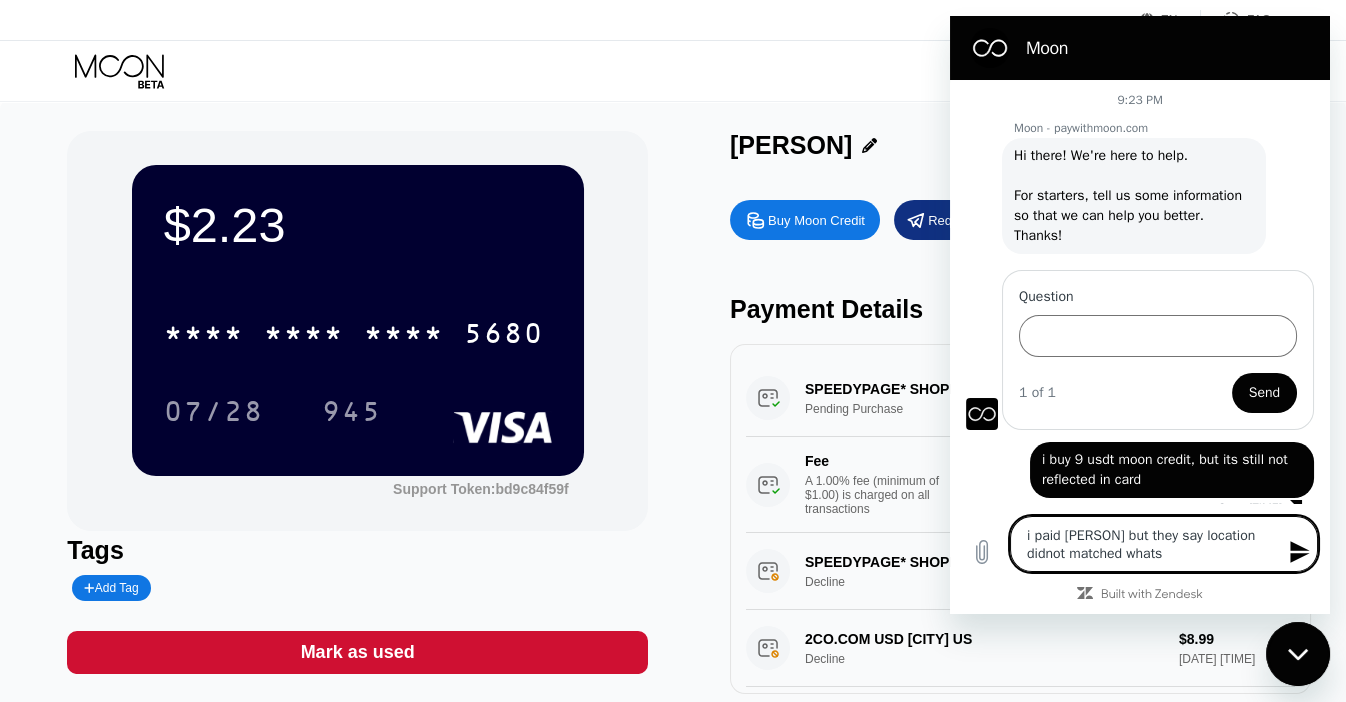 type on "i paid ivoice but they say location didnot matched whats" 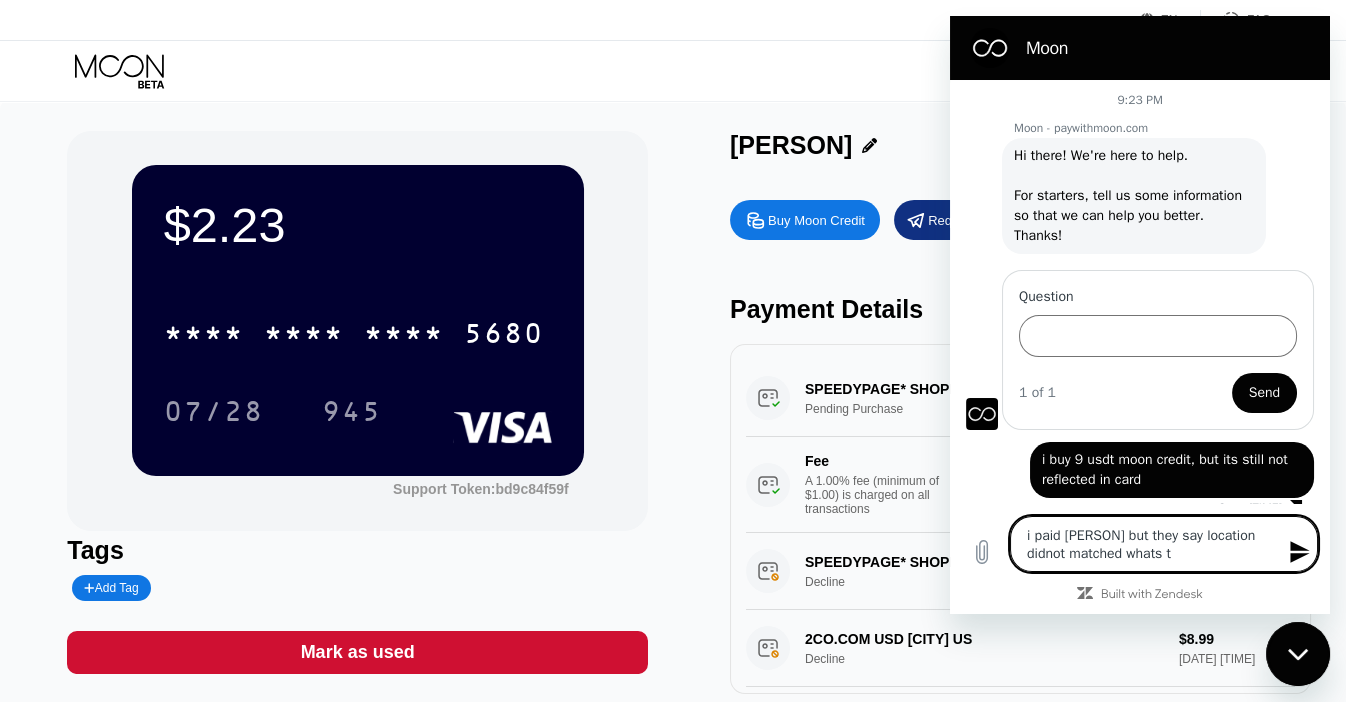 type on "i paid ivoice but they say location didnot matched whats th" 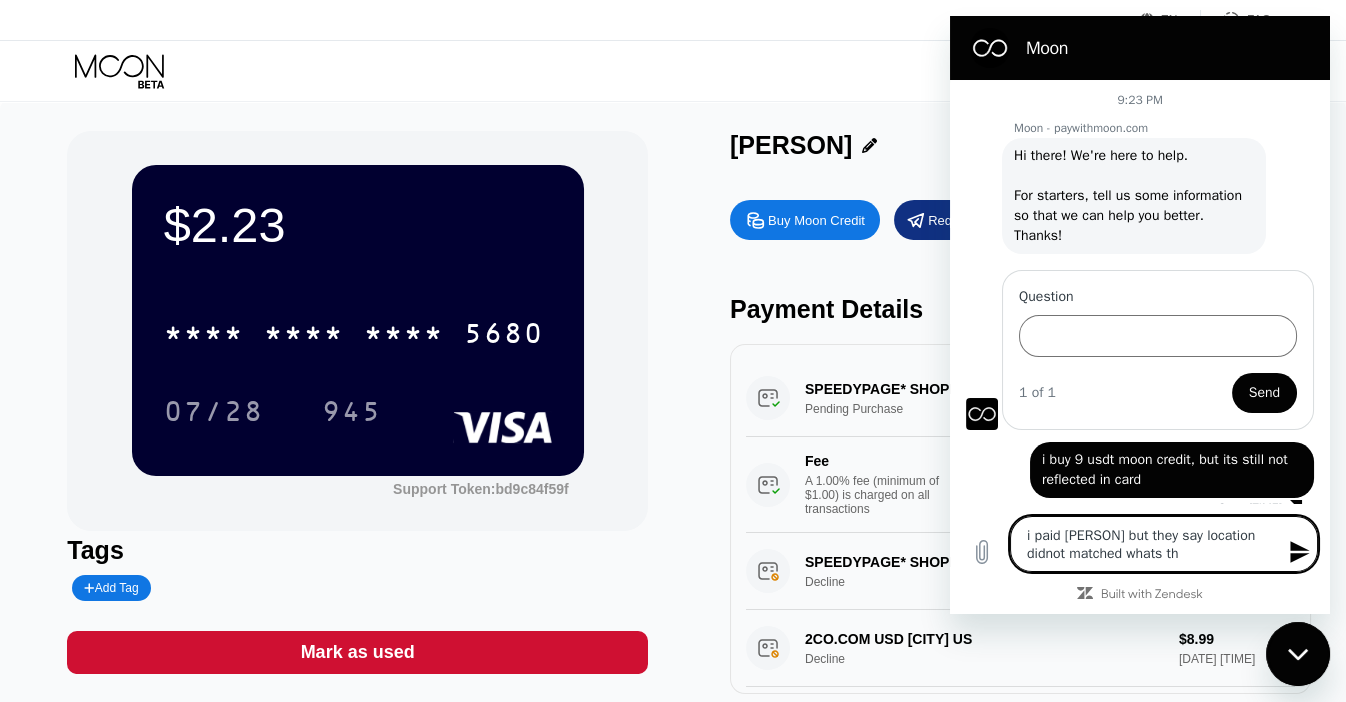 type on "i paid ivoice but they say location didnot matched whats the" 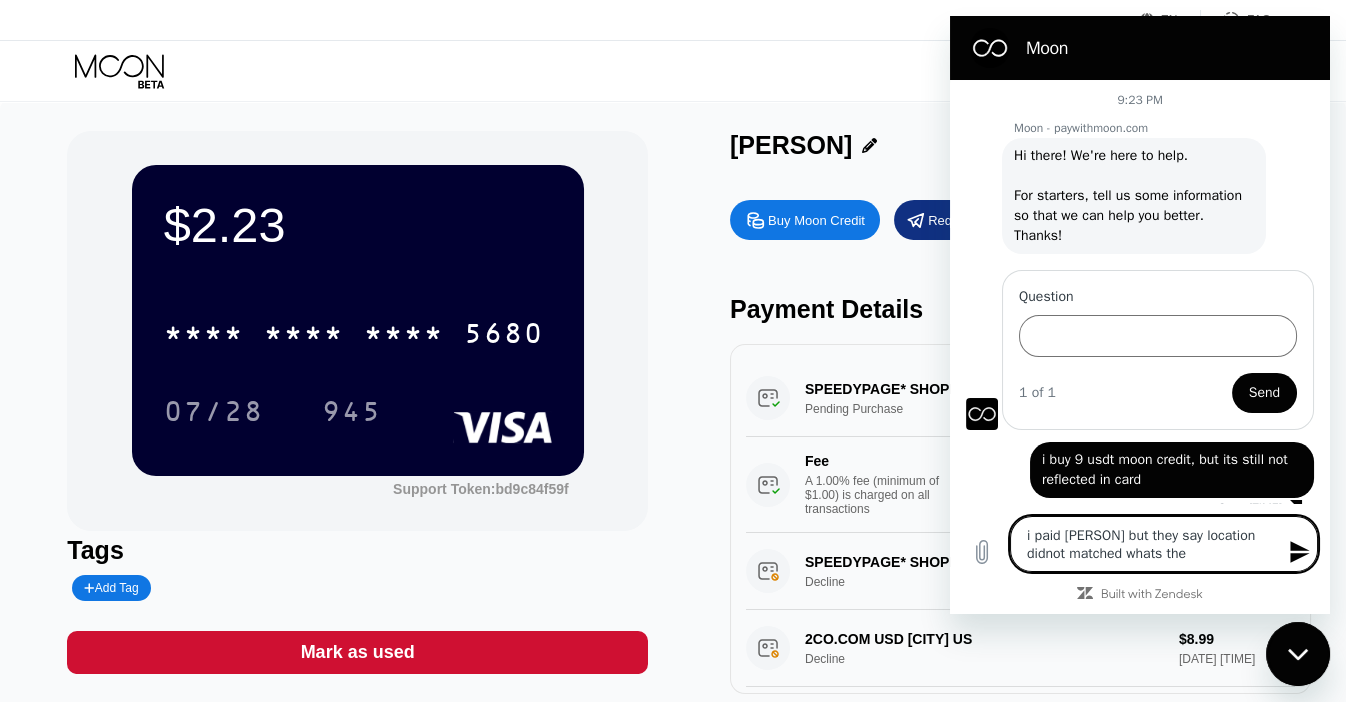 type on "i paid ivoice but they say location didnot matched whats the" 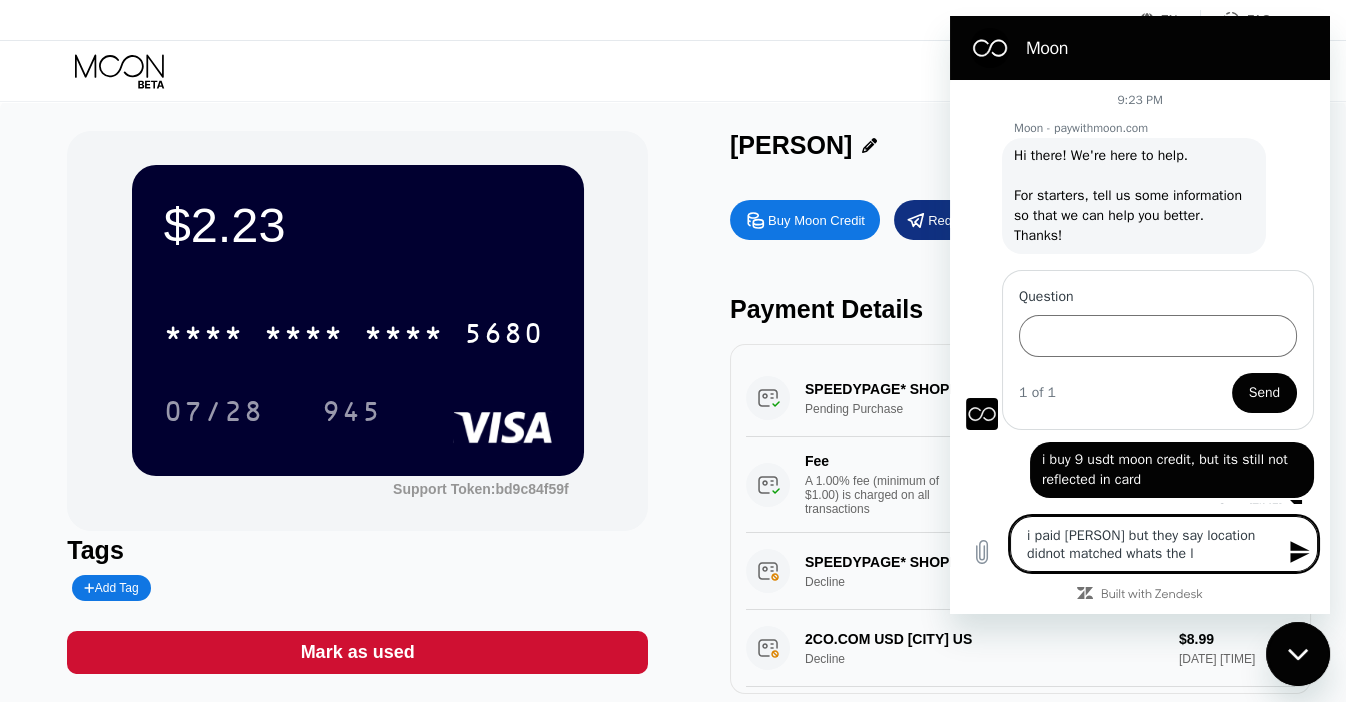 type on "i paid ivoice but they say location didnot matched whats the lo" 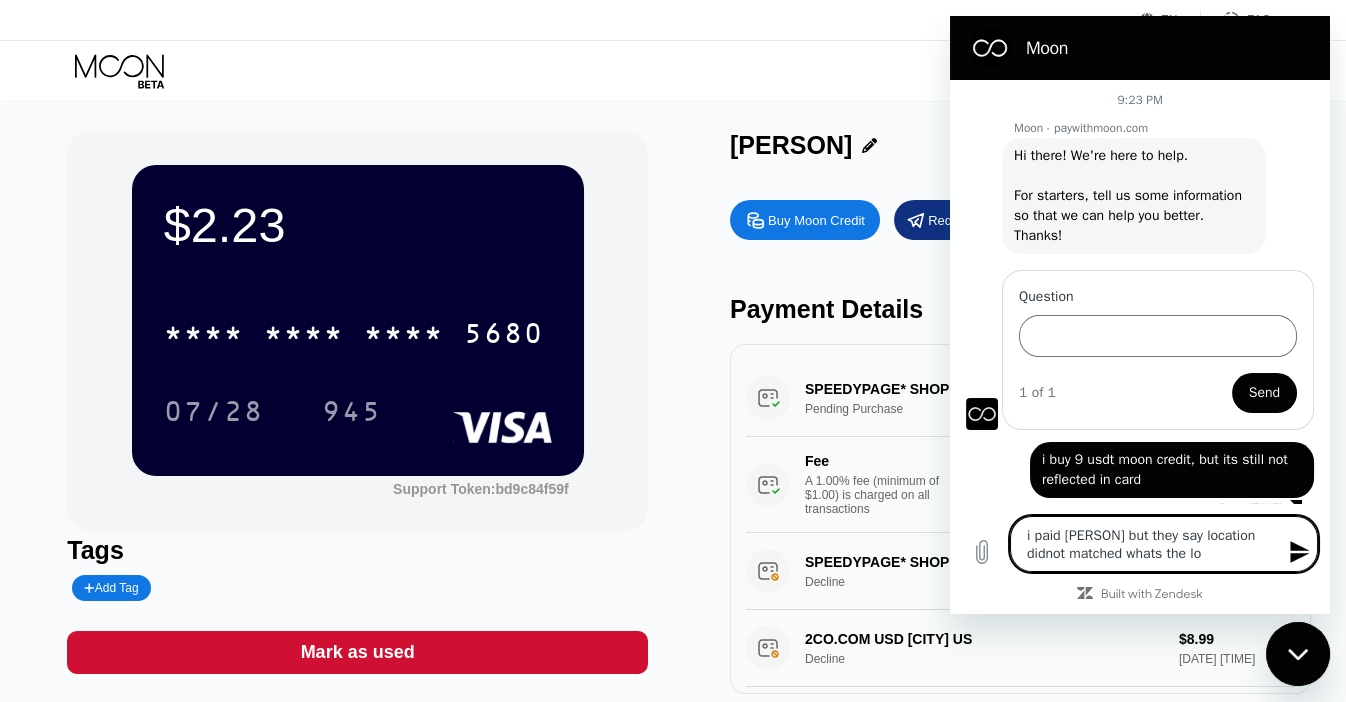 type on "i paid ivoice but they say location didnot matched whats the loc" 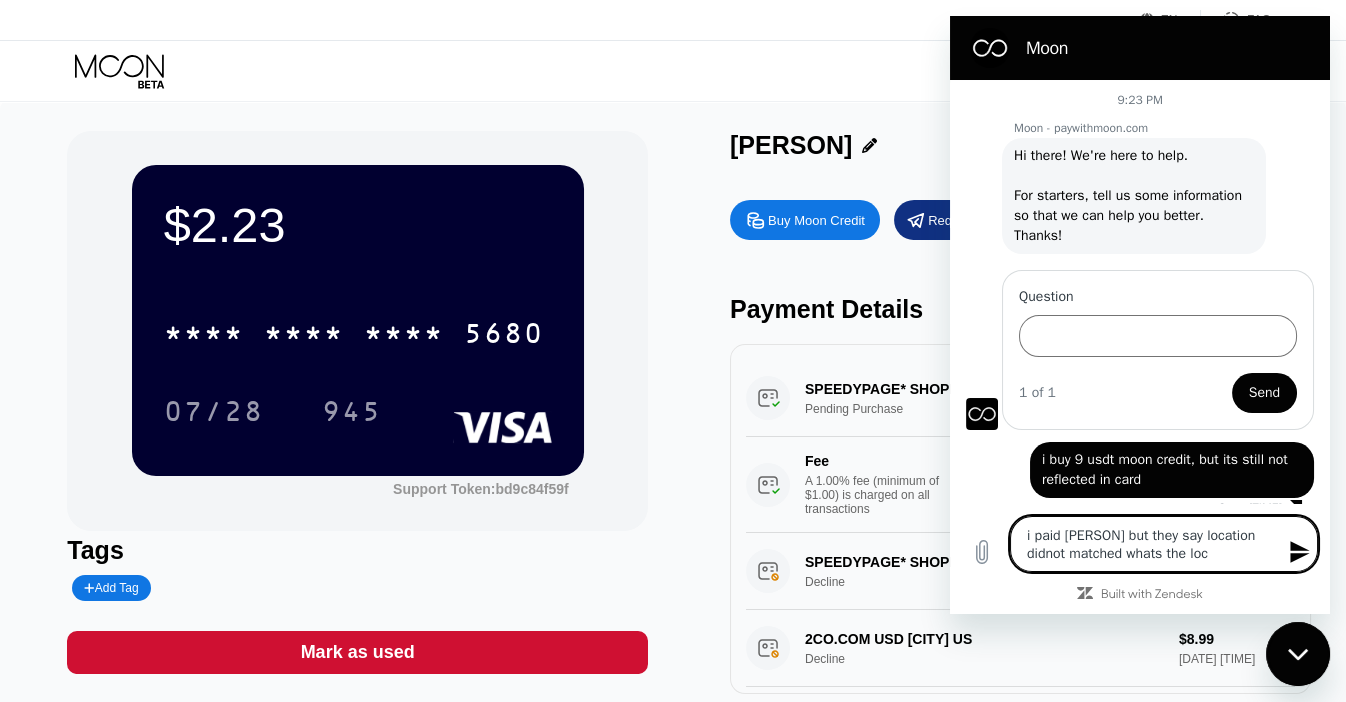 type on "i paid ivoice but they say location didnot matched whats the loca" 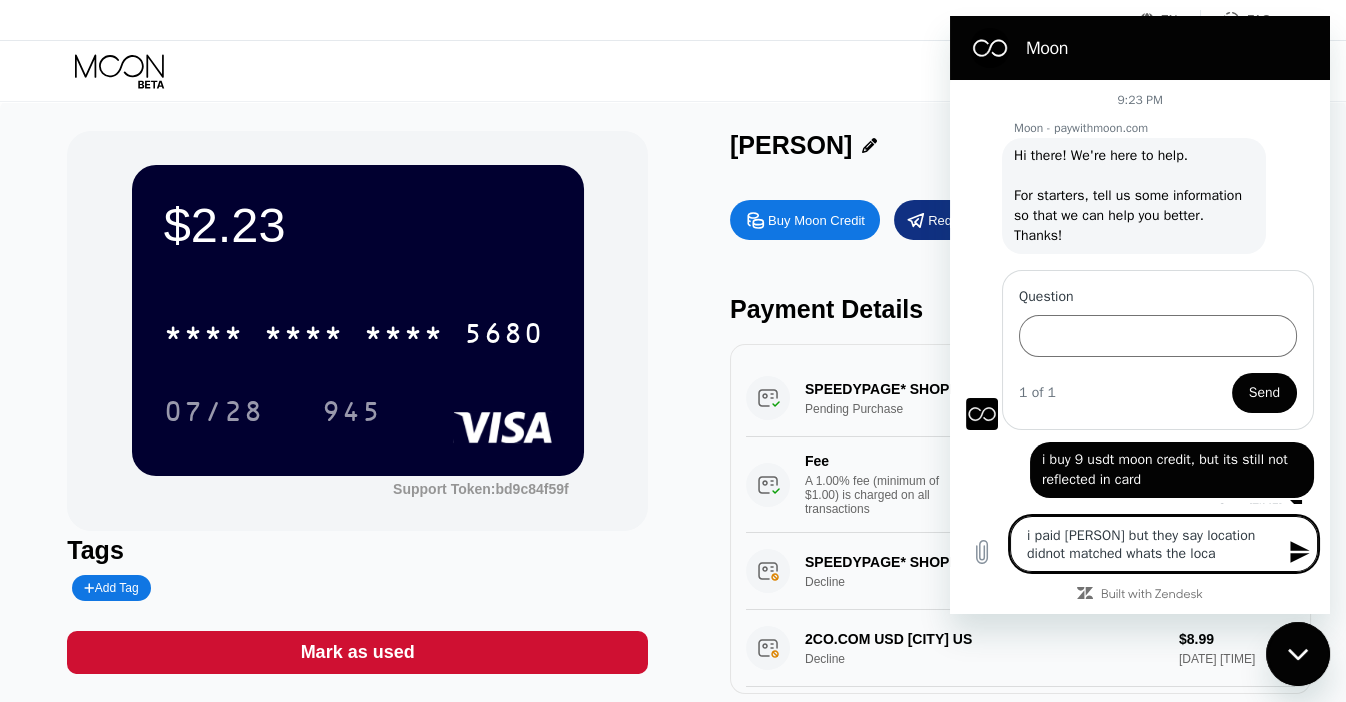 type on "i paid ivoice but they say location didnot matched whats the locat" 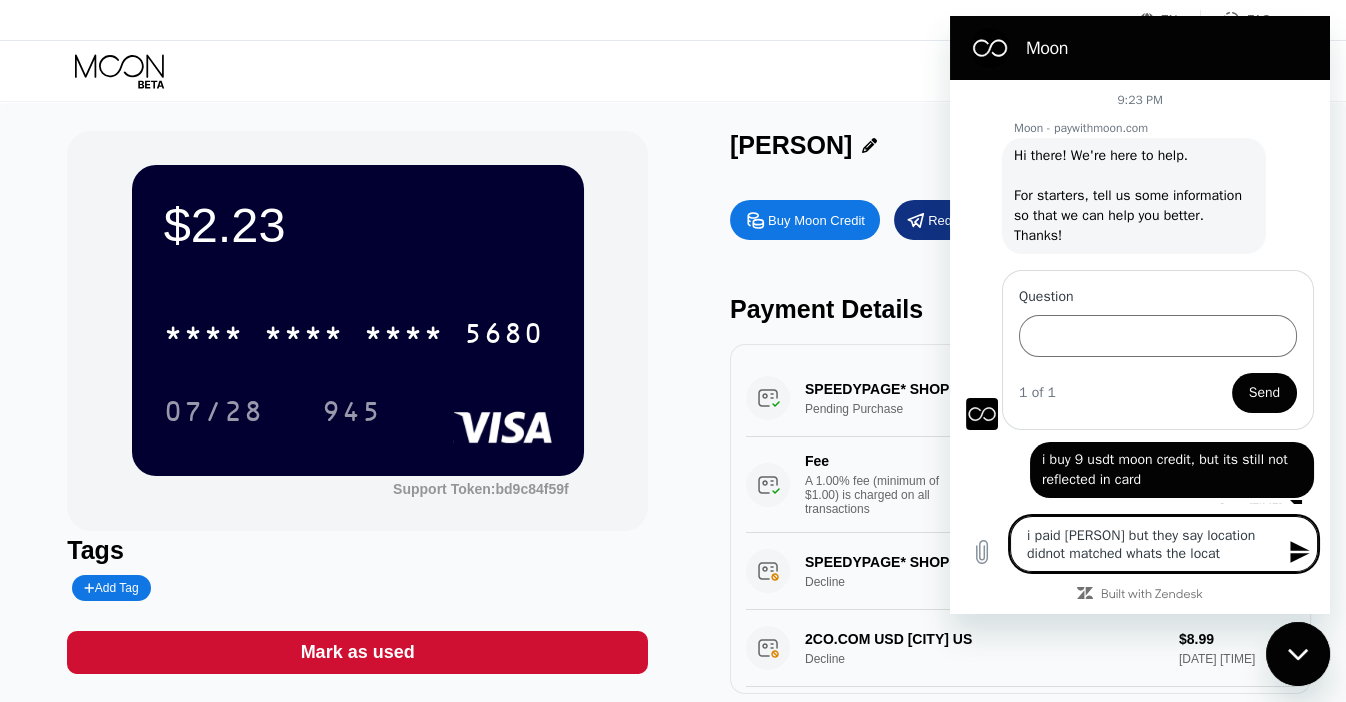 type on "x" 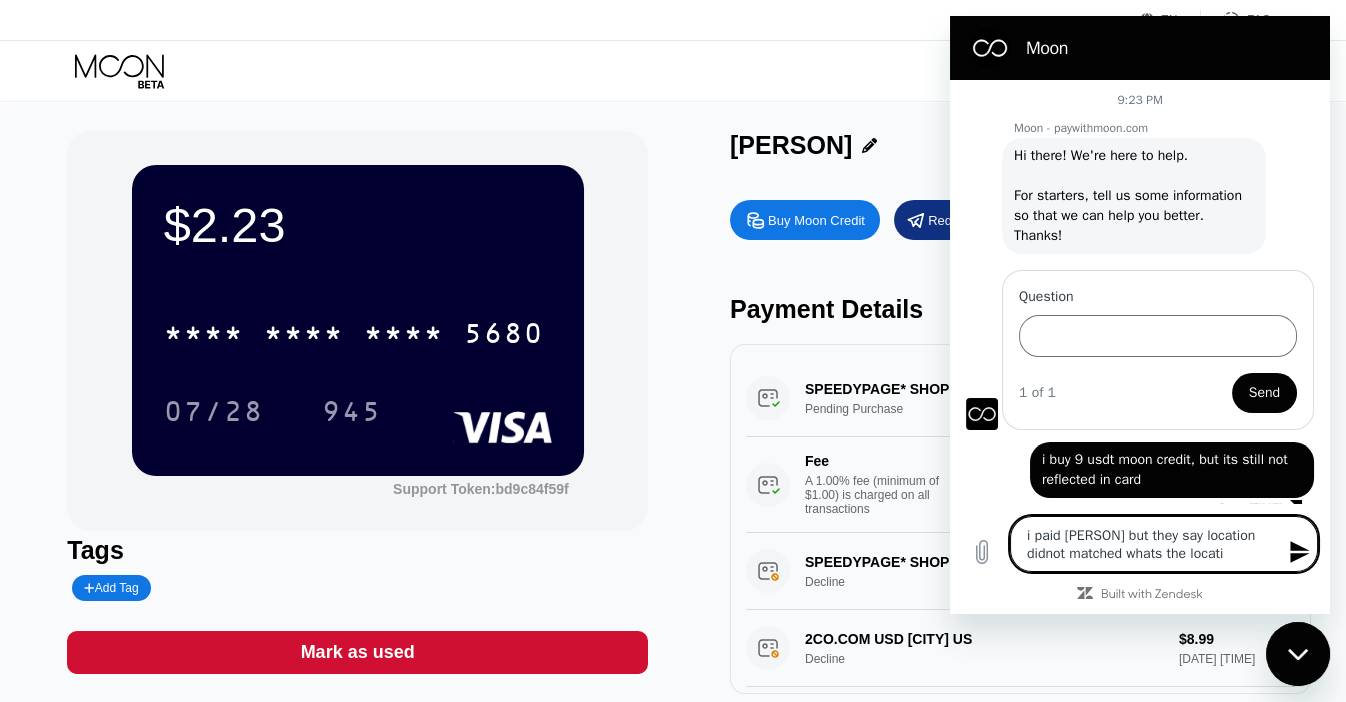 type on "i paid ivoice but they say location didnot matched whats the locatio" 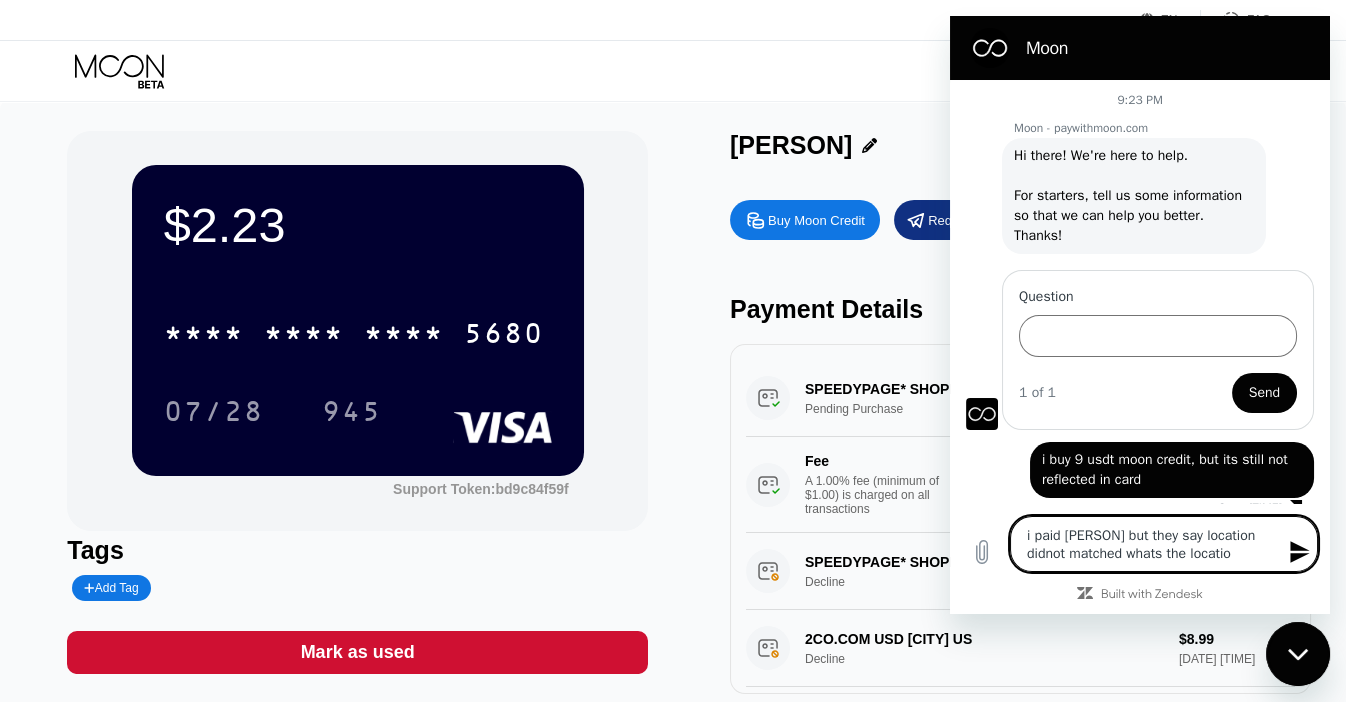 type on "i paid ivoice but they say location didnot matched whats the location" 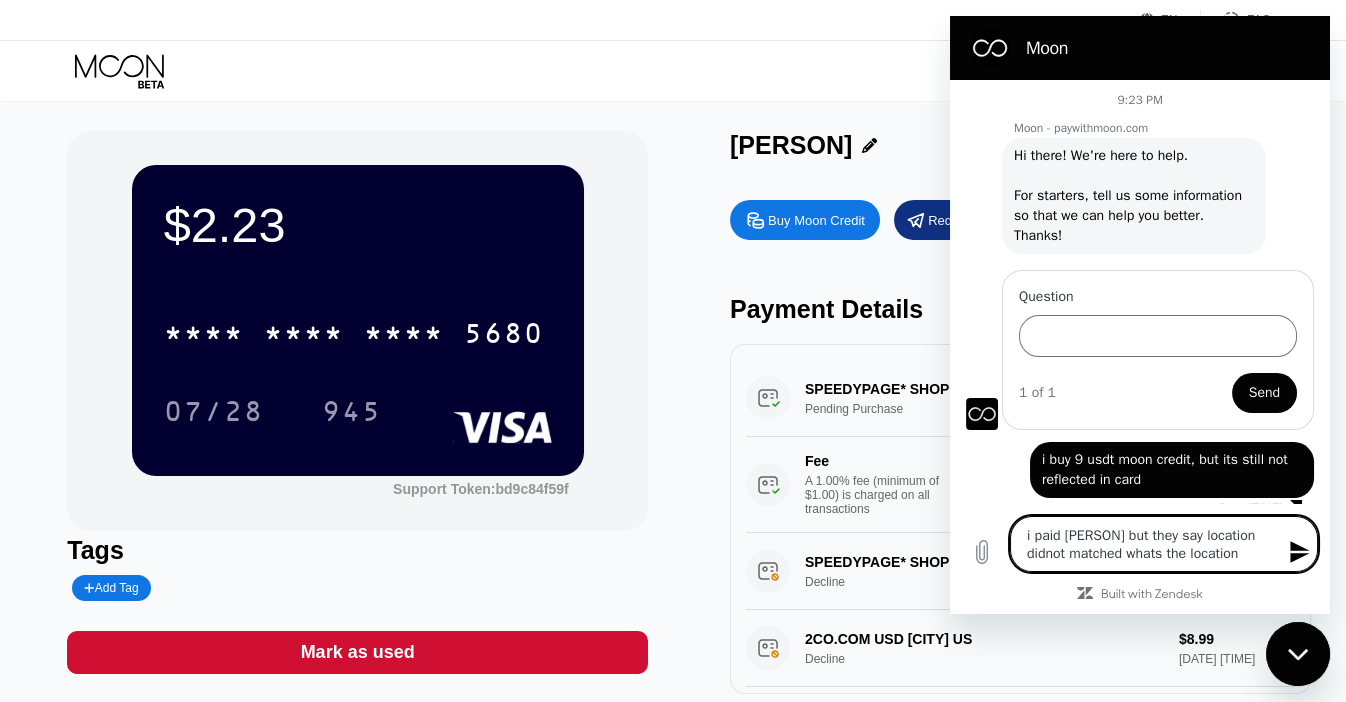 type on "i paid ivoice but they say location didnot matched whats the location" 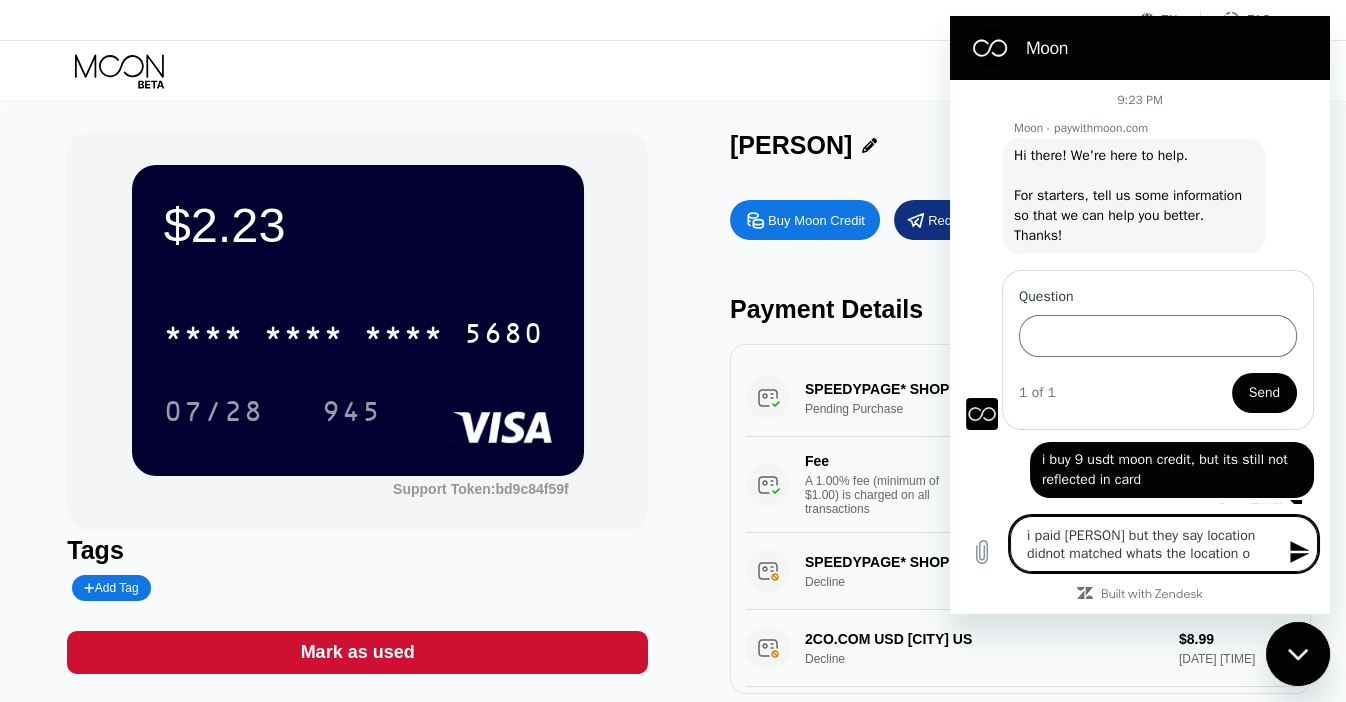 type on "i paid ivoice but they say location didnot matched whats the location of" 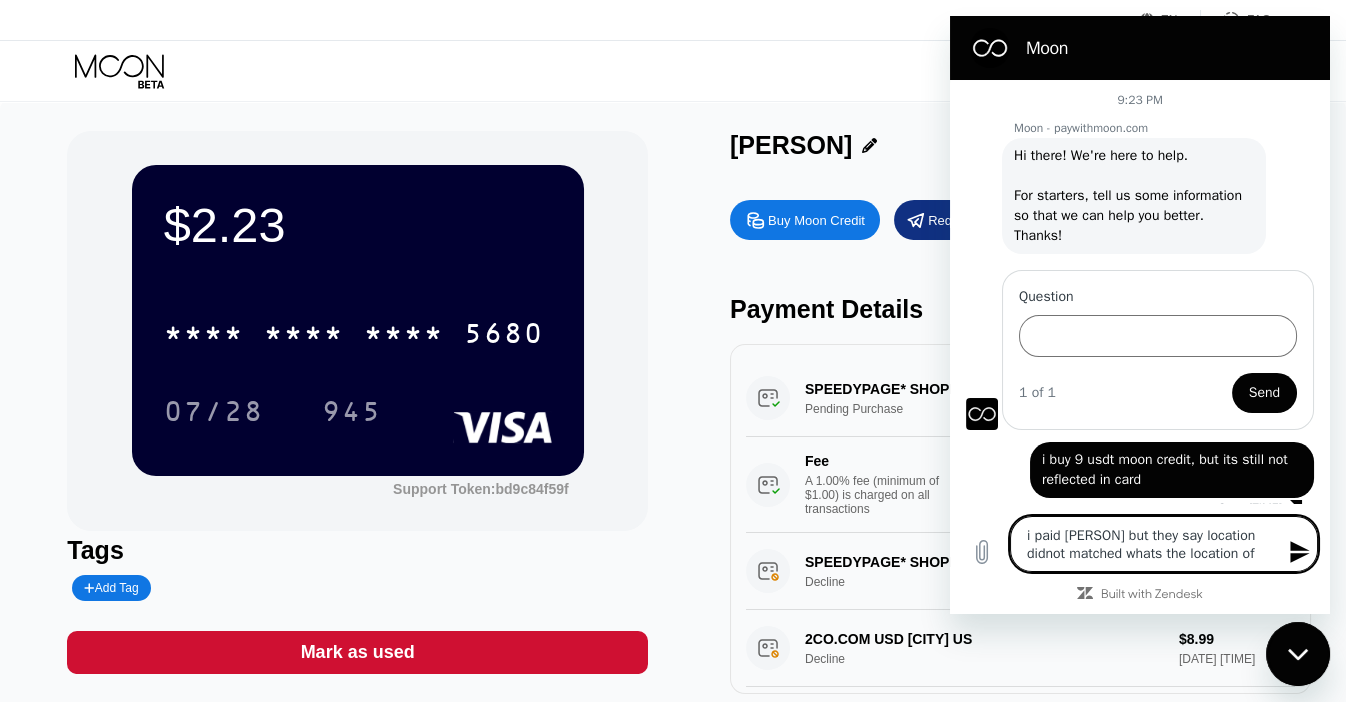 type on "i paid ivoice but they say location didnot matched whats the location of" 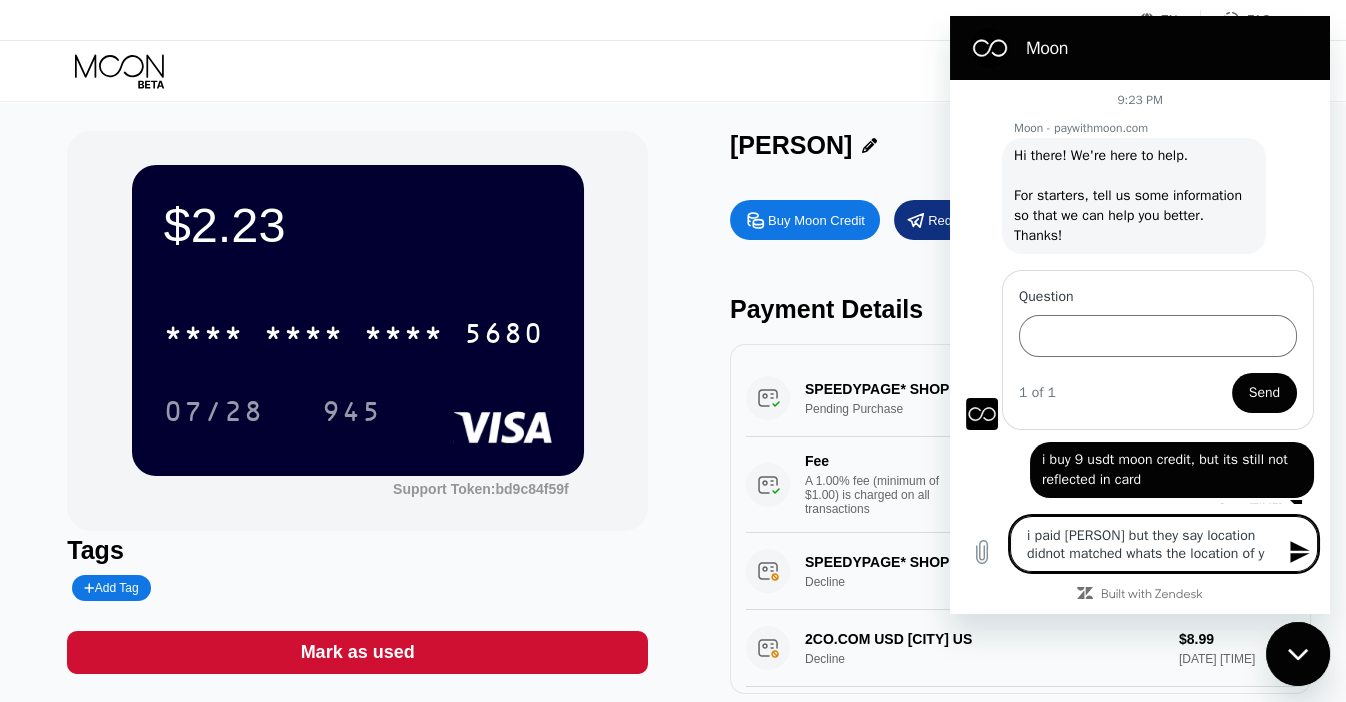type on "i paid ivoice but they say location didnot matched whats the location of yo" 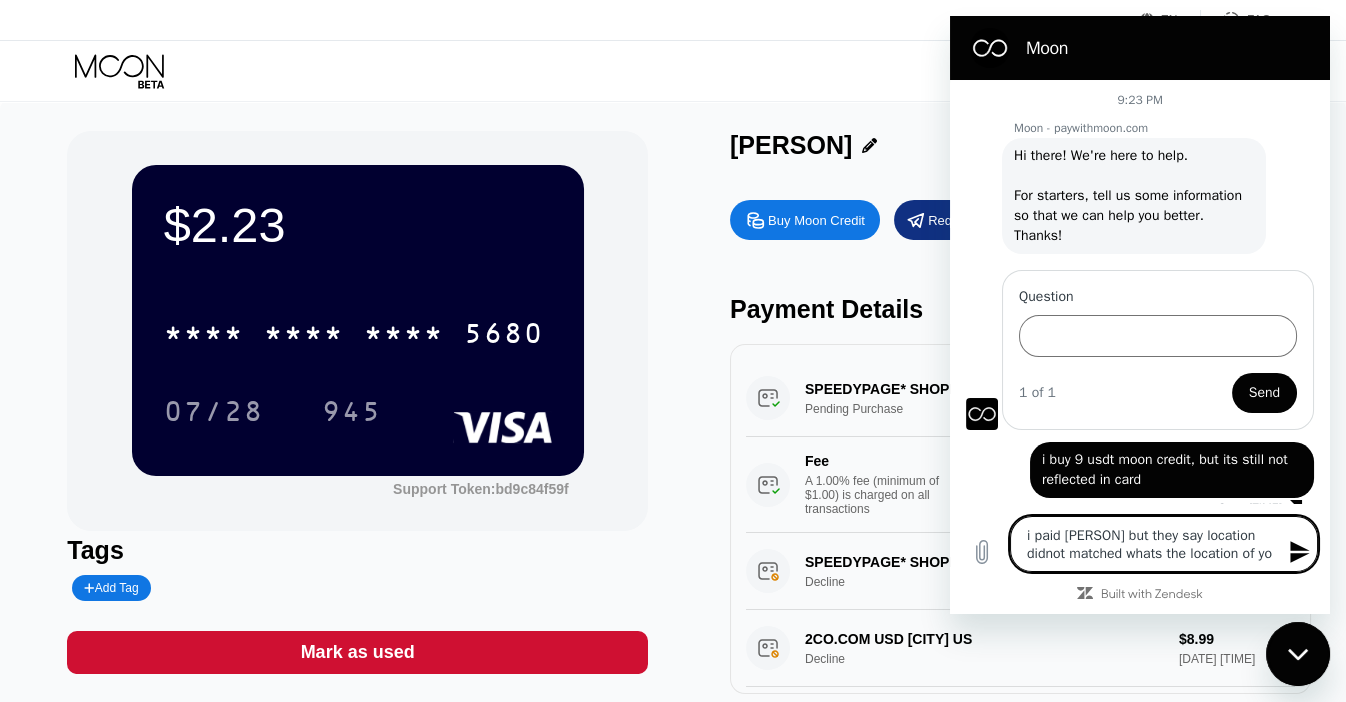 type on "i paid ivoice but they say location didnot matched whats the location of you" 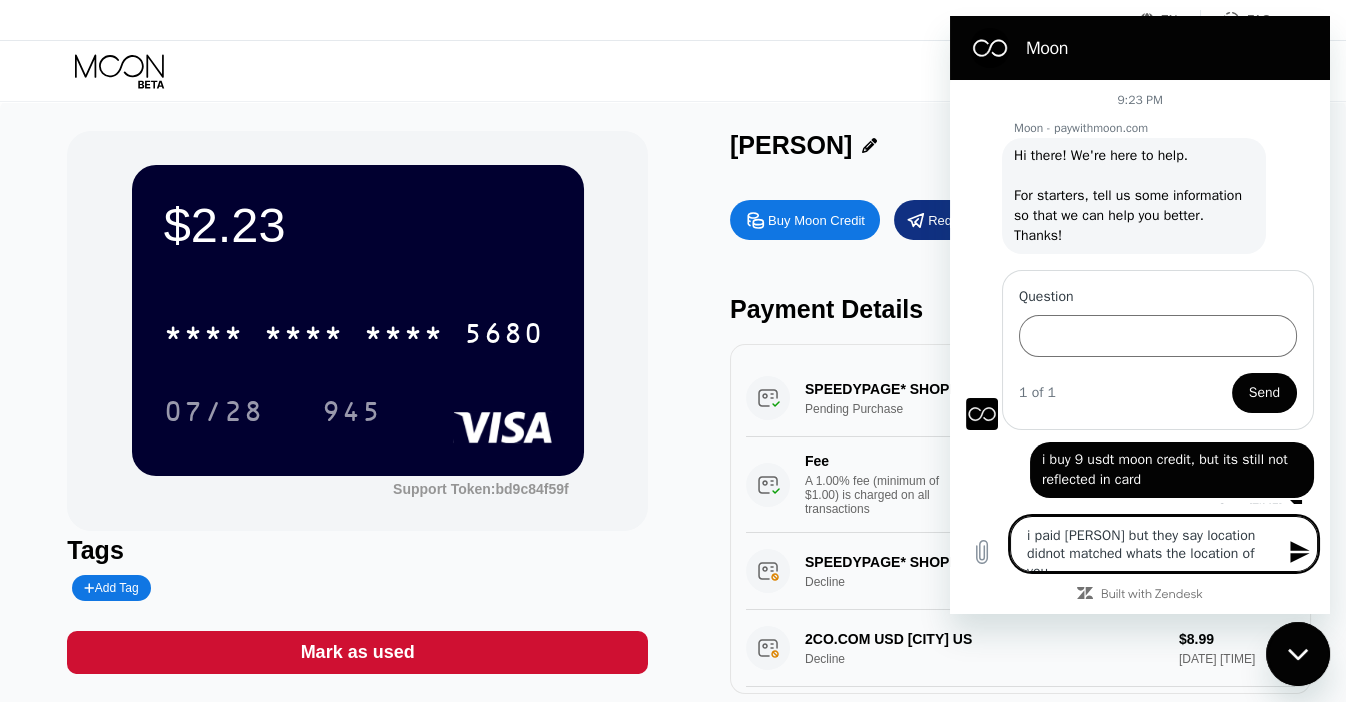 type on "i paid ivoice but they say location didnot matched whats the location of your" 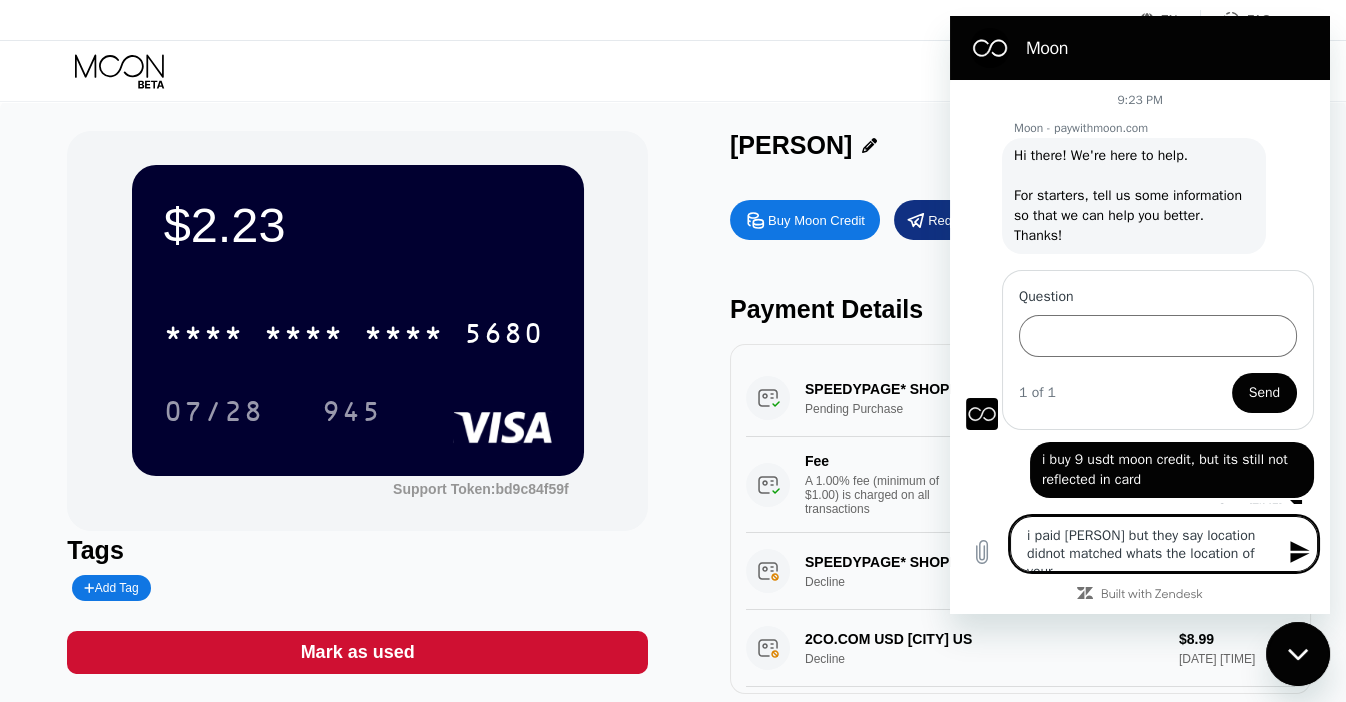 type on "i paid ivoice but they say location didnot matched whats the location of your" 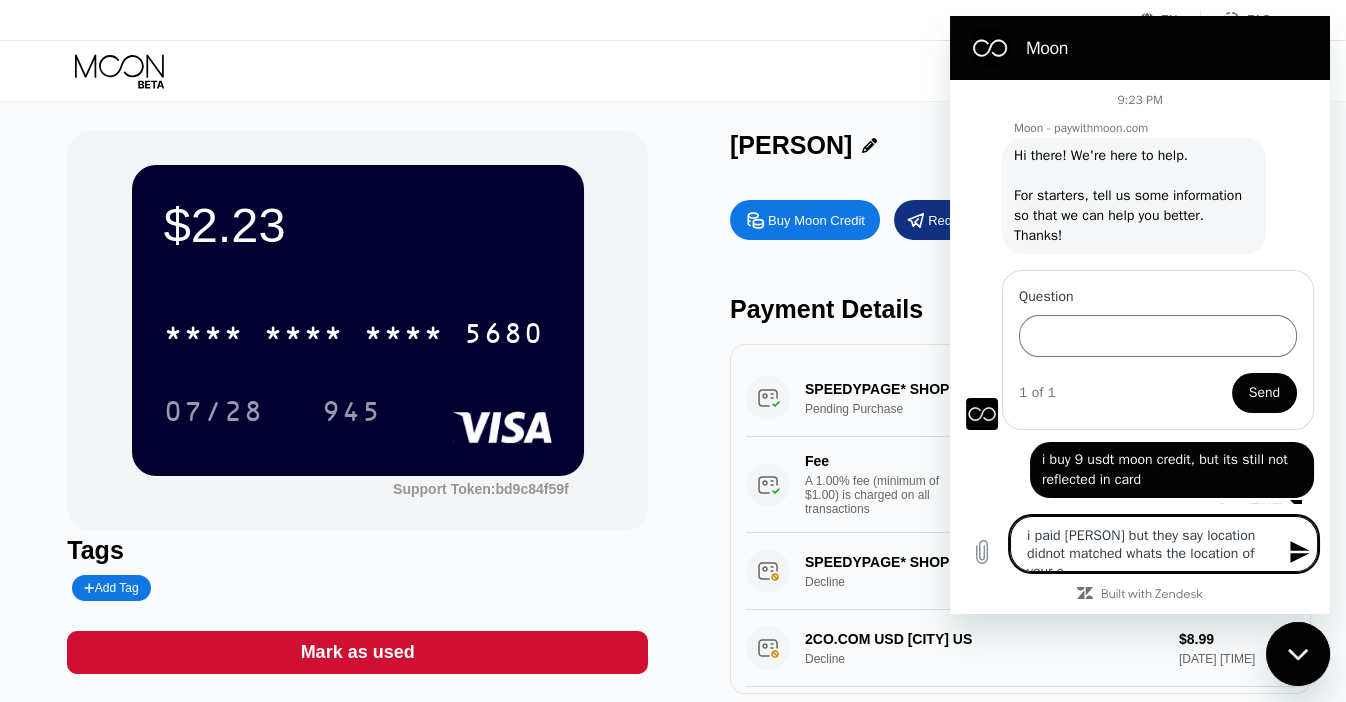 type on "i paid ivoice but they say location didnot matched whats the location of your ca" 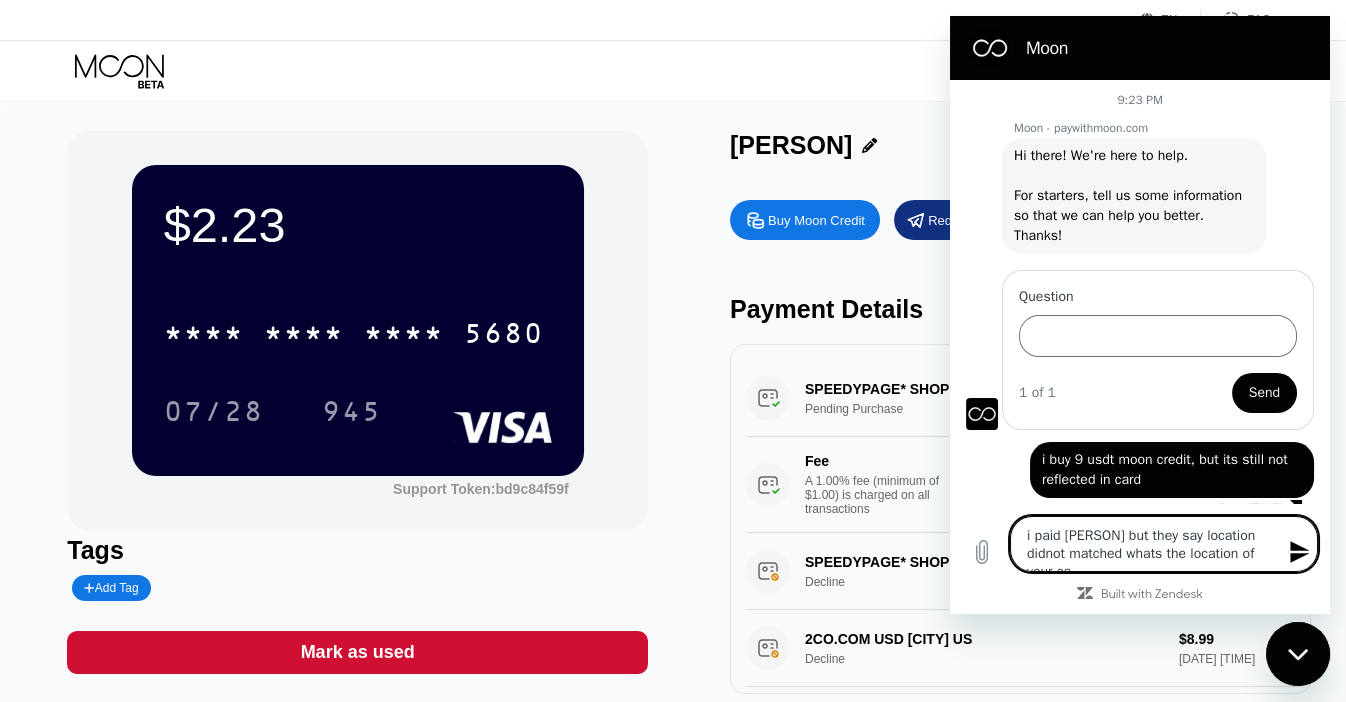type on "i paid ivoice but they say location didnot matched whats the location of your car" 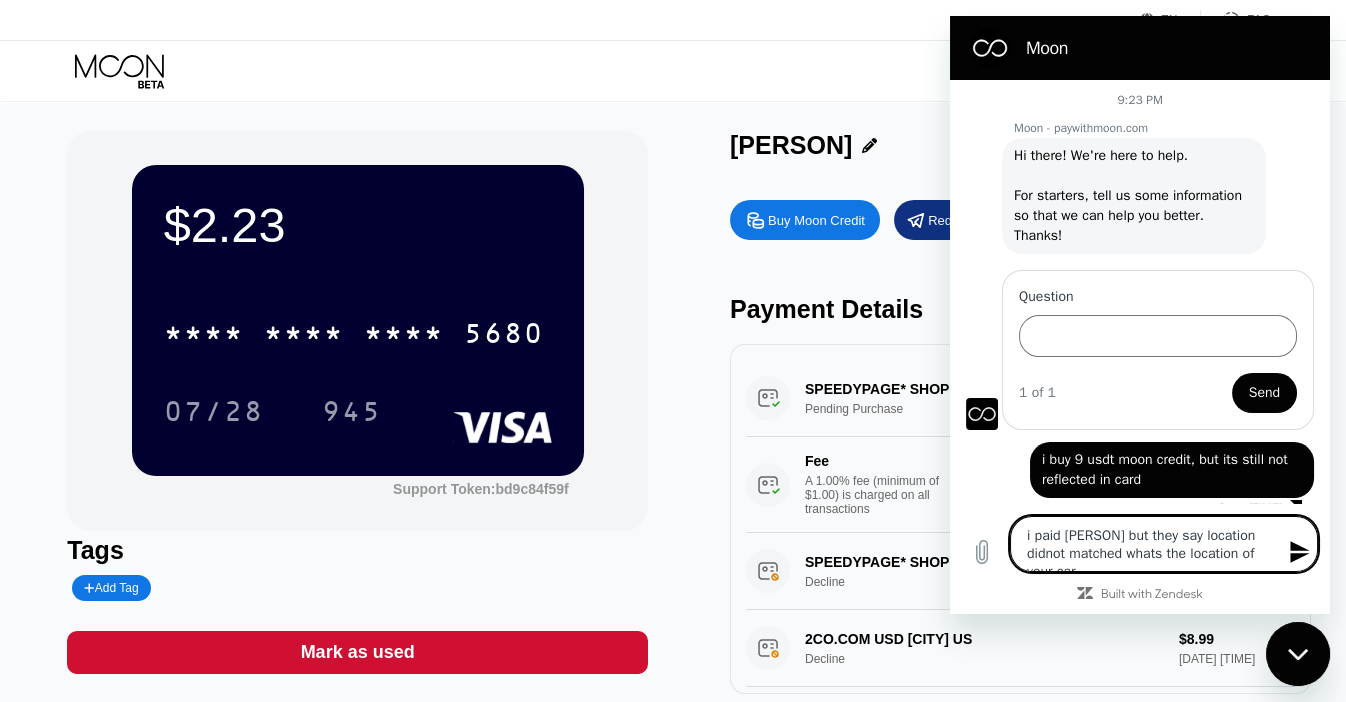 type on "i paid ivoice but they say location didnot matched whats the location of your card" 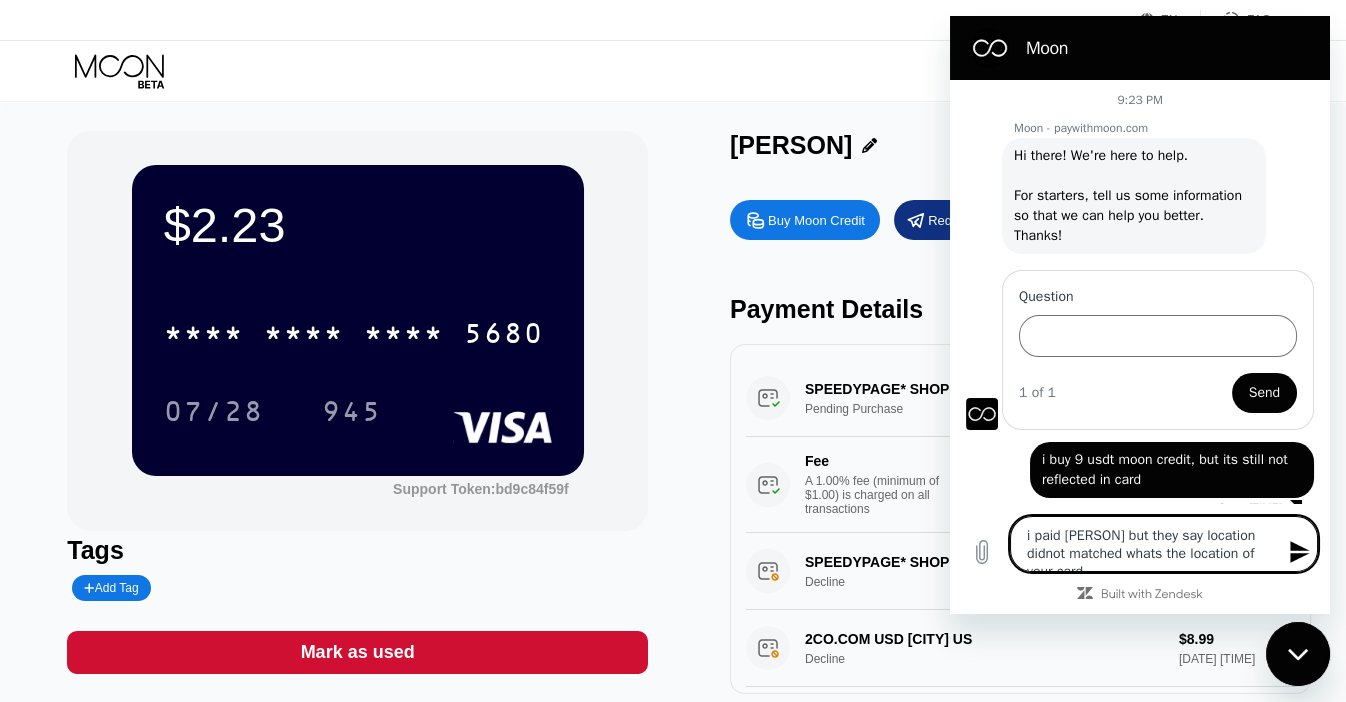 type on "i paid ivoice but they say location didnot matched whats the location of your card" 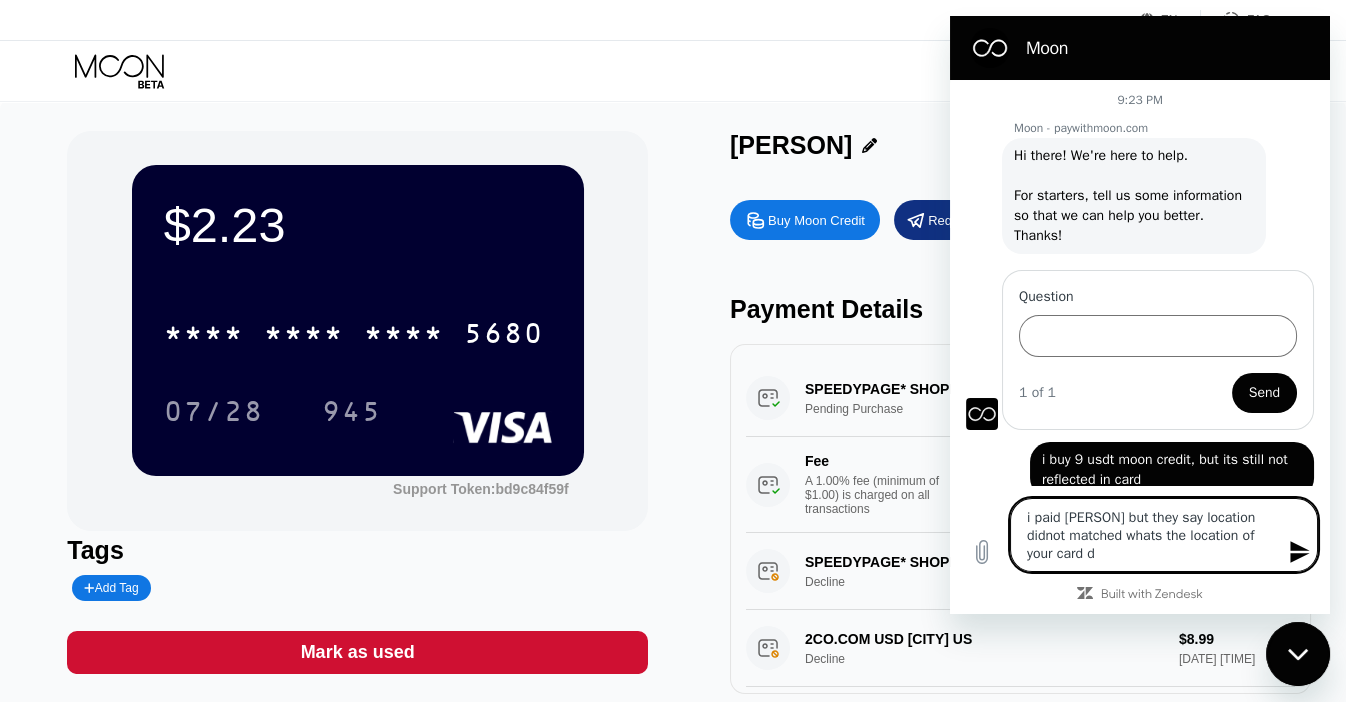type on "i paid ivoice but they say location didnot matched whats the location of your card de" 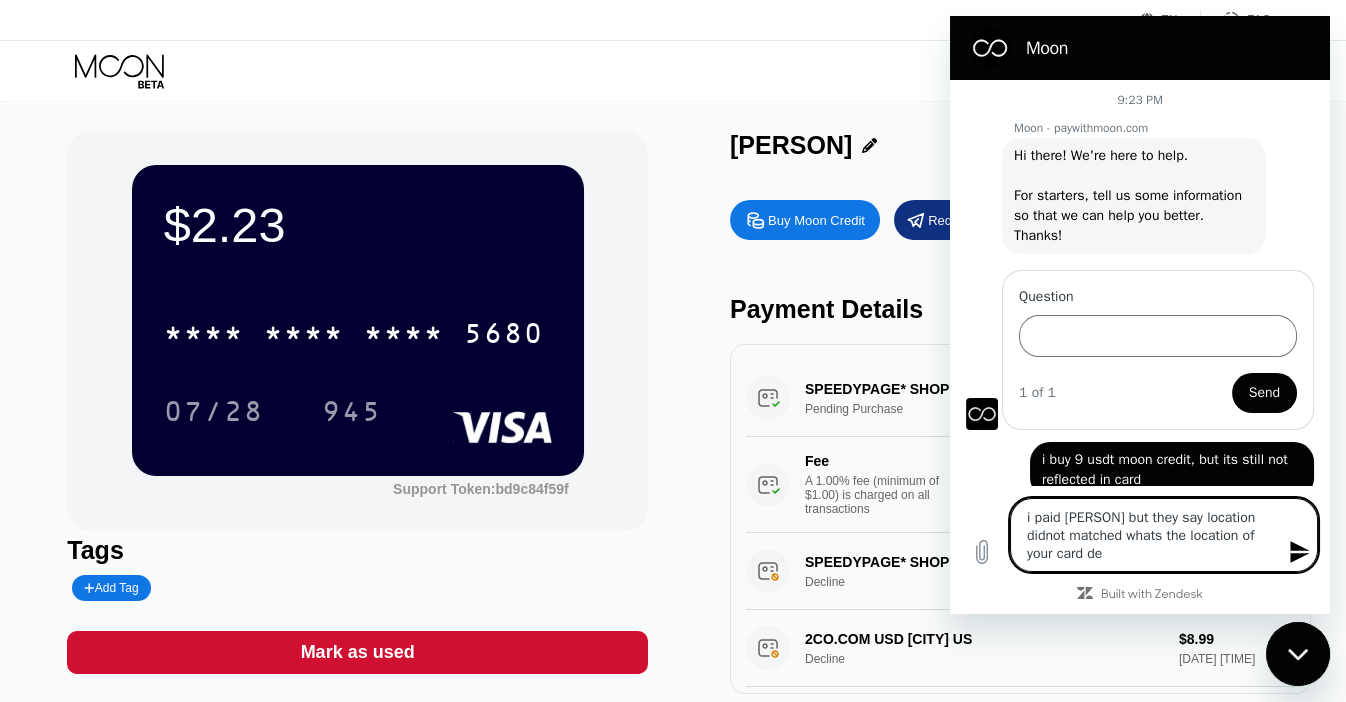 type on "i paid ivoice but they say location didnot matched whats the location of your card def" 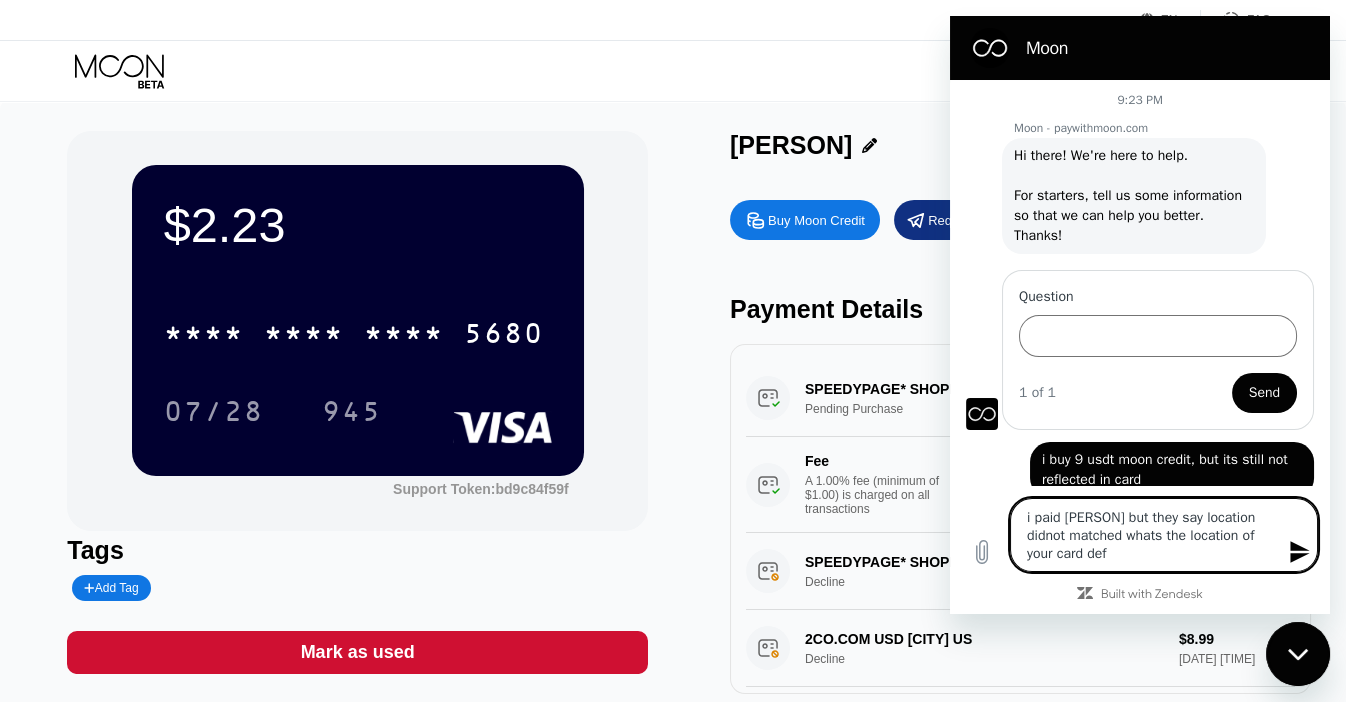 type on "i paid ivoice but they say location didnot matched whats the location of your card defa" 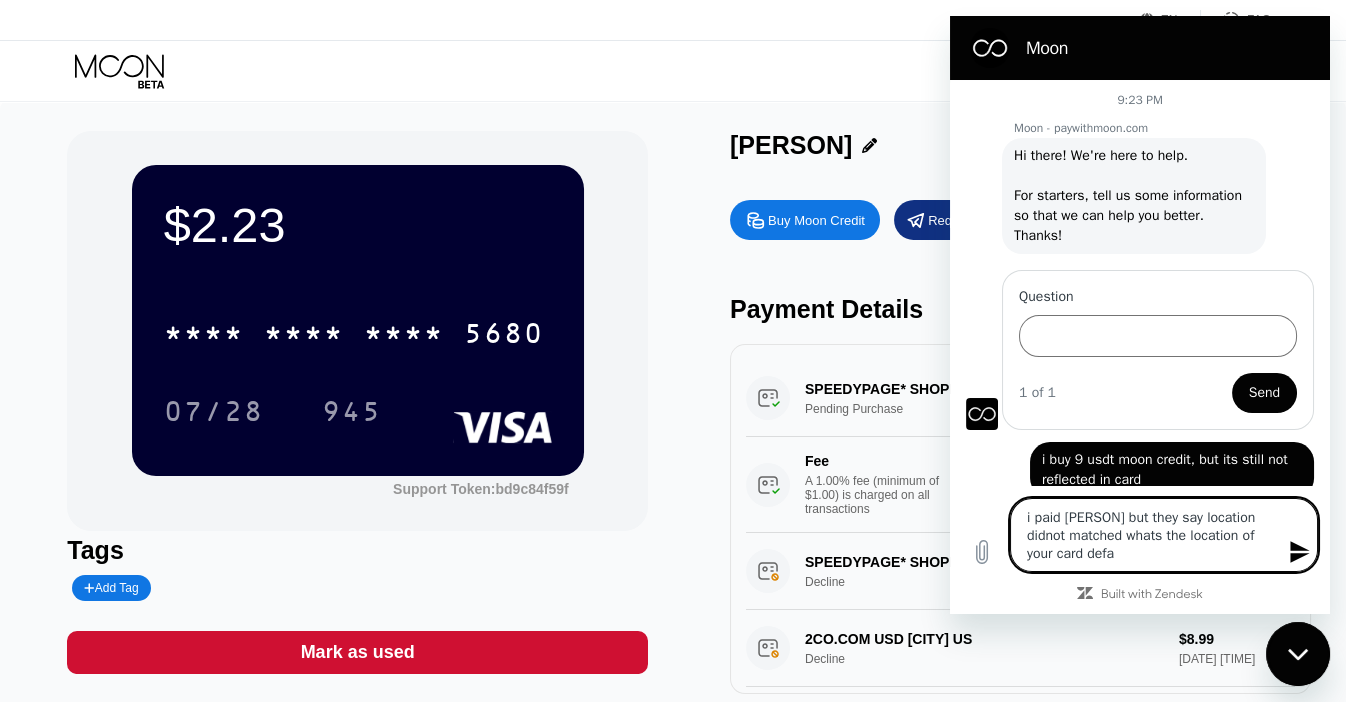 type on "i paid ivoice but they say location didnot matched whats the location of your card defau" 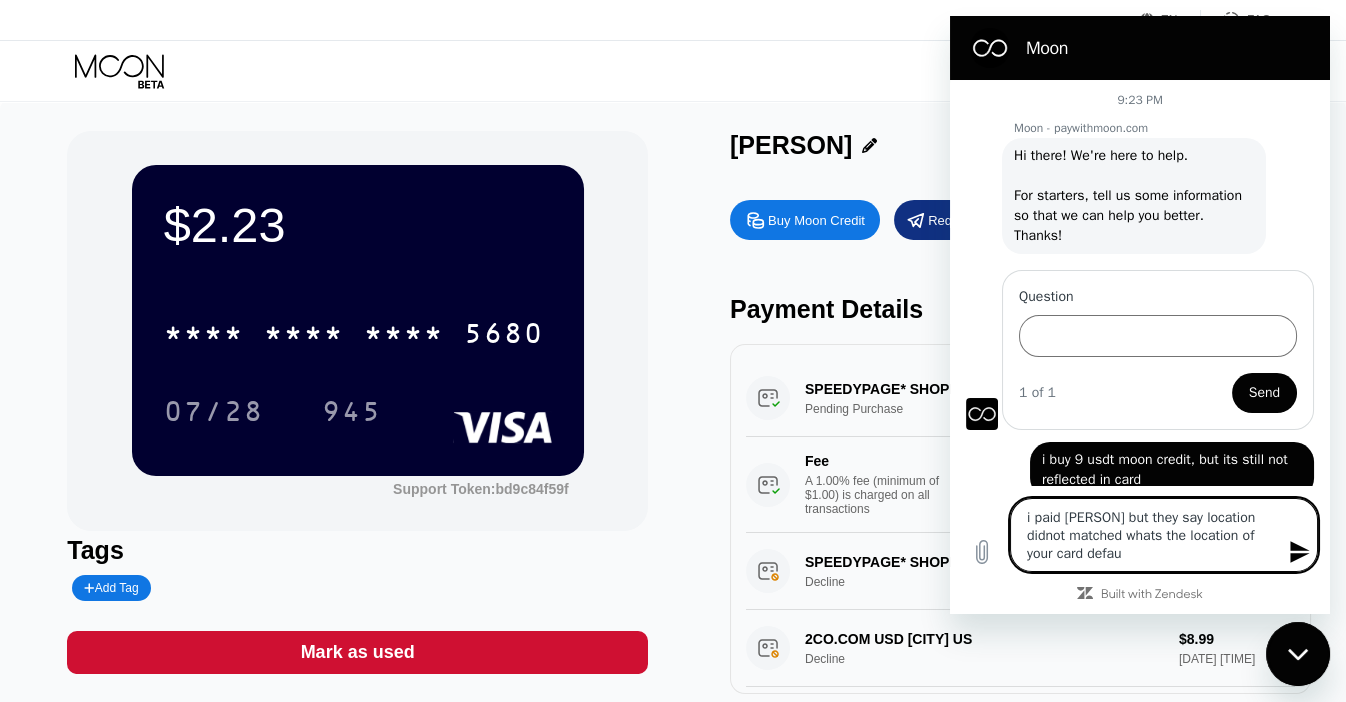 type on "i paid ivoice but they say location didnot matched whats the location of your card defaul" 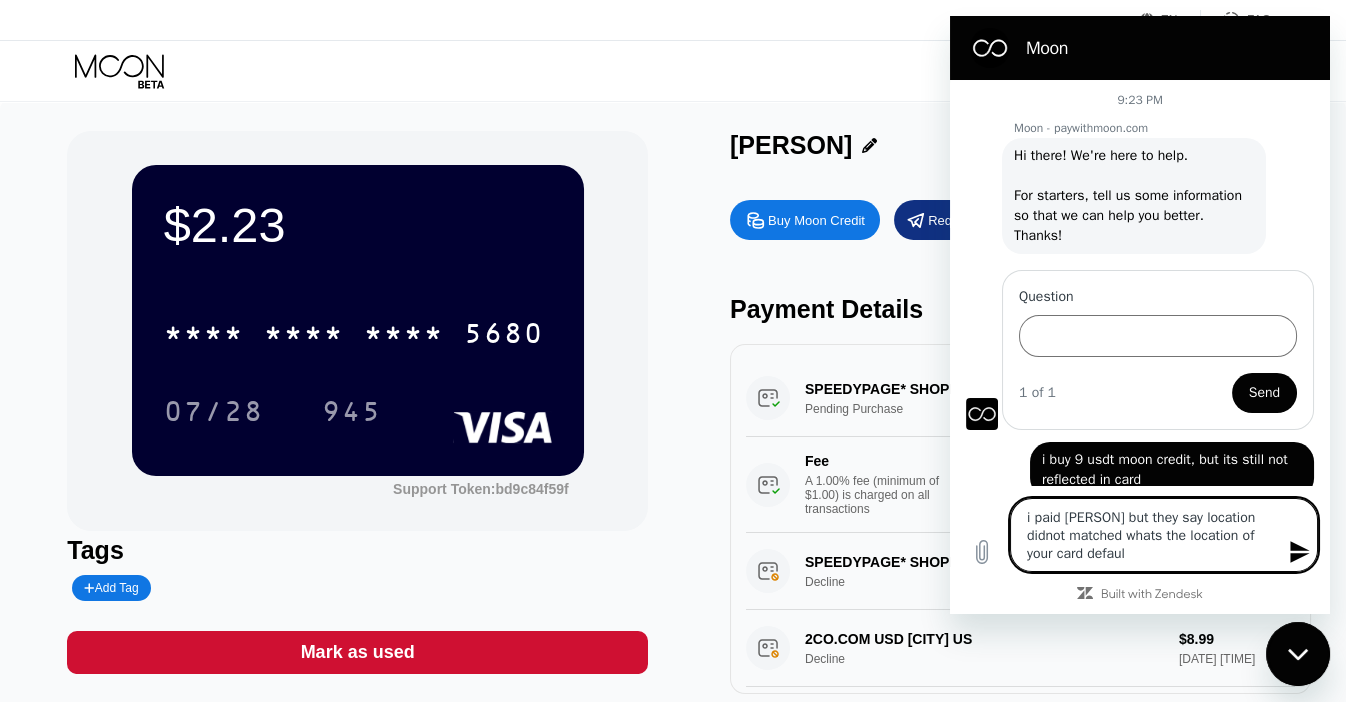 type on "i paid ivoice but they say location didnot matched whats the location of your card default" 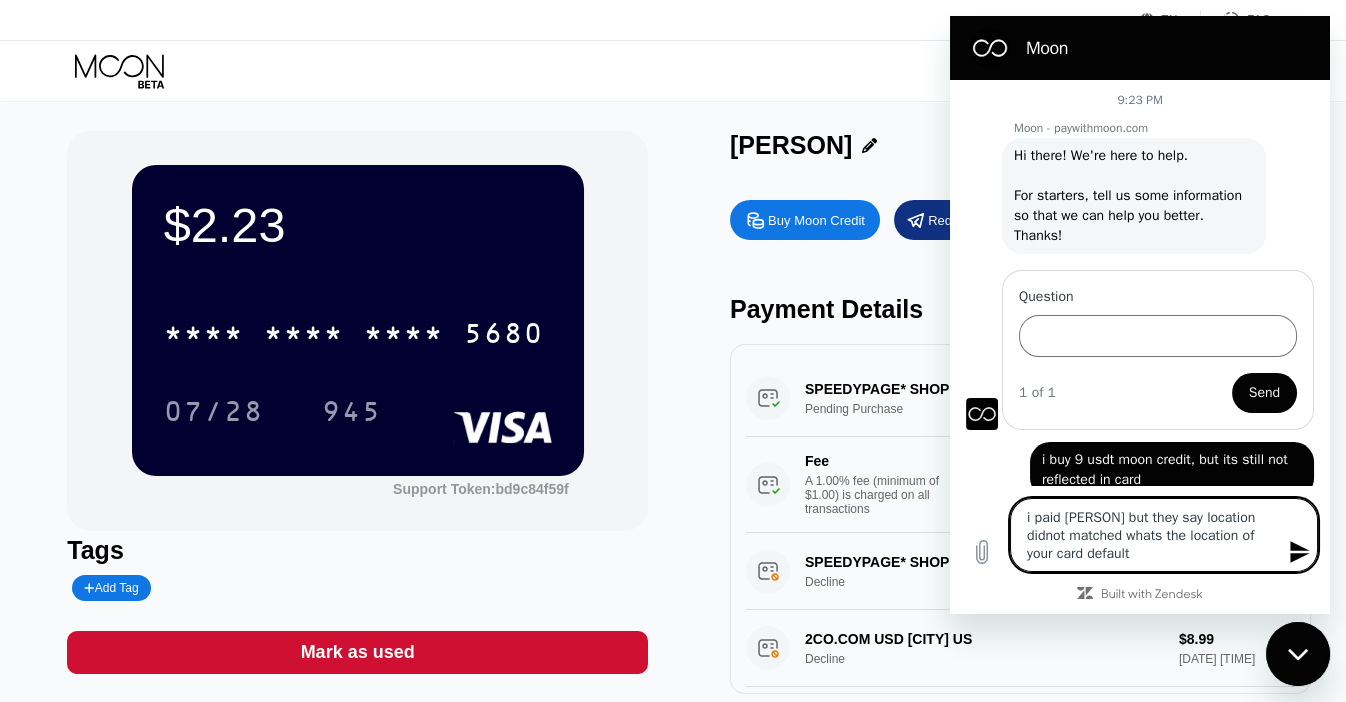 type on "i paid ivoice but they say location didnot matched whats the location of your card default" 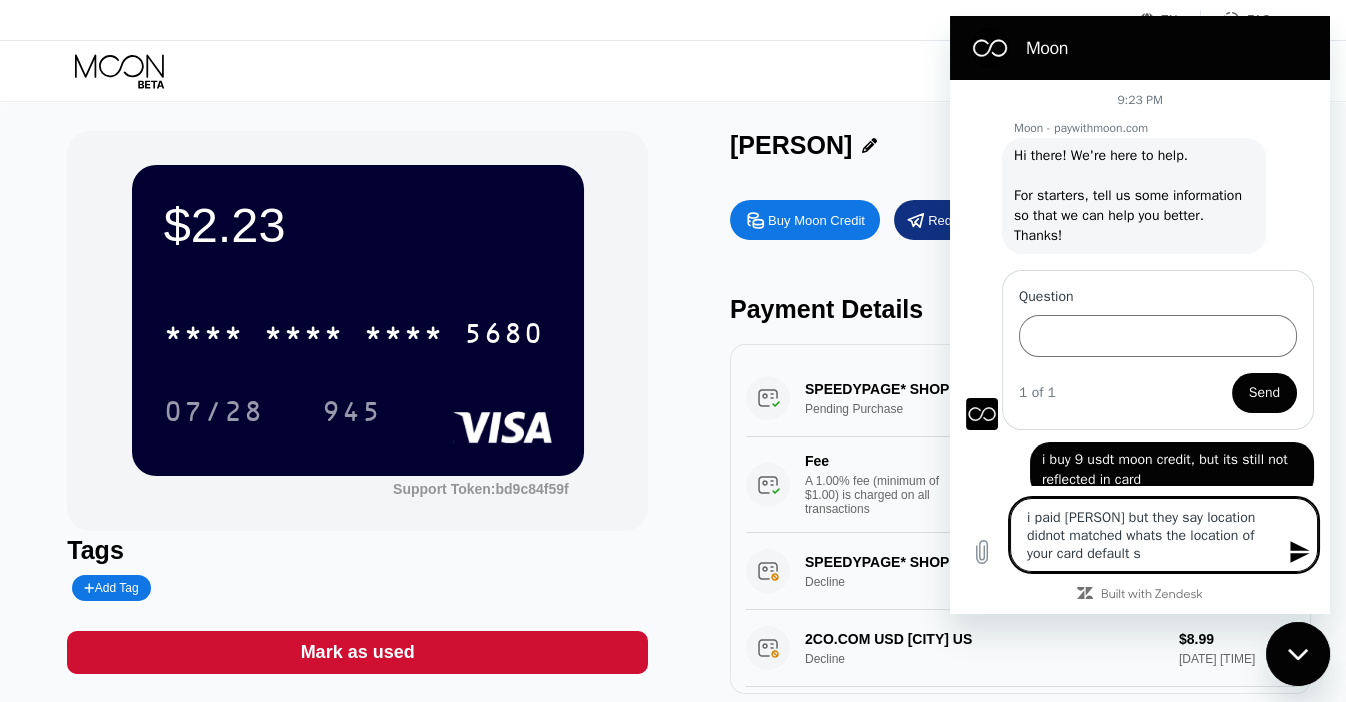 type on "i paid ivoice but they say location didnot matched whats the location of your card default sh" 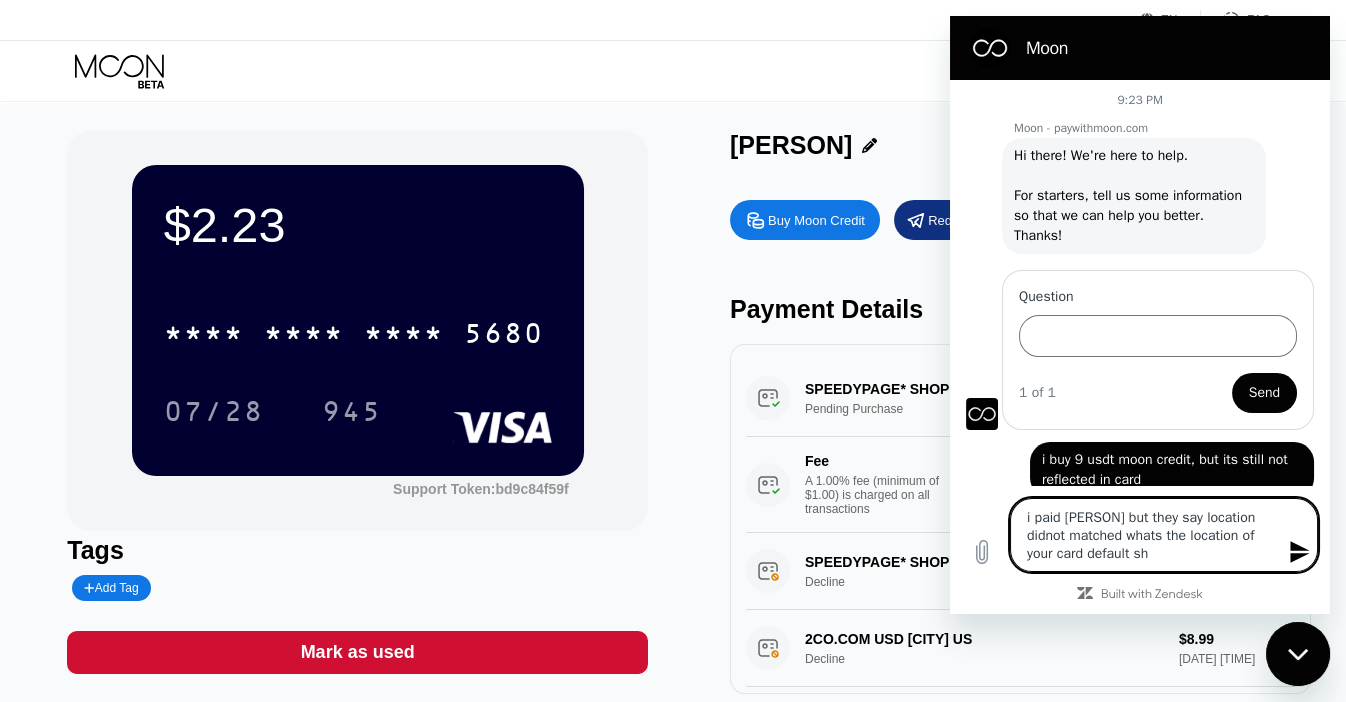 type on "i paid ivoice but they say location didnot matched whats the location of your card default sho" 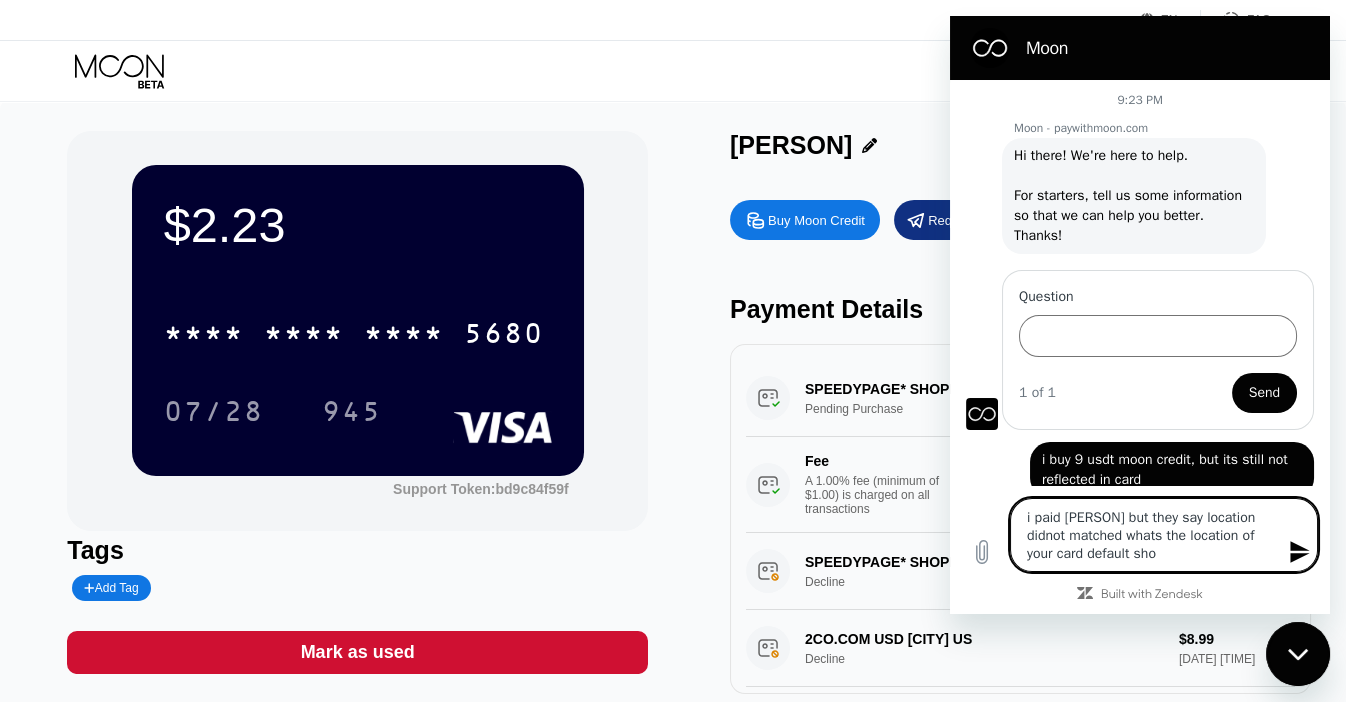 type on "i paid ivoice but they say location didnot matched whats the location of your card default show" 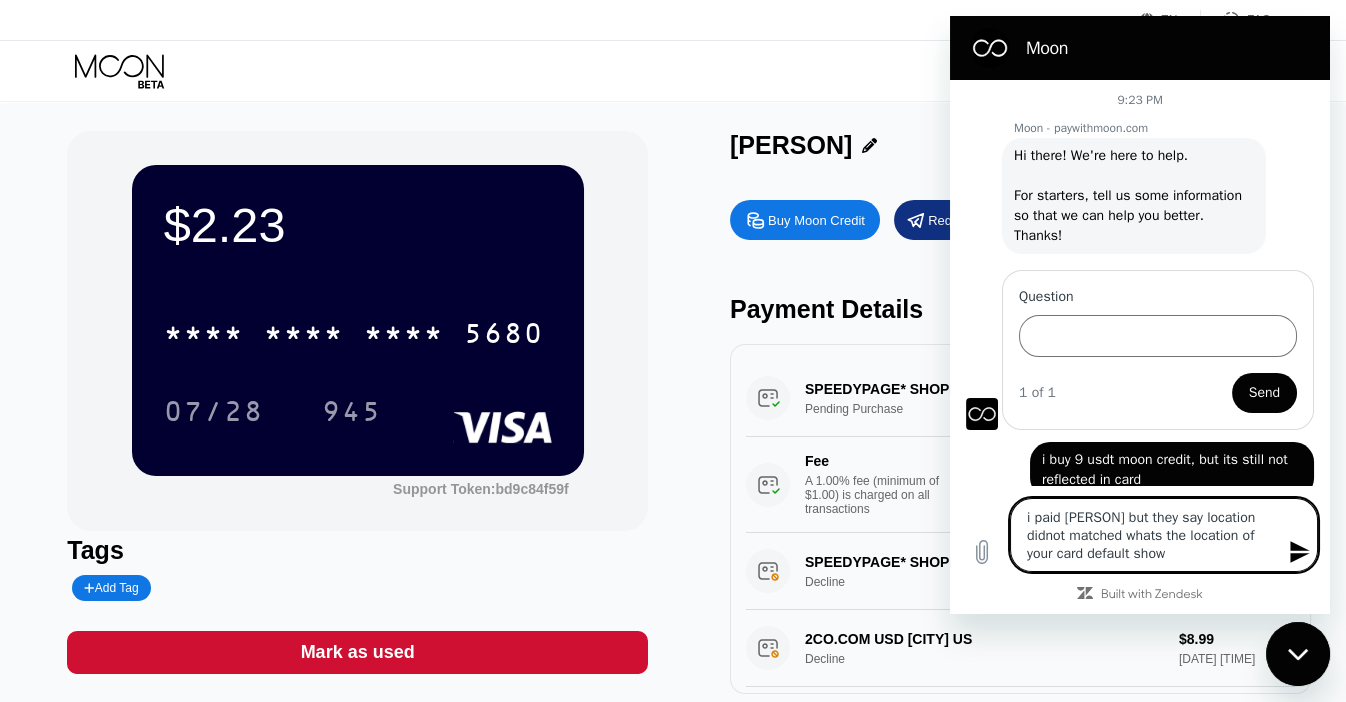type on "i paid ivoice but they say location didnot matched whats the location of your card default showu" 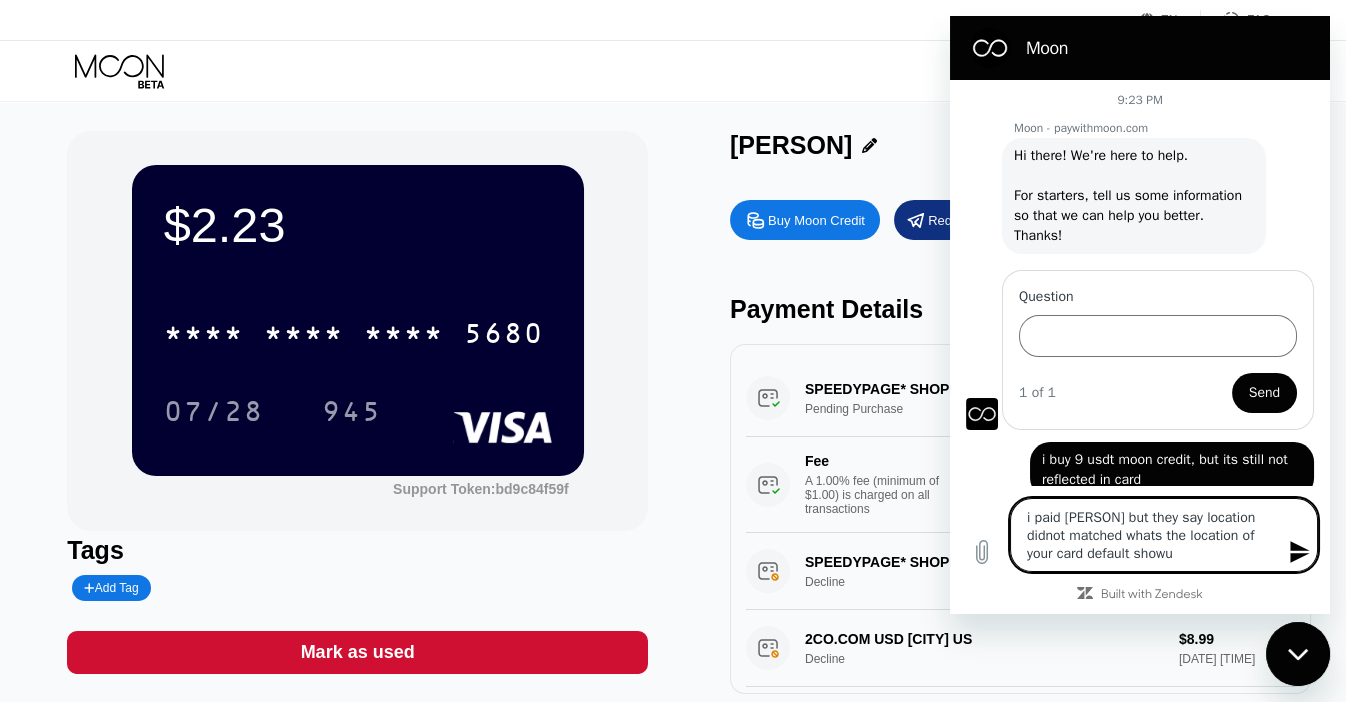 type on "i paid ivoice but they say location didnot matched whats the location of your card default show" 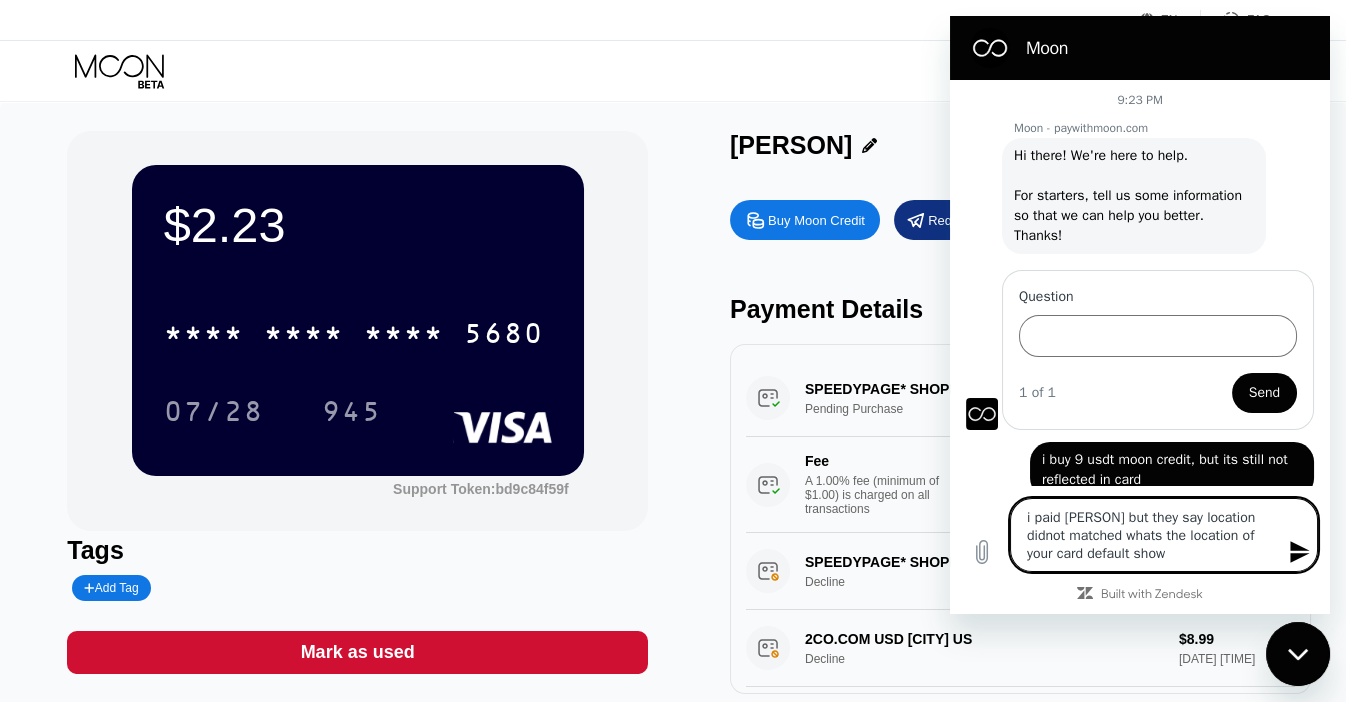 type on "i paid ivoice but they say location didnot matched whats the location of your card default showi" 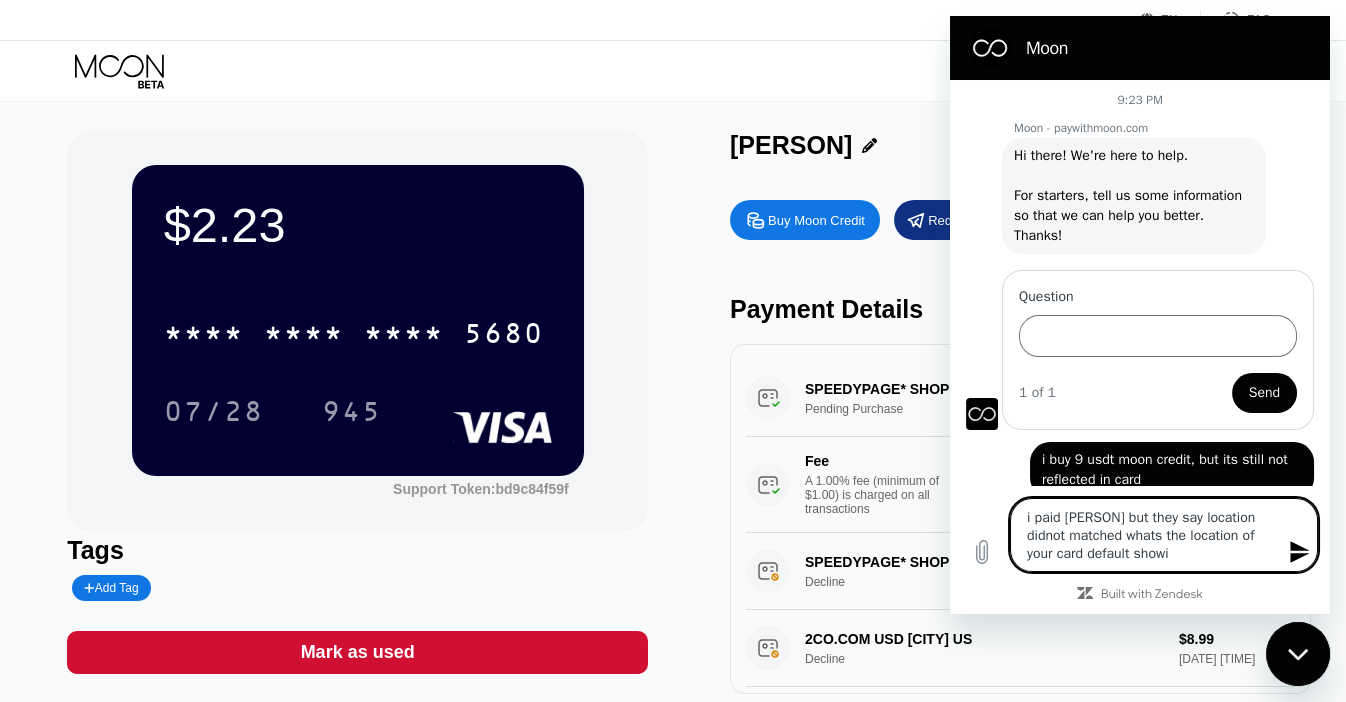 type on "i paid ivoice but they say location didnot matched whats the location of your card default showin" 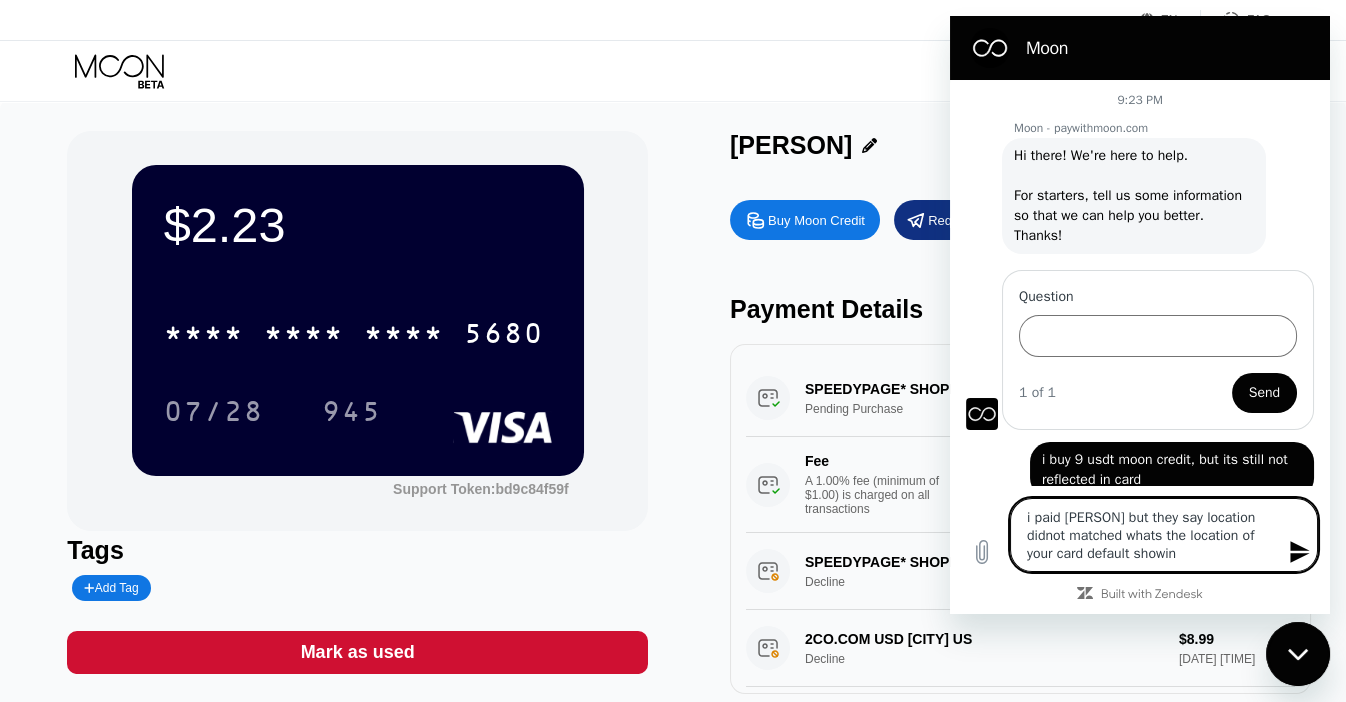 type on "i paid ivoice but they say location didnot matched whats the location of your card default showing" 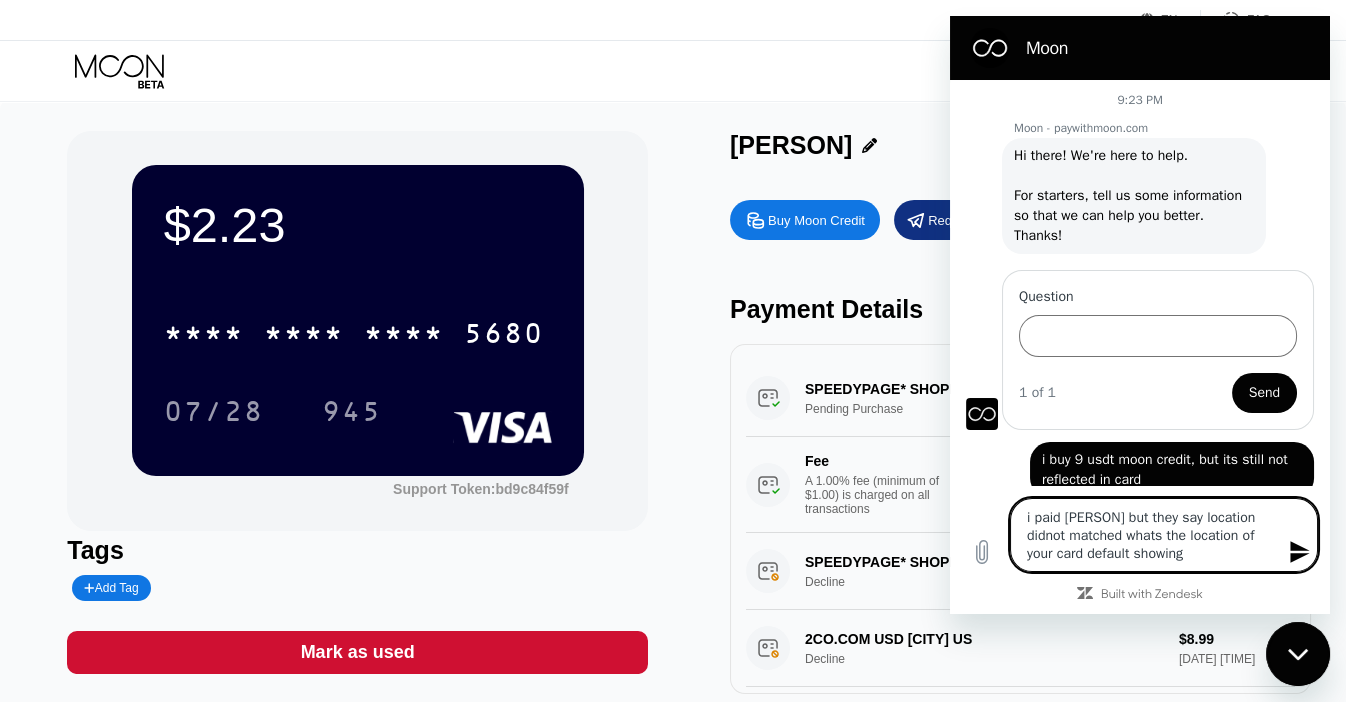 type on "x" 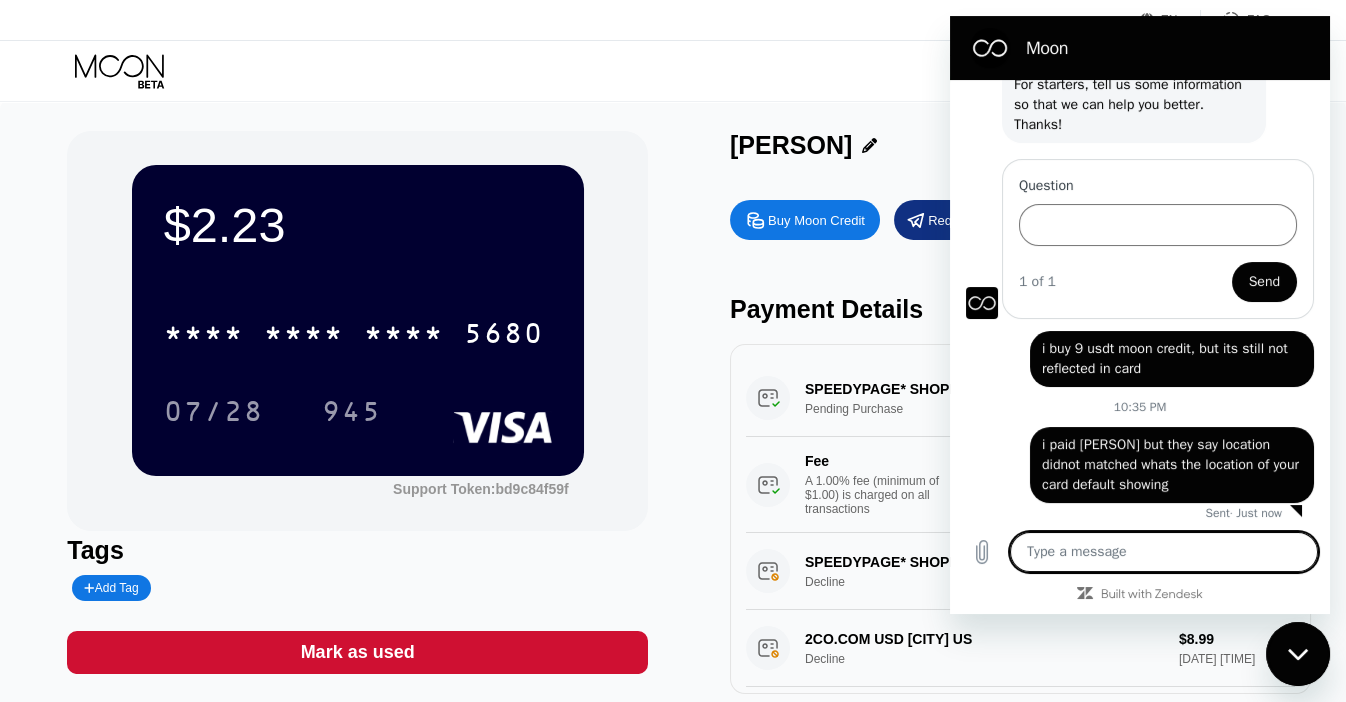 scroll, scrollTop: 114, scrollLeft: 0, axis: vertical 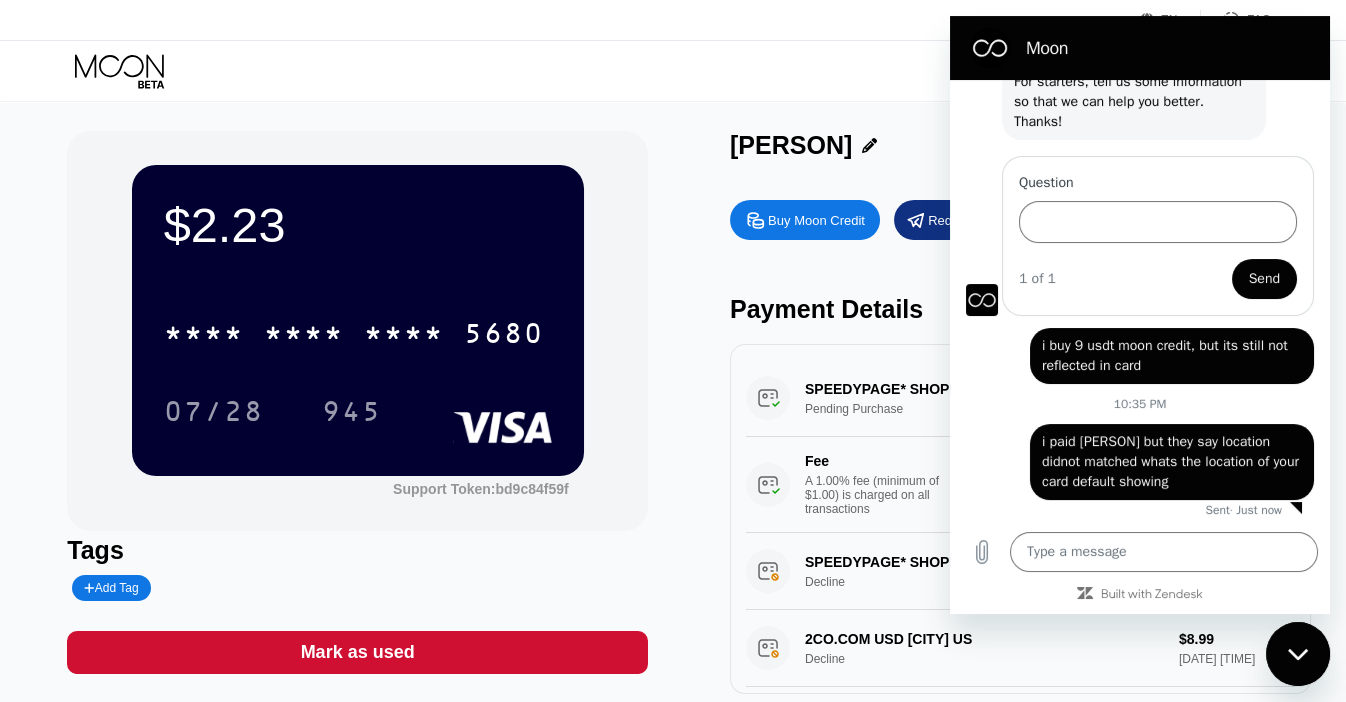 click on "$2.23 * * * * * * * * * * * * 5680 07/28 945 Support Token:  bd9c84f59f Tags  Add Tag Mark as used mike jordan Buy Moon Credit Request a Refund Payment Details SPEEDYPAGE* SHOPPING C   +443302292199GB Pending Purchase $14.99 Aug 04, 2025 10:28 PM Fee A 1.00% fee (minimum of $1.00) is charged on all transactions $1.00 Aug 04, 2025 10:28 PM SPEEDYPAGE* SHOPPING C   +443302292199GB Decline $14.99 Aug 04, 2025 10:19 PM 2CO.COM USD              COLUMBUS     US Decline $8.99 Aug 03, 2025 9:33 PM 2CO.COM USD              COLUMBUS     US Decline $8.99 Aug 03, 2025 8:37 PM ACCUWEBHOS* SHOPPING C   +18777674678 US Decline $8.99 Aug 03, 2025 8:34 PM ACCUWEBHOS* SHOPPING C   +18777674678 US Decline $8.99 Aug 03, 2025 8:33 PM" at bounding box center [672, 412] 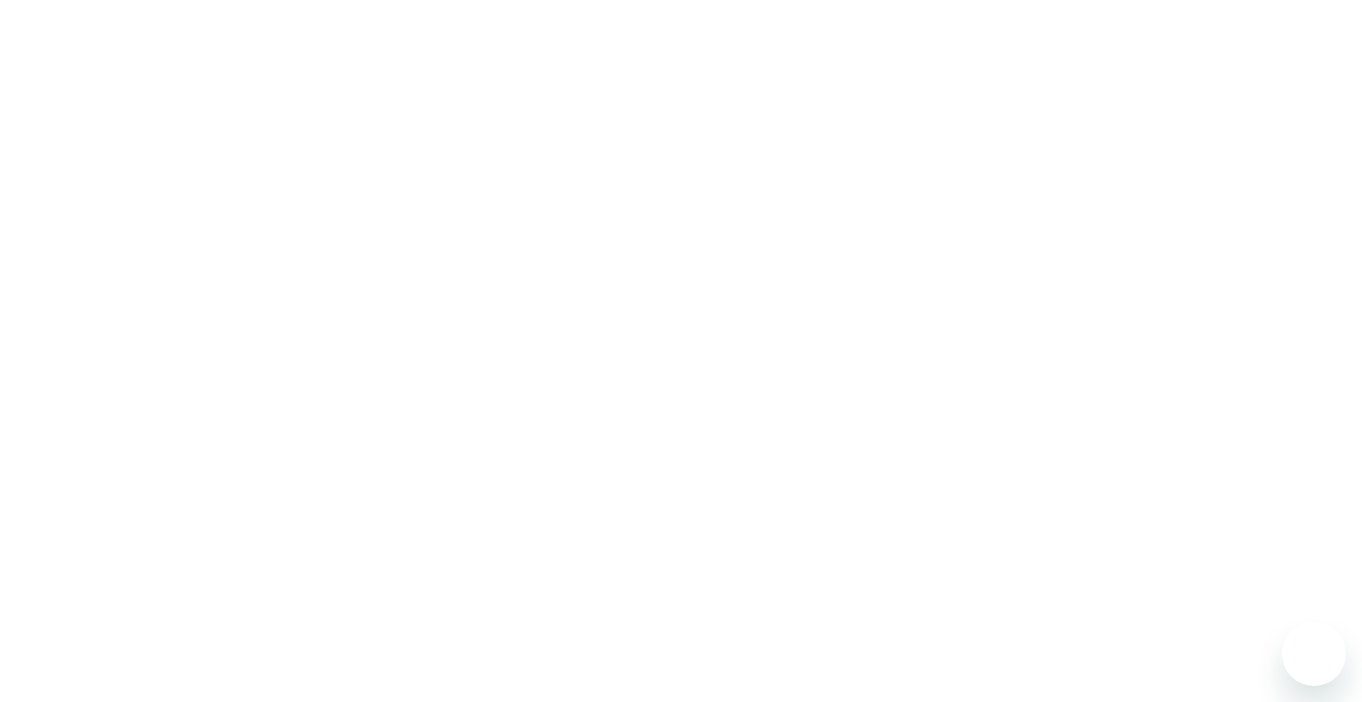 scroll, scrollTop: 0, scrollLeft: 0, axis: both 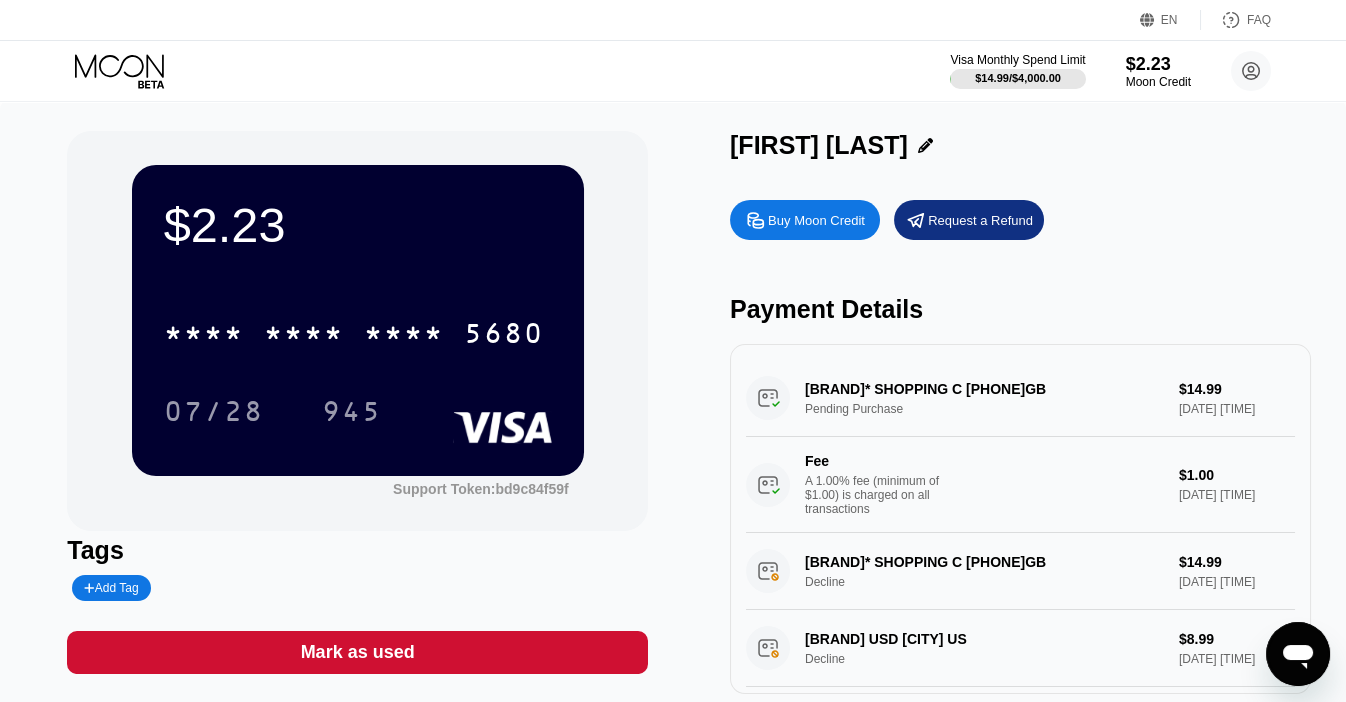 click on "[BRAND]* SHOPPING C   [PHONE]GB Pending Purchase $14.99 [DATE] [TIME] Fee A 1.00% fee (minimum of $1.00) is charged on all transactions $1.00 [DATE] [TIME]" at bounding box center (1020, 446) 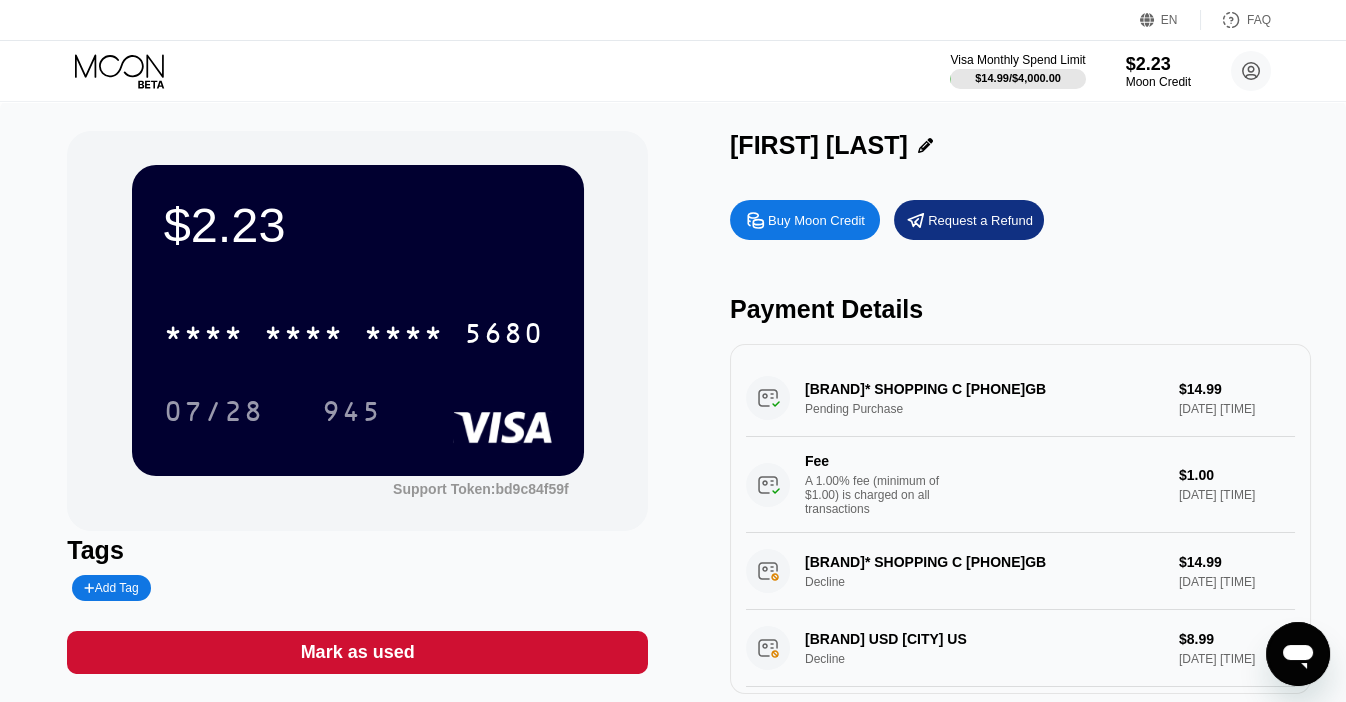 drag, startPoint x: 1115, startPoint y: 397, endPoint x: 818, endPoint y: 393, distance: 297.02695 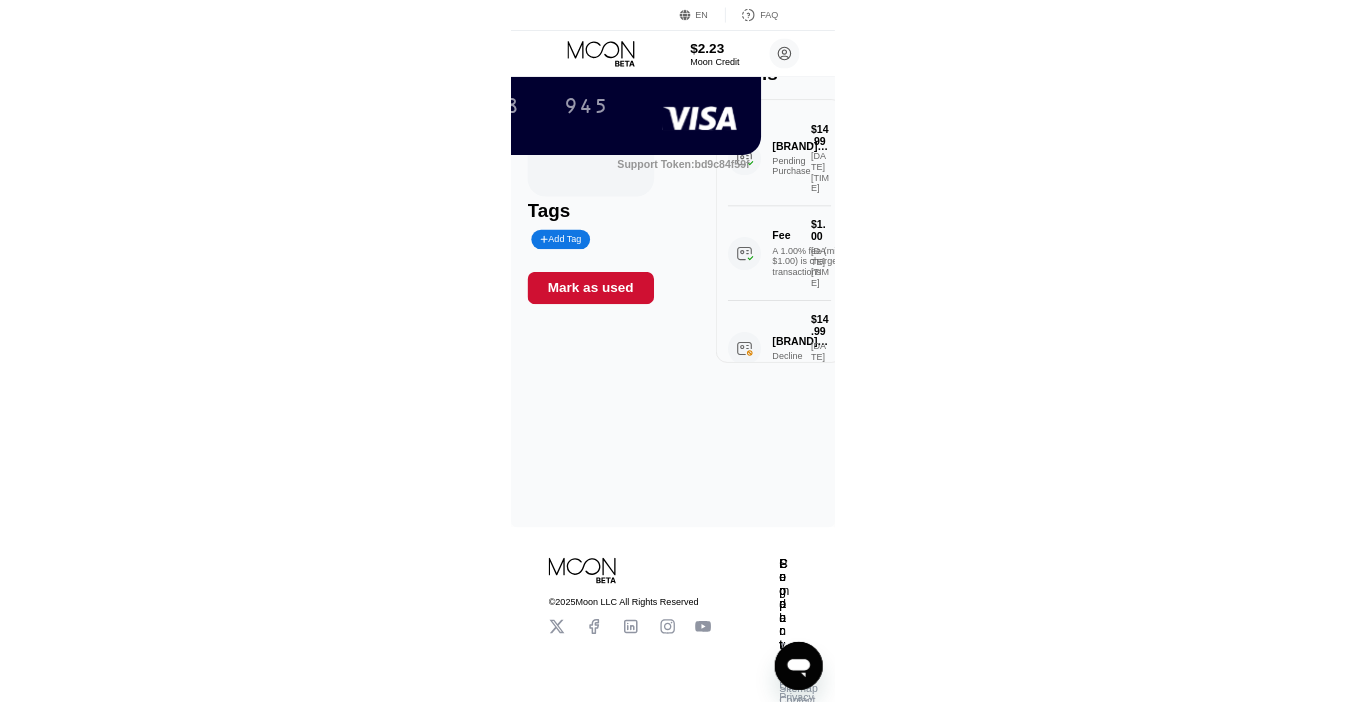 scroll, scrollTop: 231, scrollLeft: 0, axis: vertical 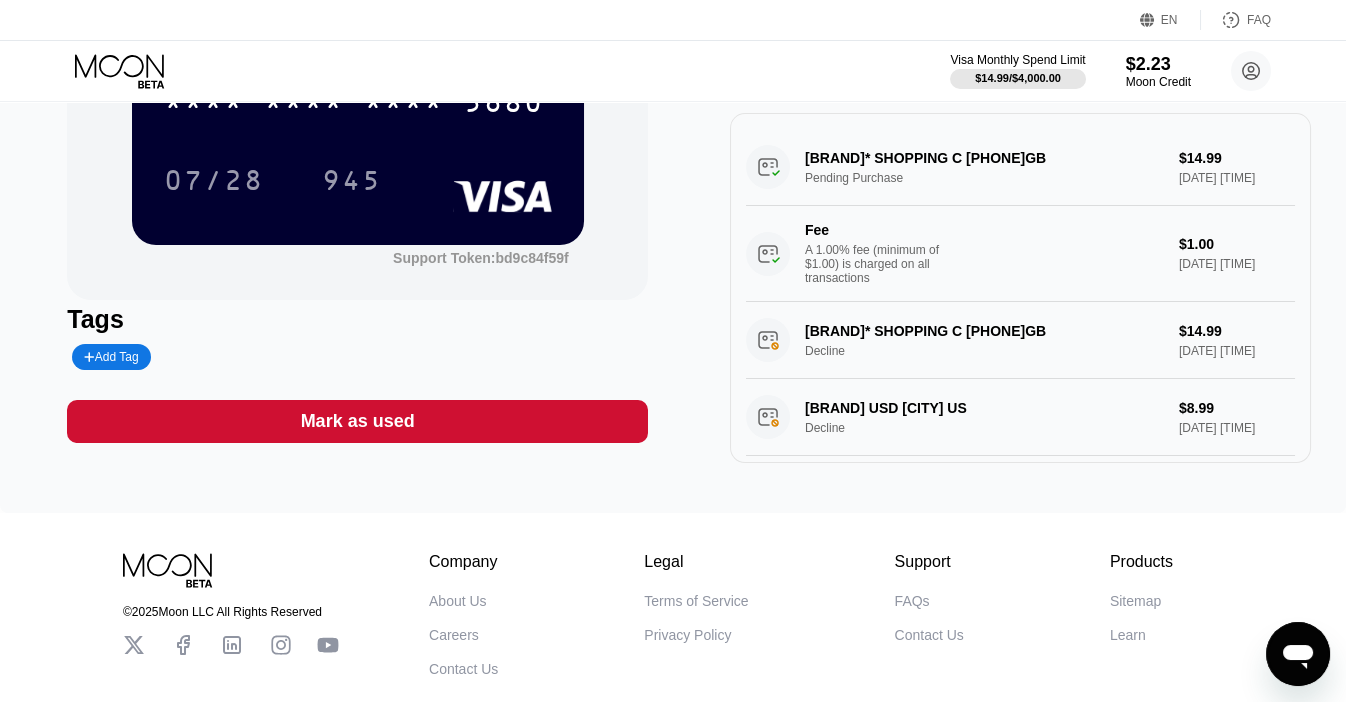 click at bounding box center [1298, 654] 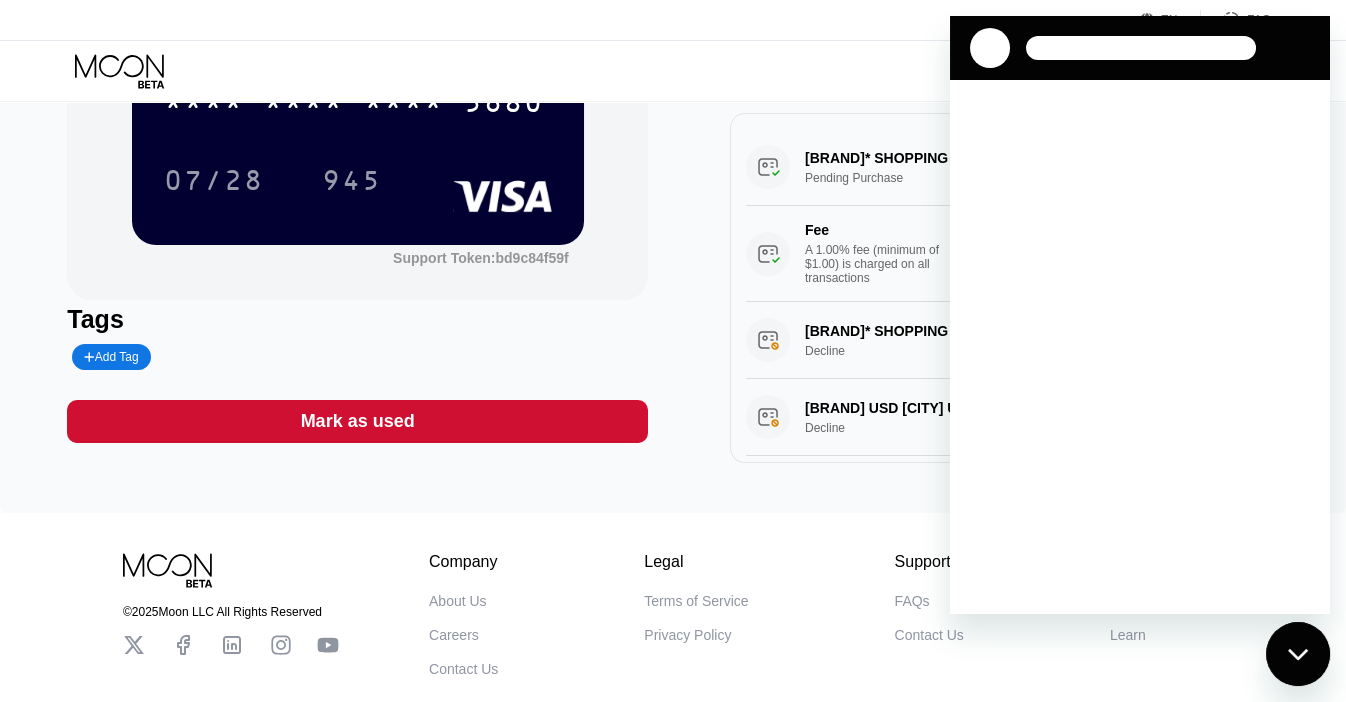 scroll, scrollTop: 0, scrollLeft: 0, axis: both 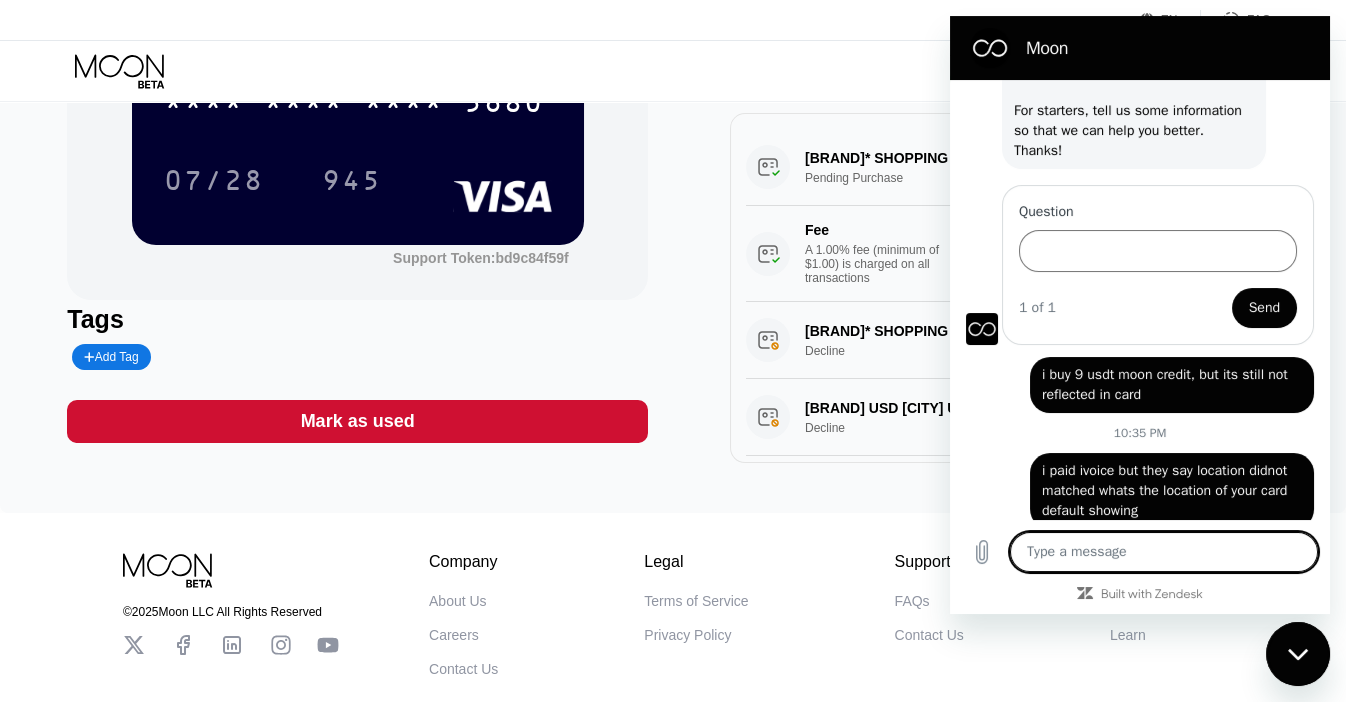 click at bounding box center [1164, 552] 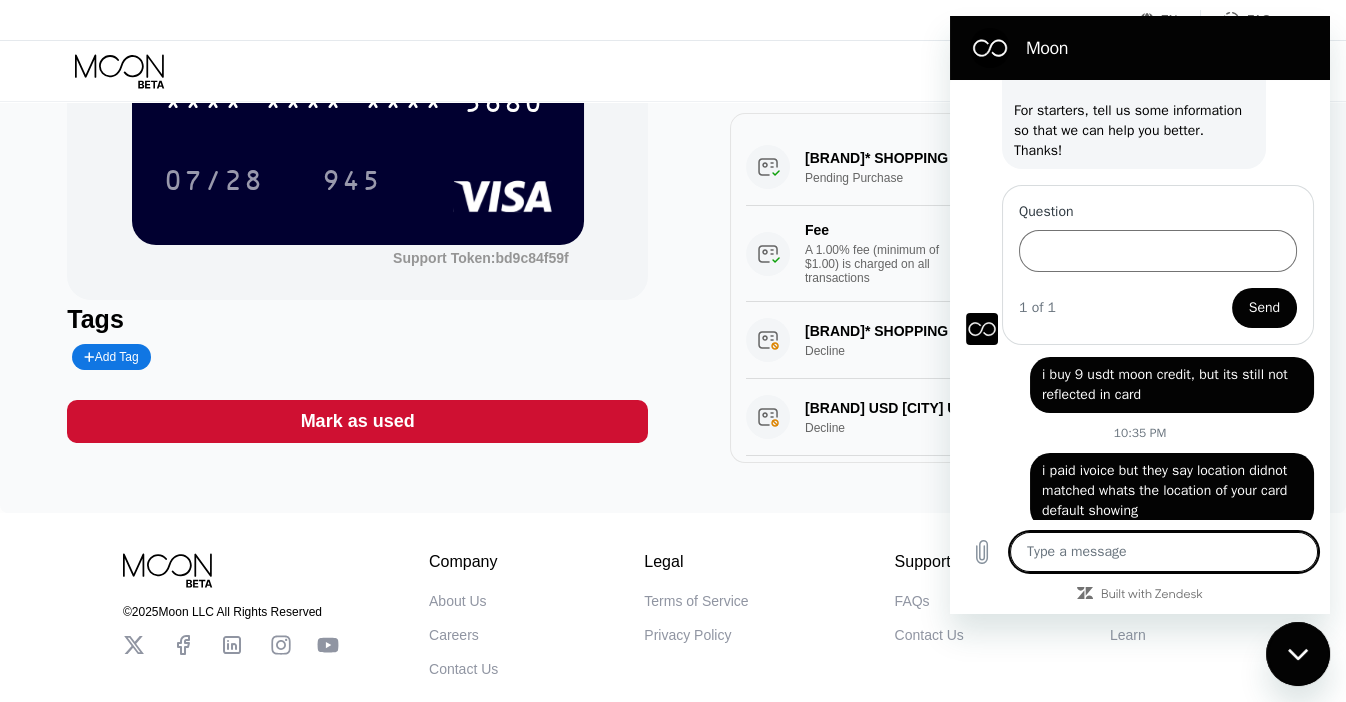 type on "i" 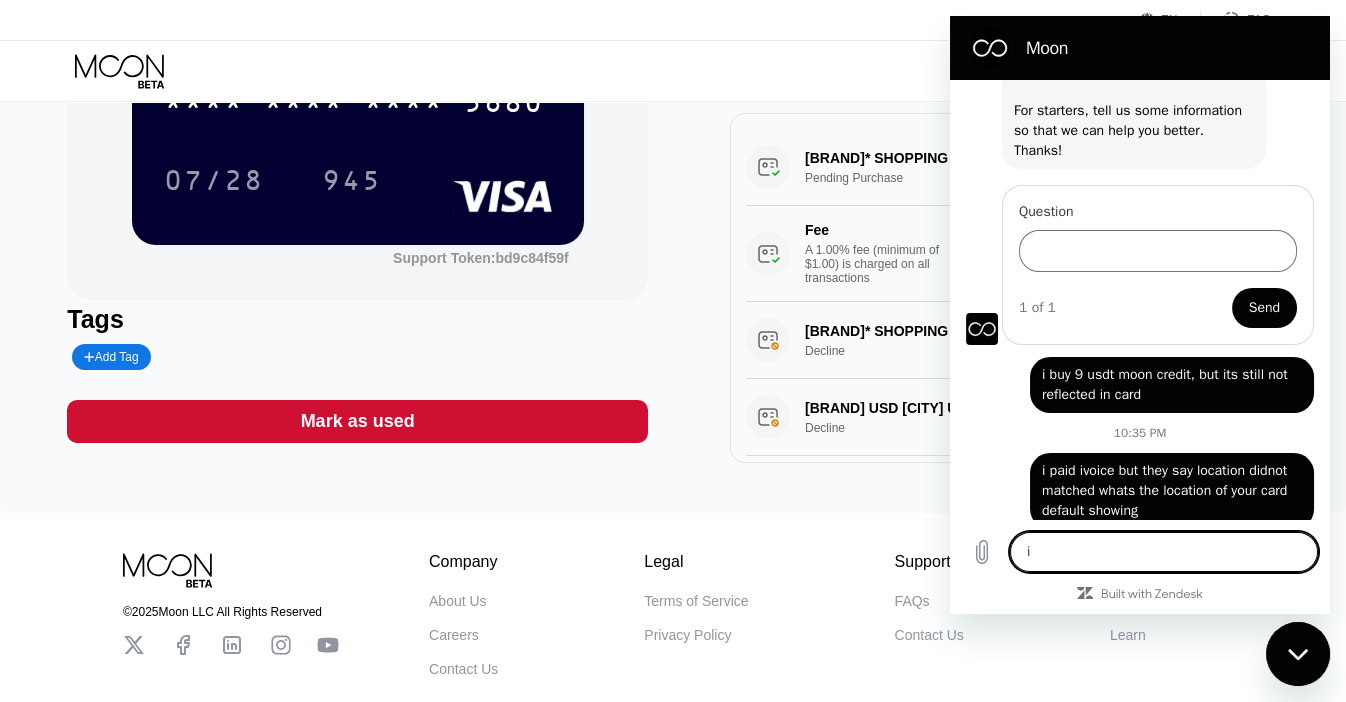 type on "x" 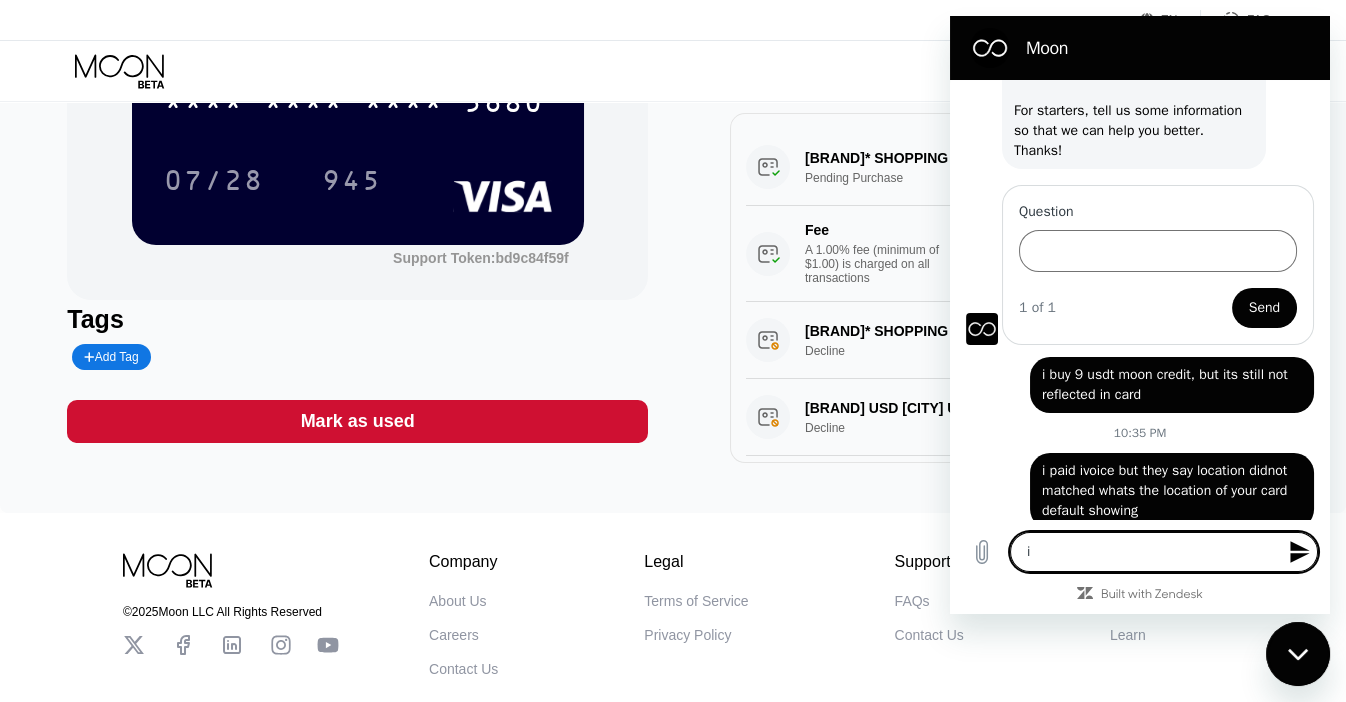 type 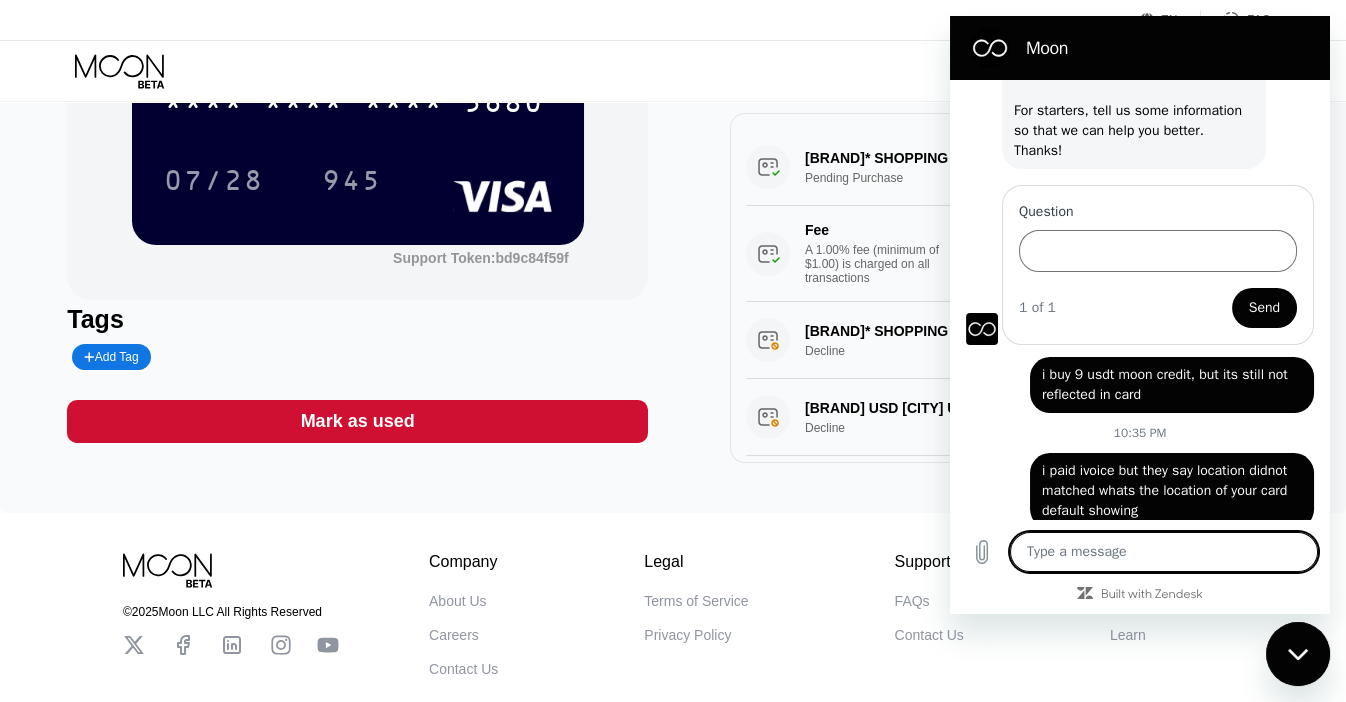 type on "t" 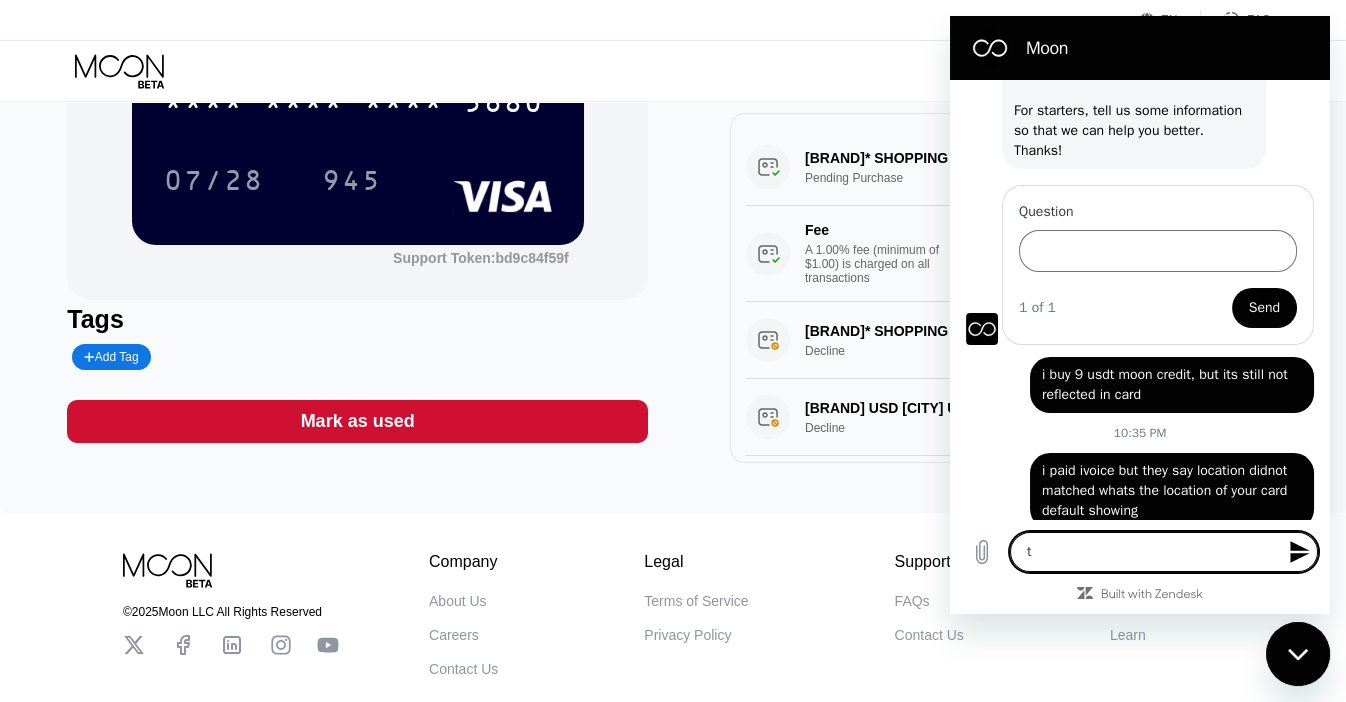 type on "th" 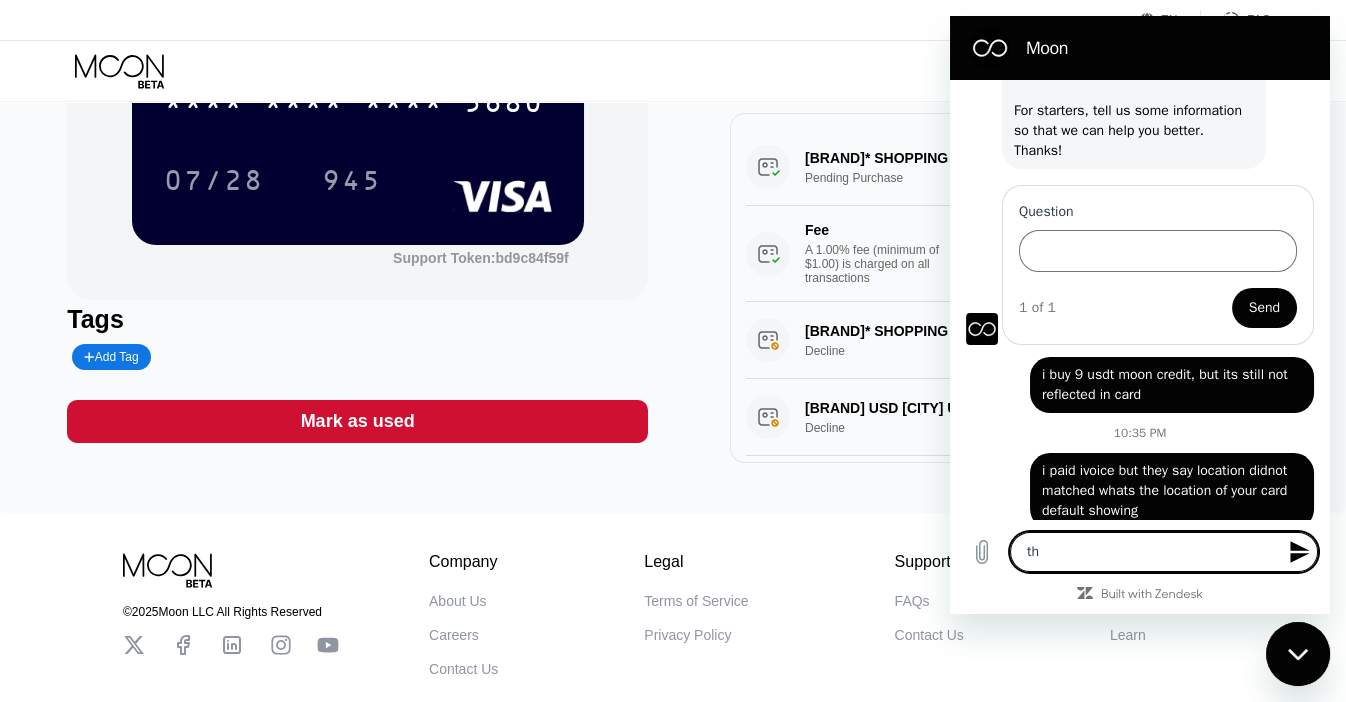 type on "the" 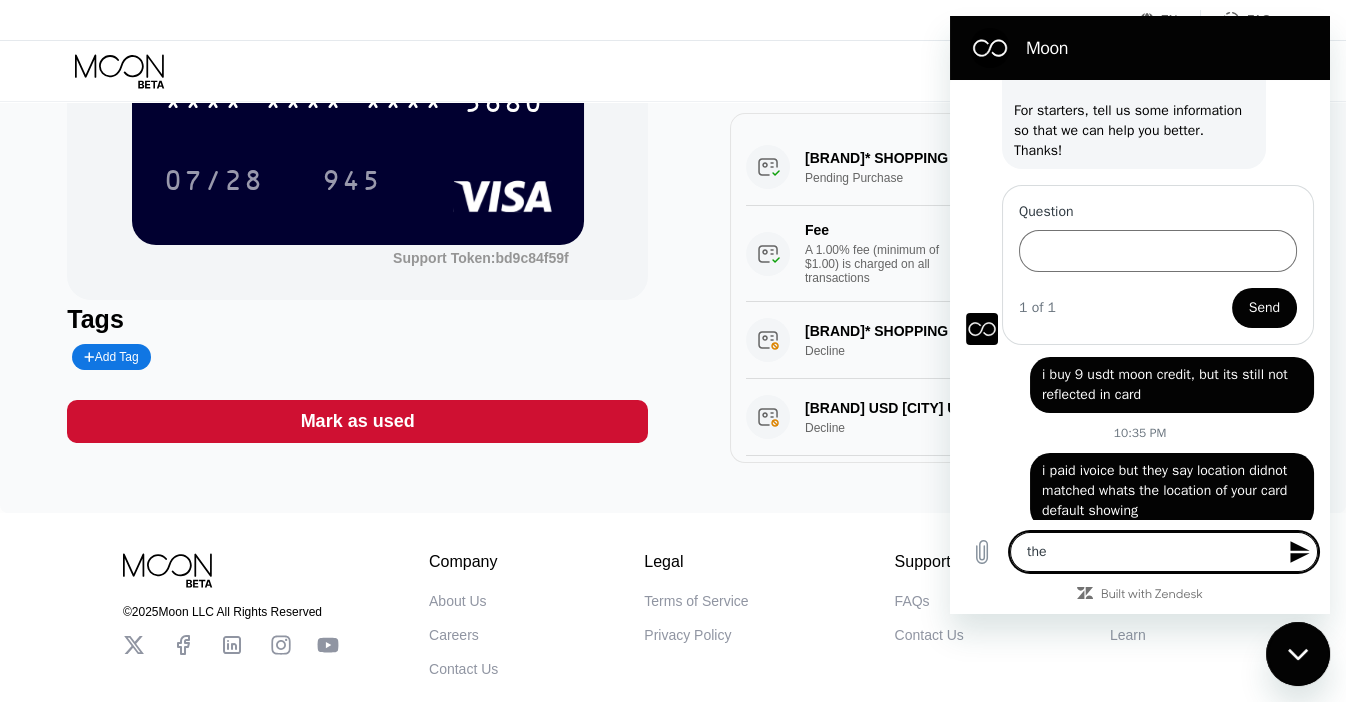 type on "x" 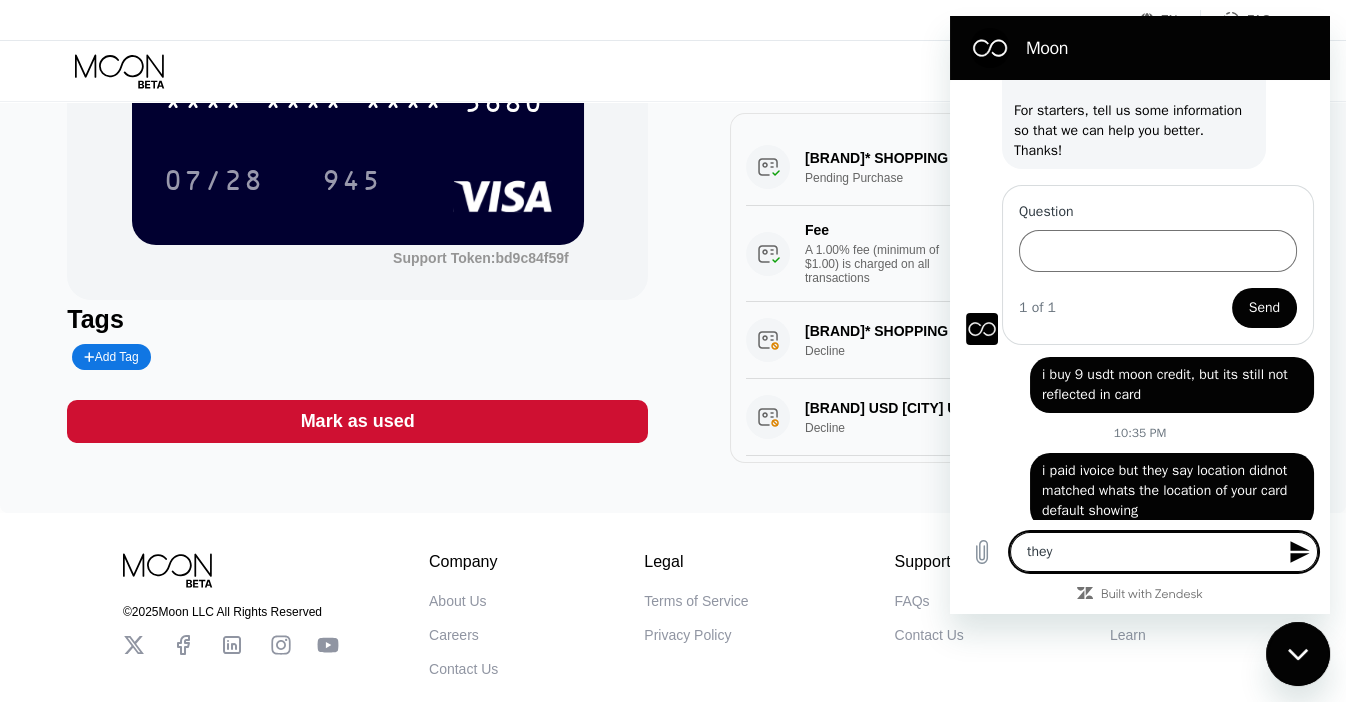 type on "they" 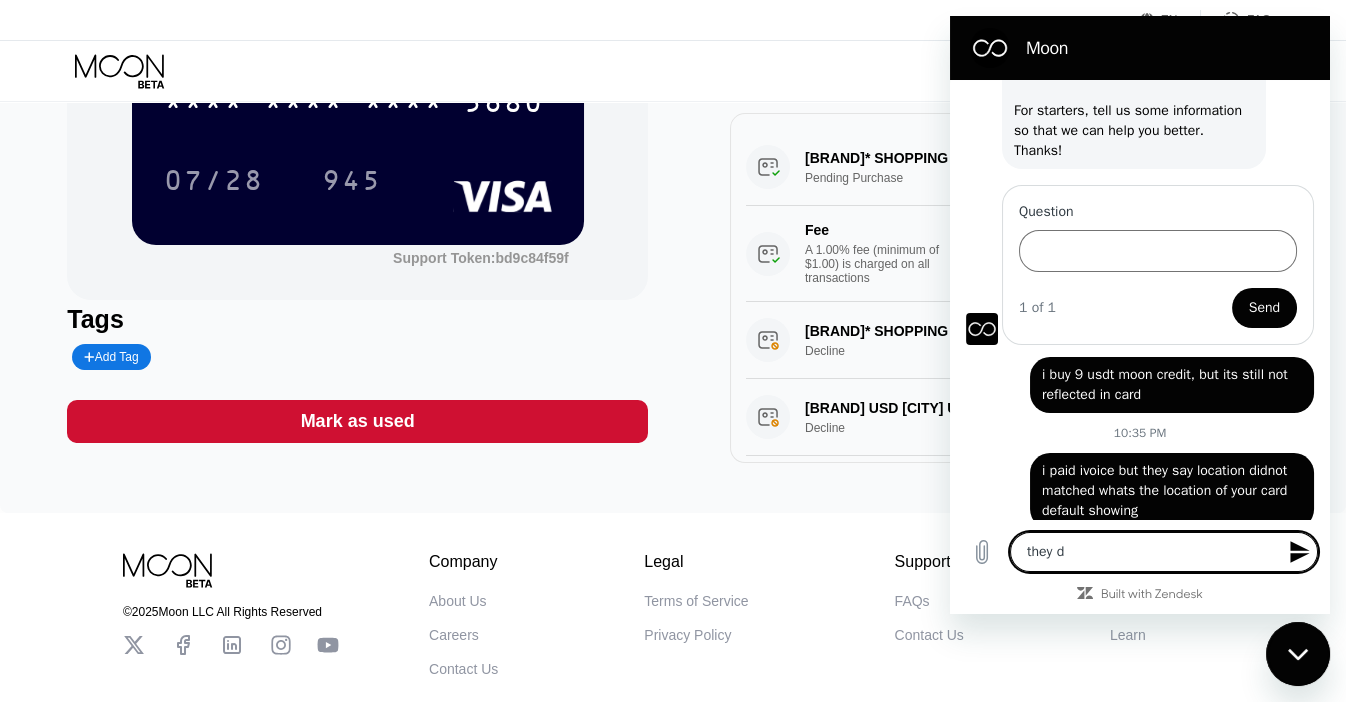 type on "they de" 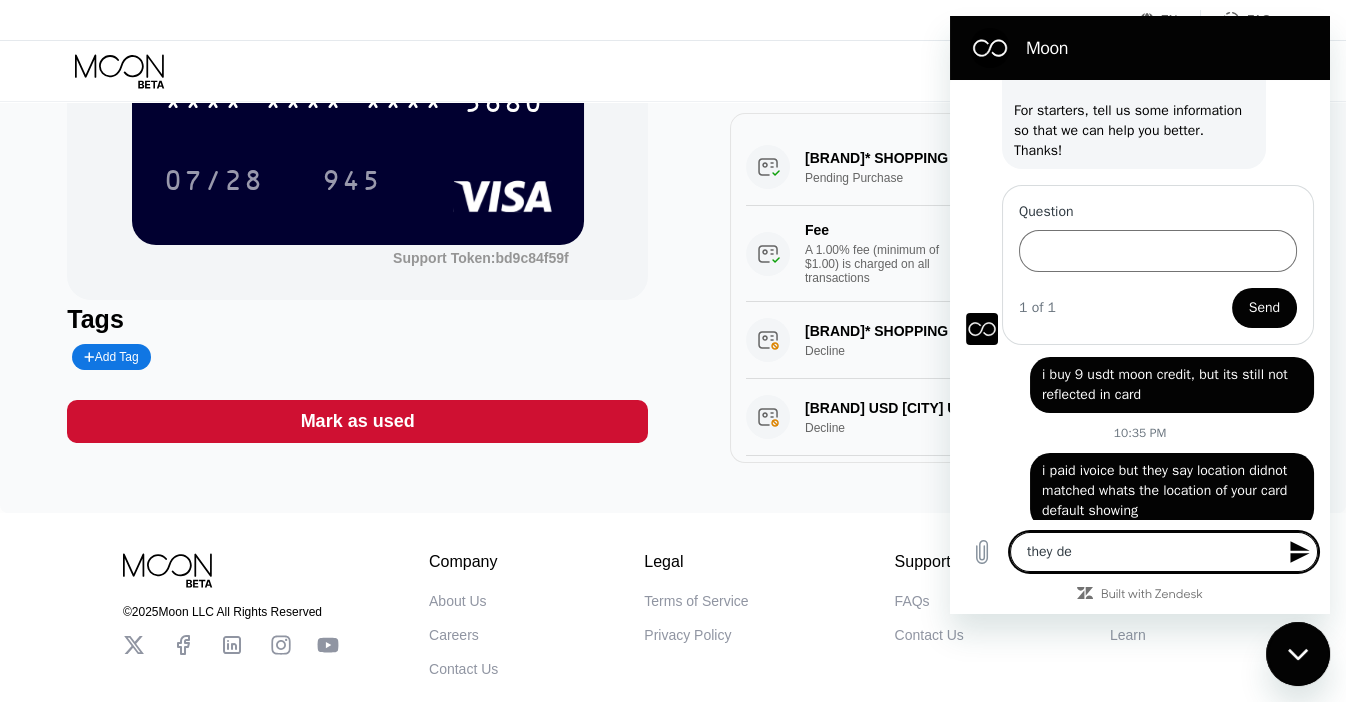 type on "they dec" 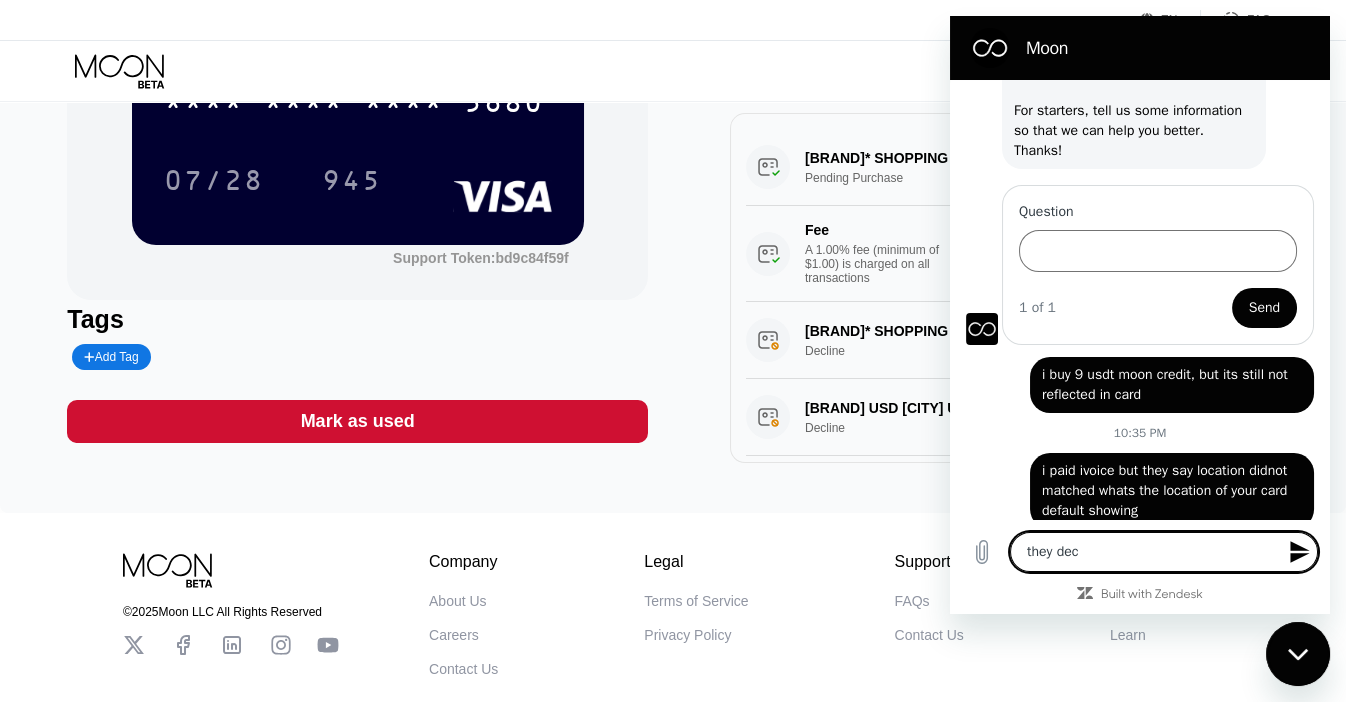 type on "they decl" 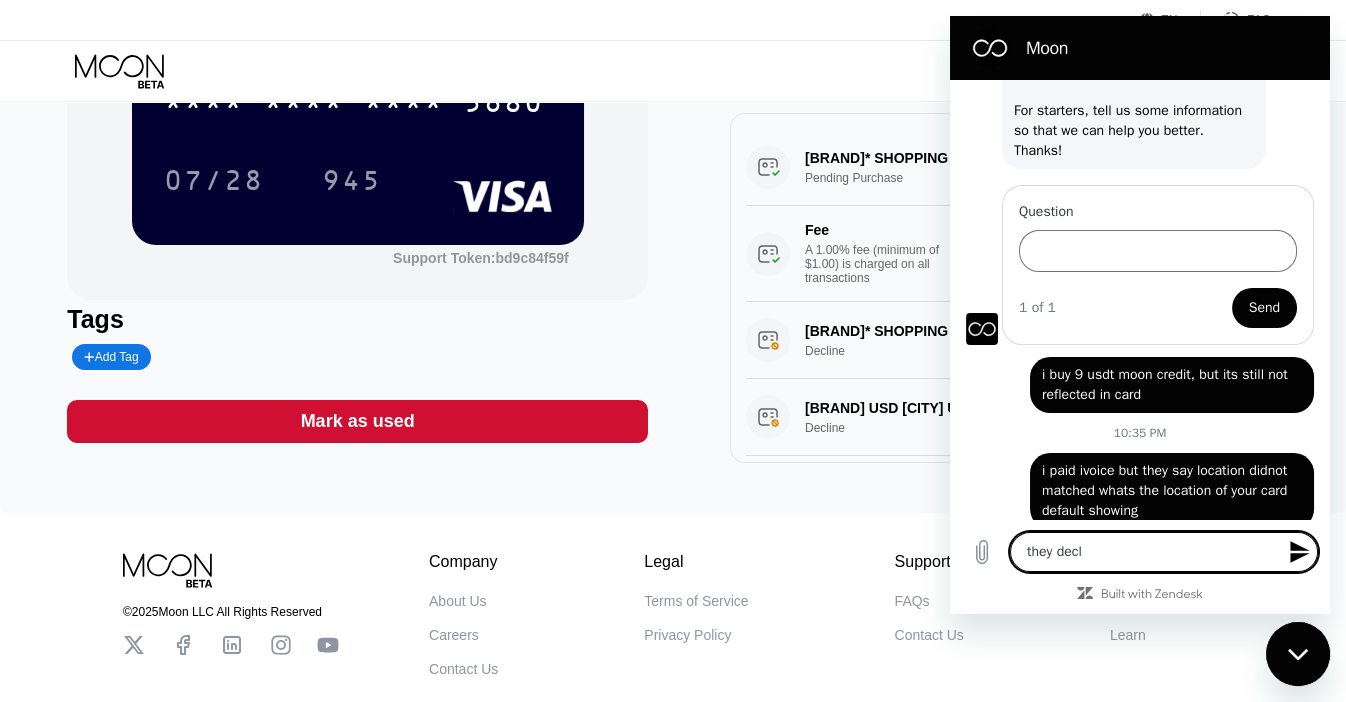 type on "they decli" 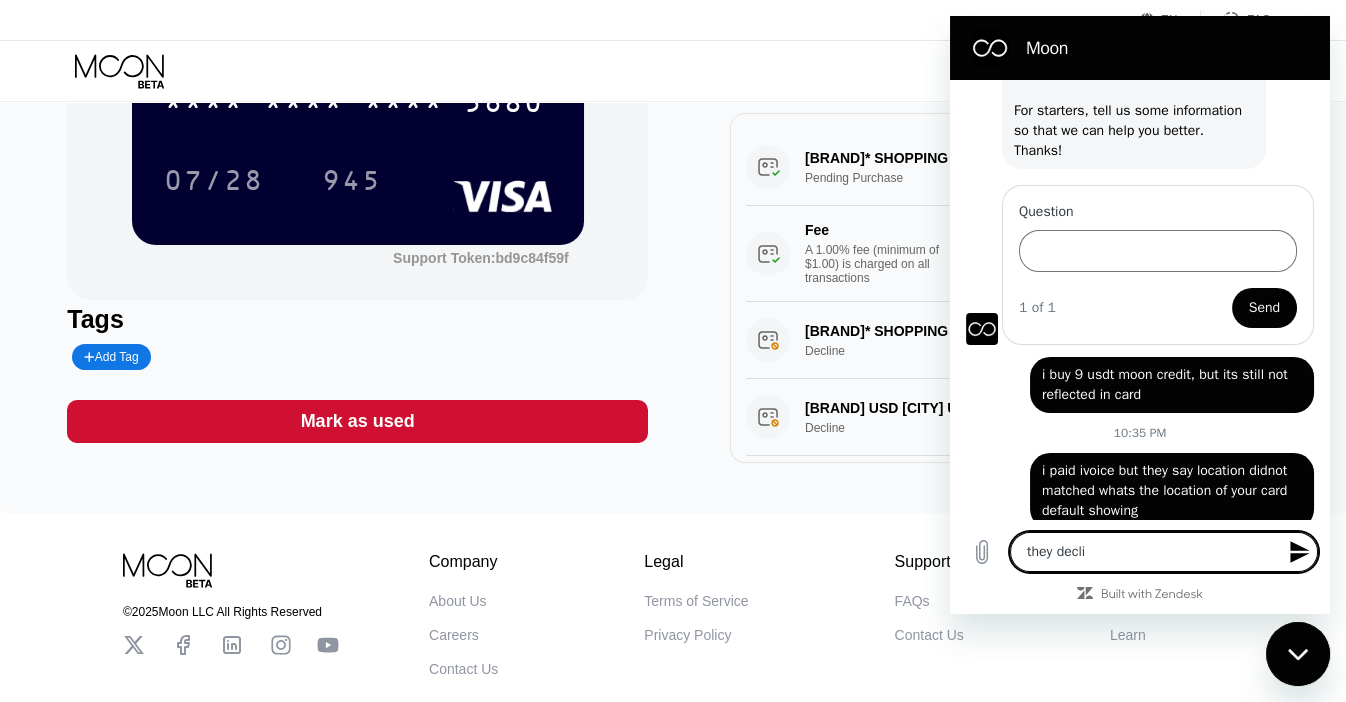 type on "they declin" 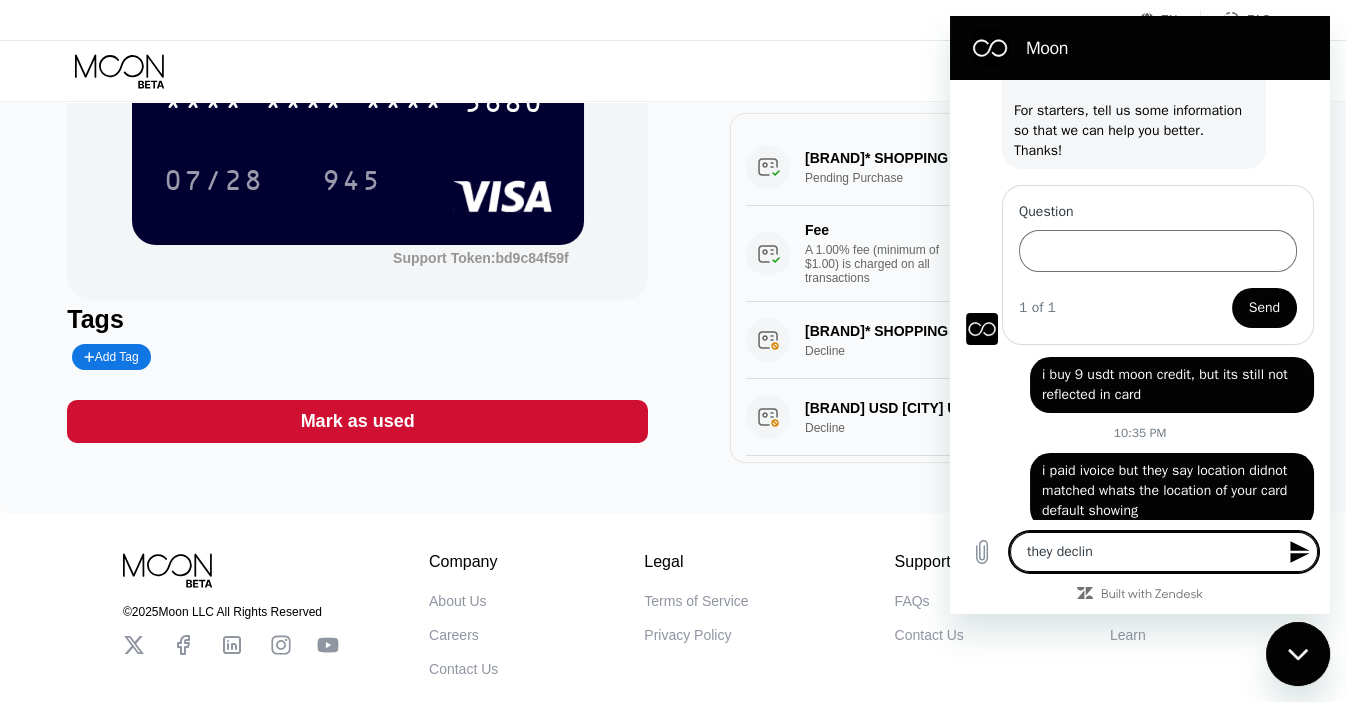 type on "they decline" 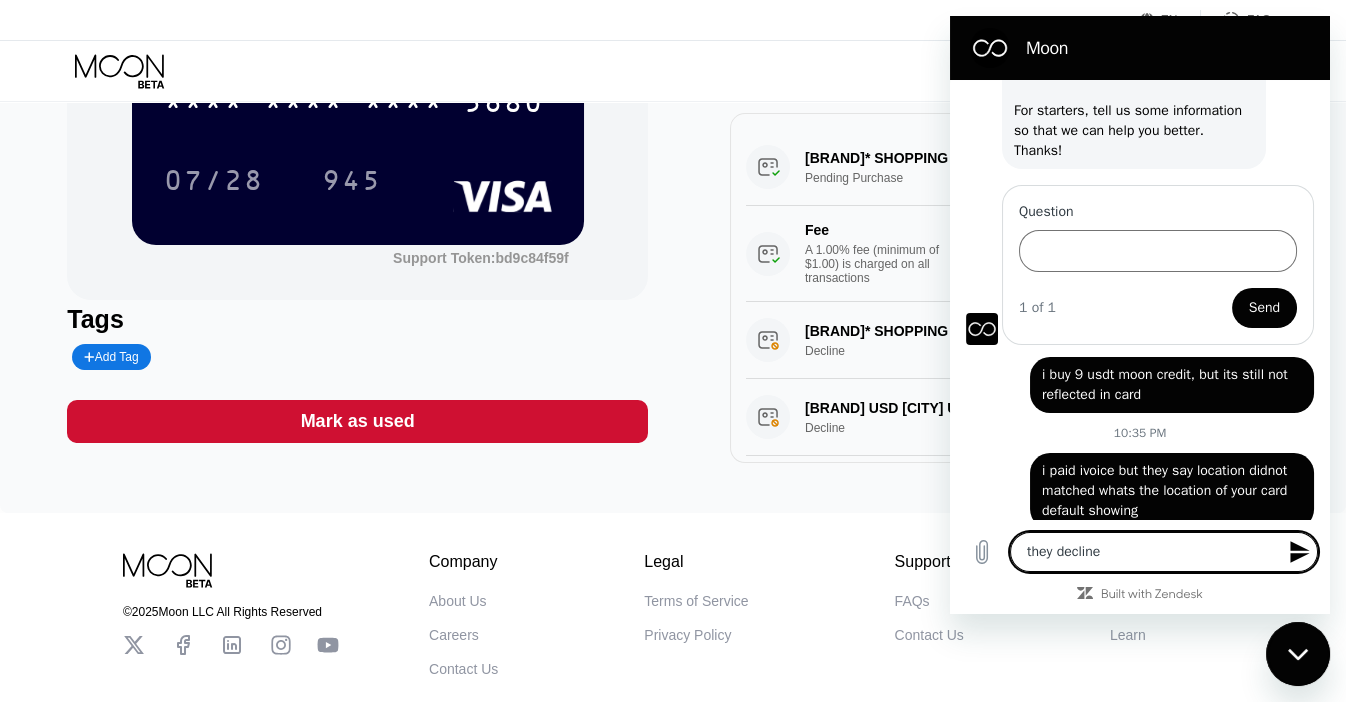 type on "they declined" 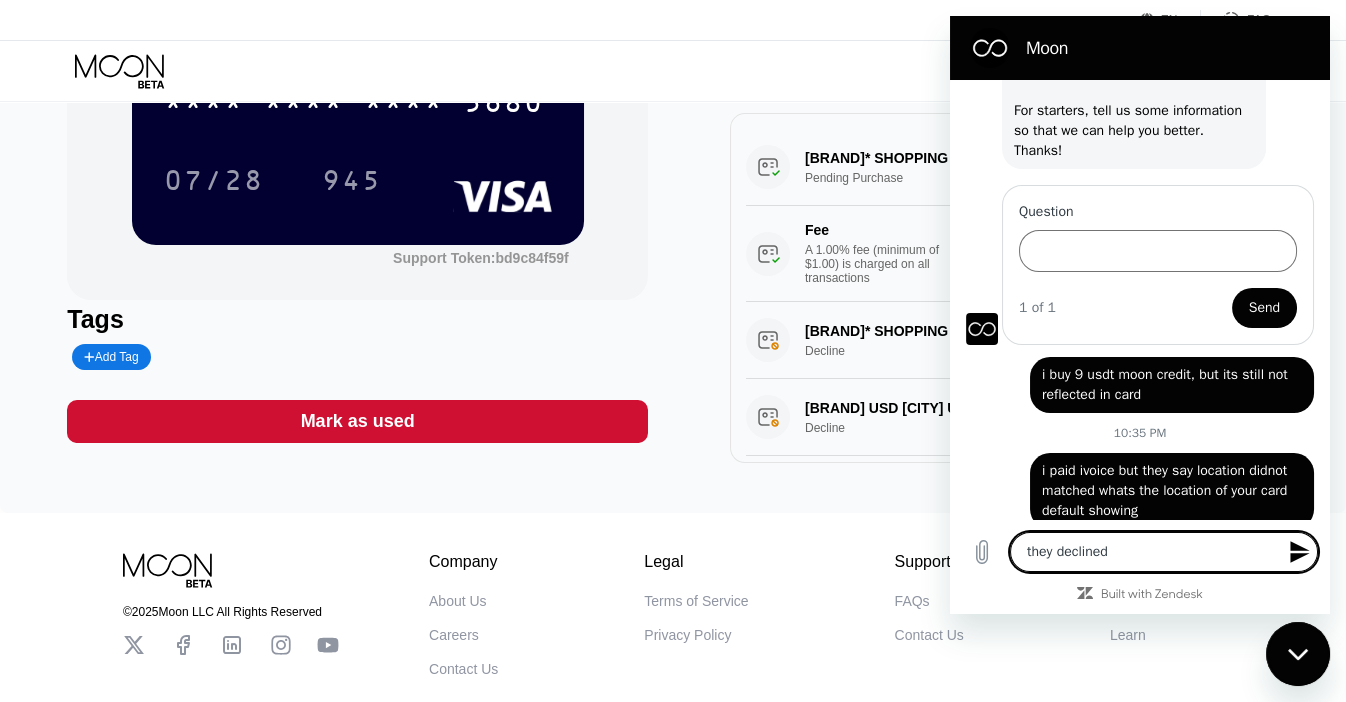 type on "they declined" 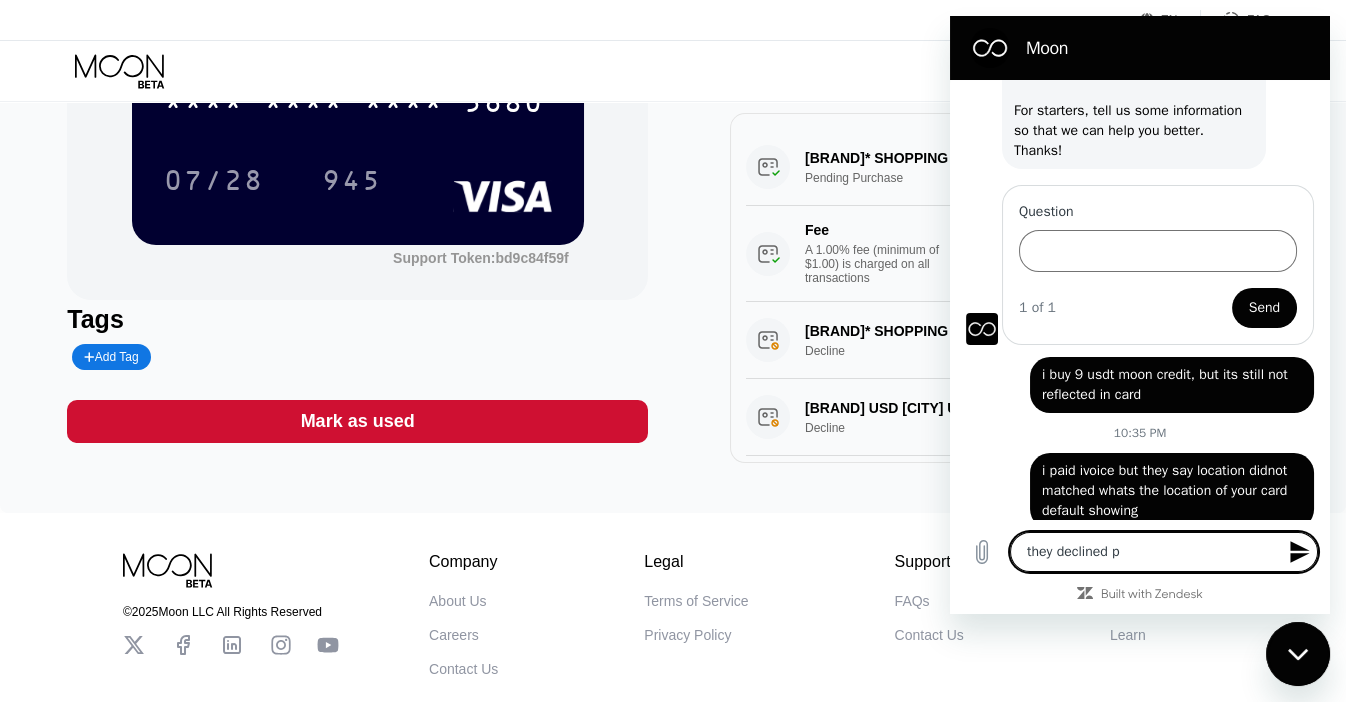 type on "they declined pa" 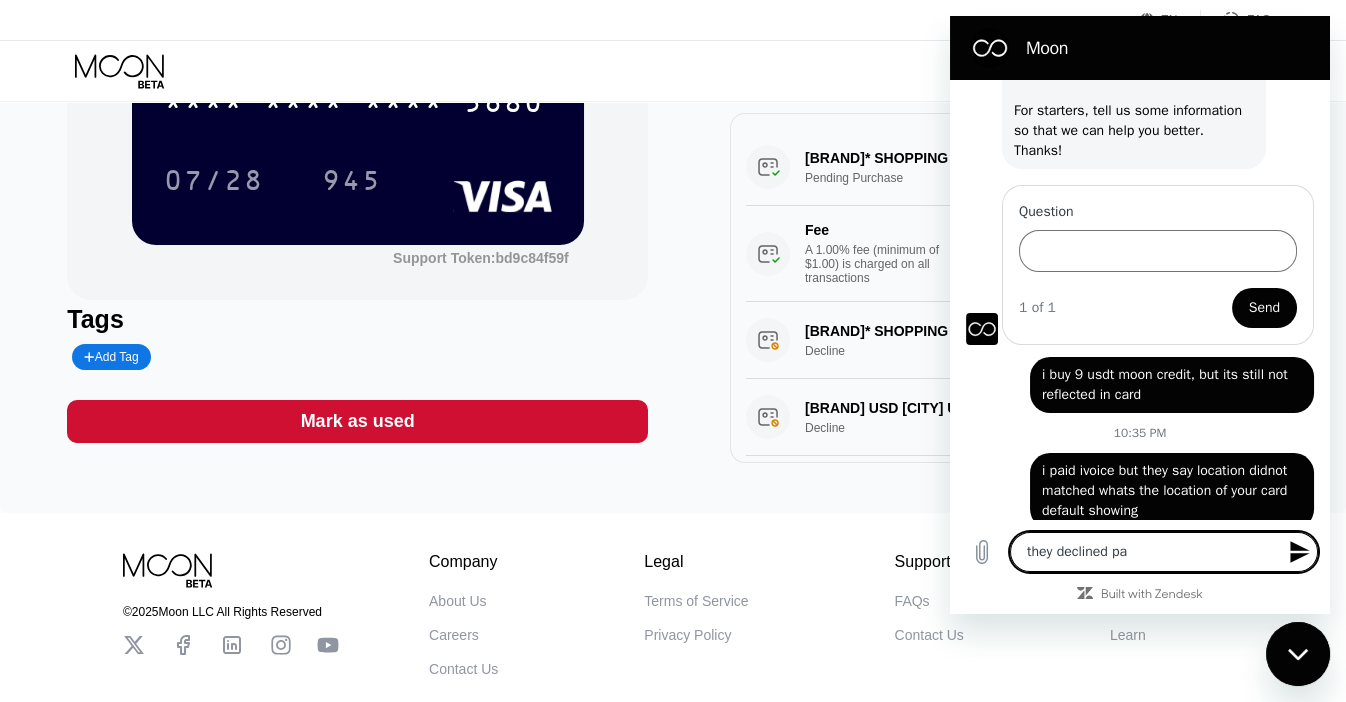 type on "they declined pay" 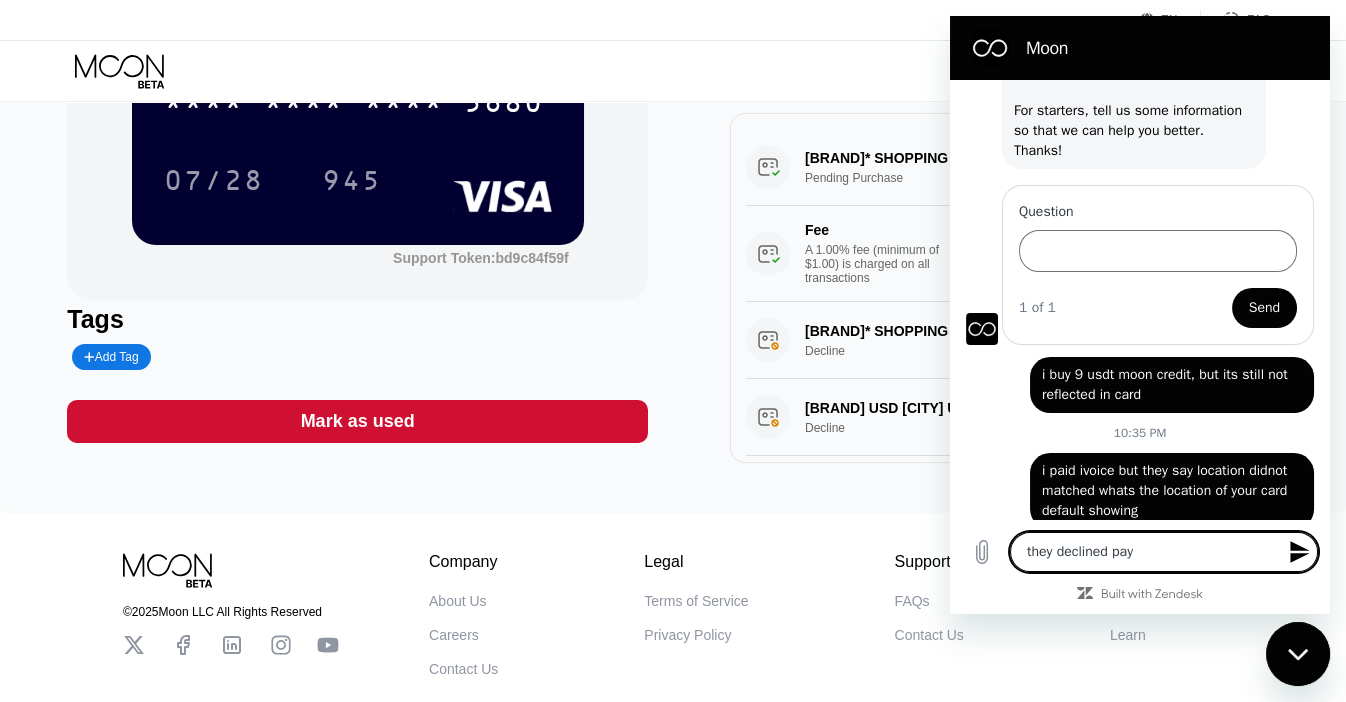 type on "they declined paym" 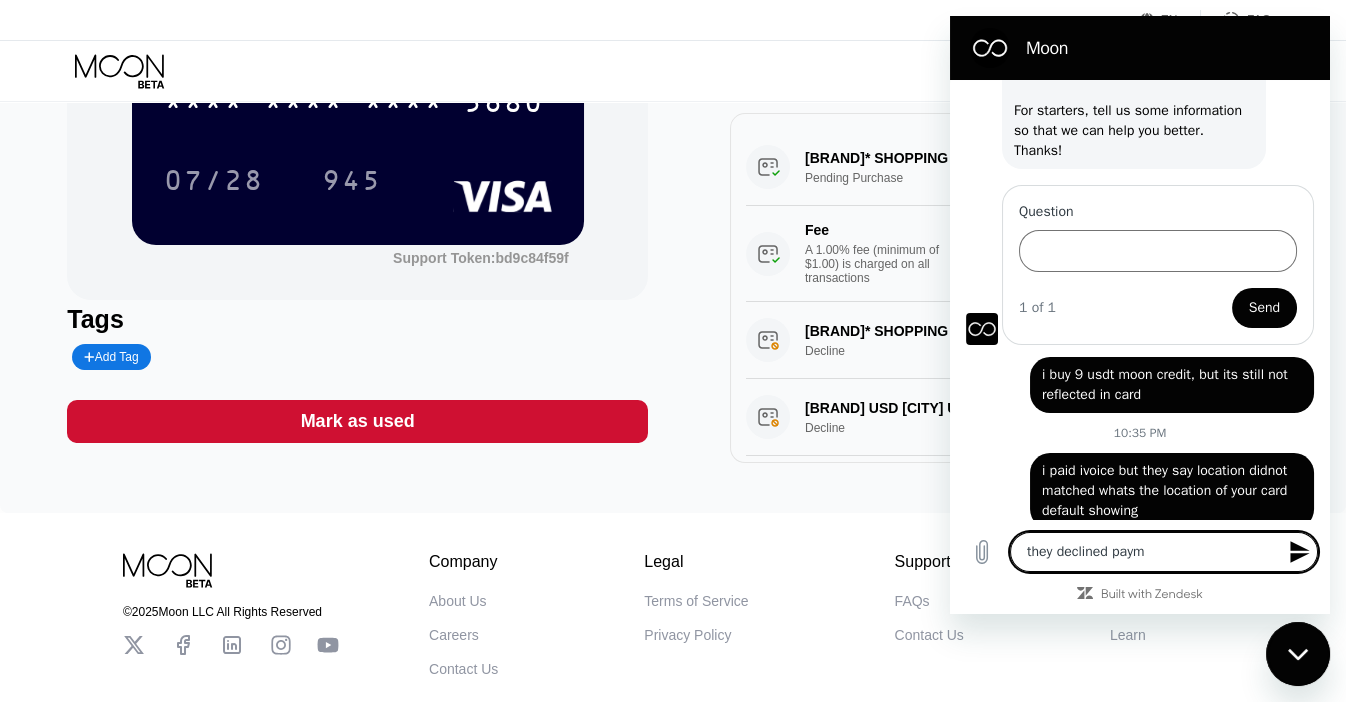 type on "they declined payme" 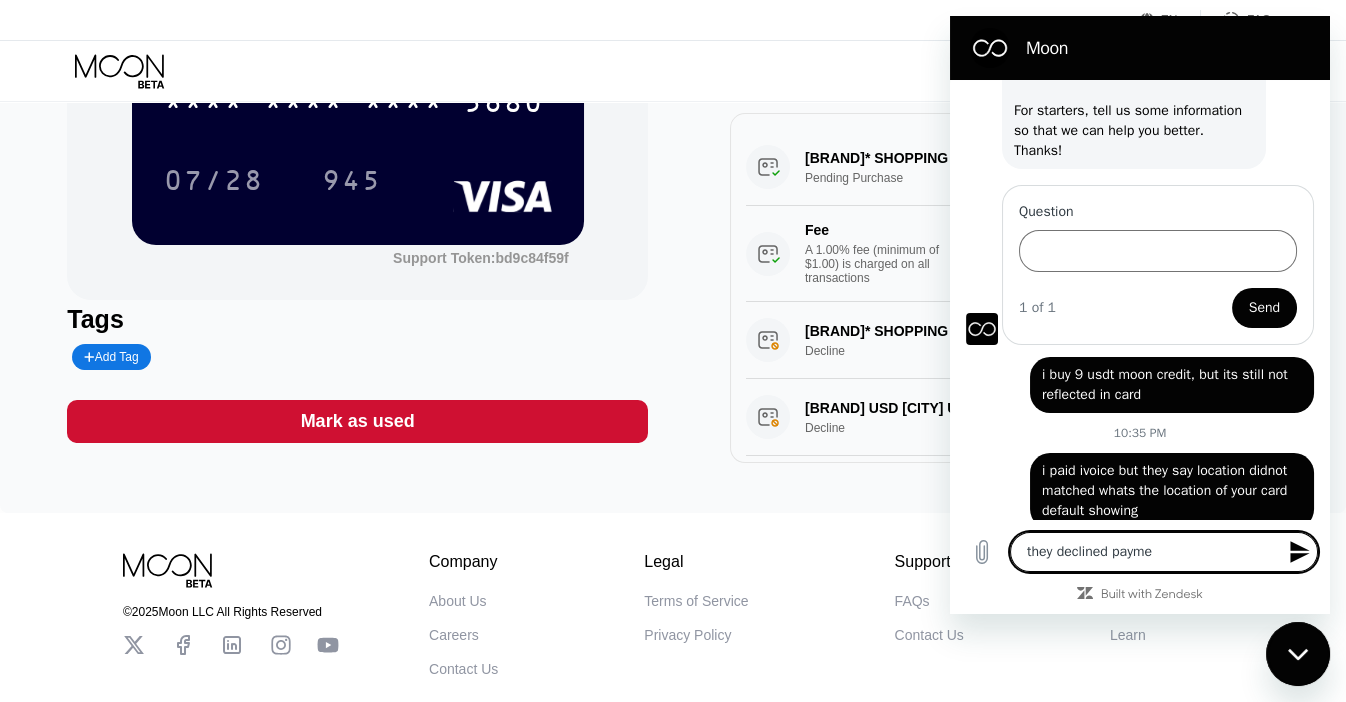 type on "they declined paymen" 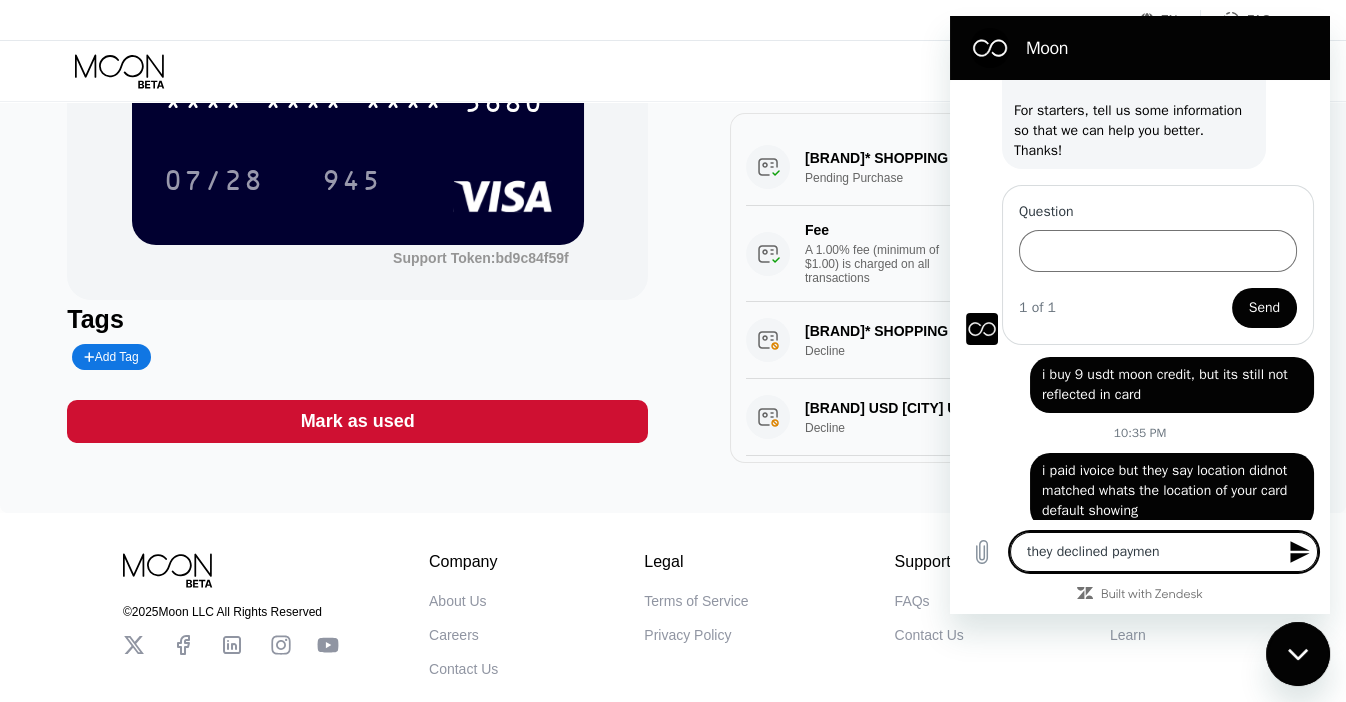 type on "x" 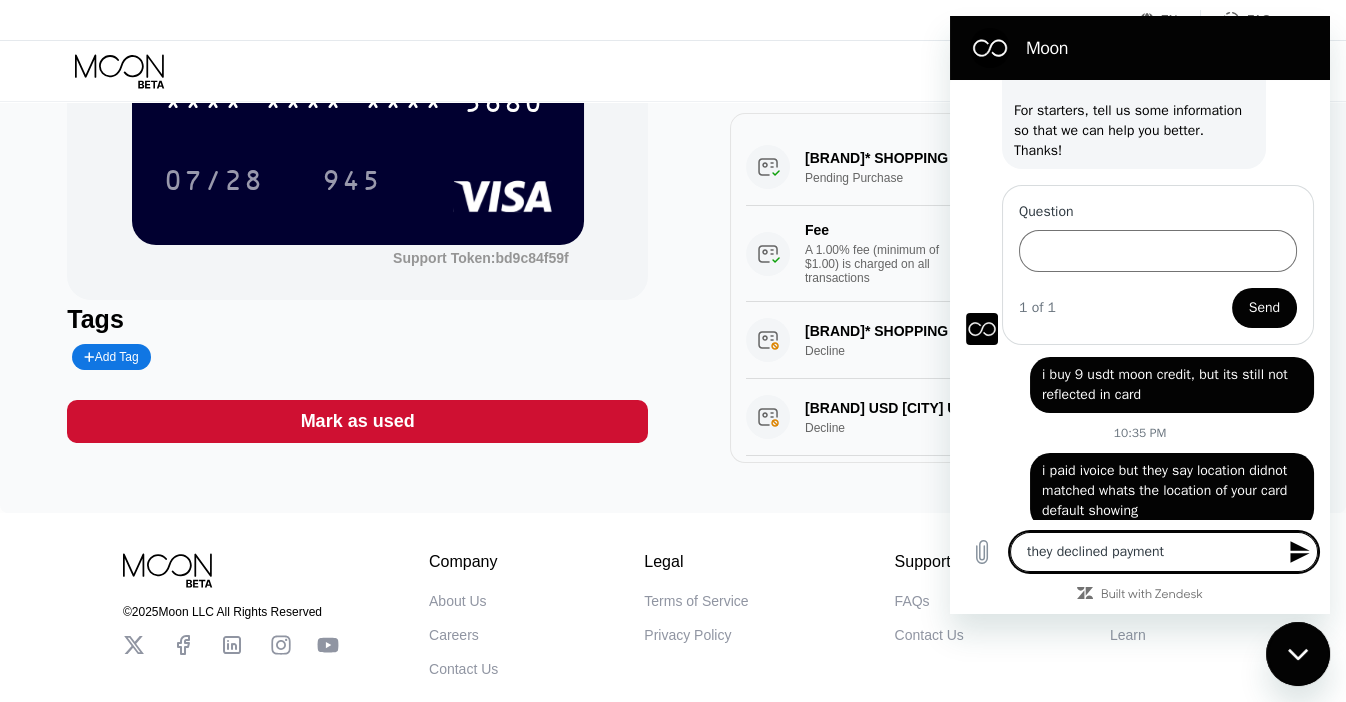 type on "they declined payment" 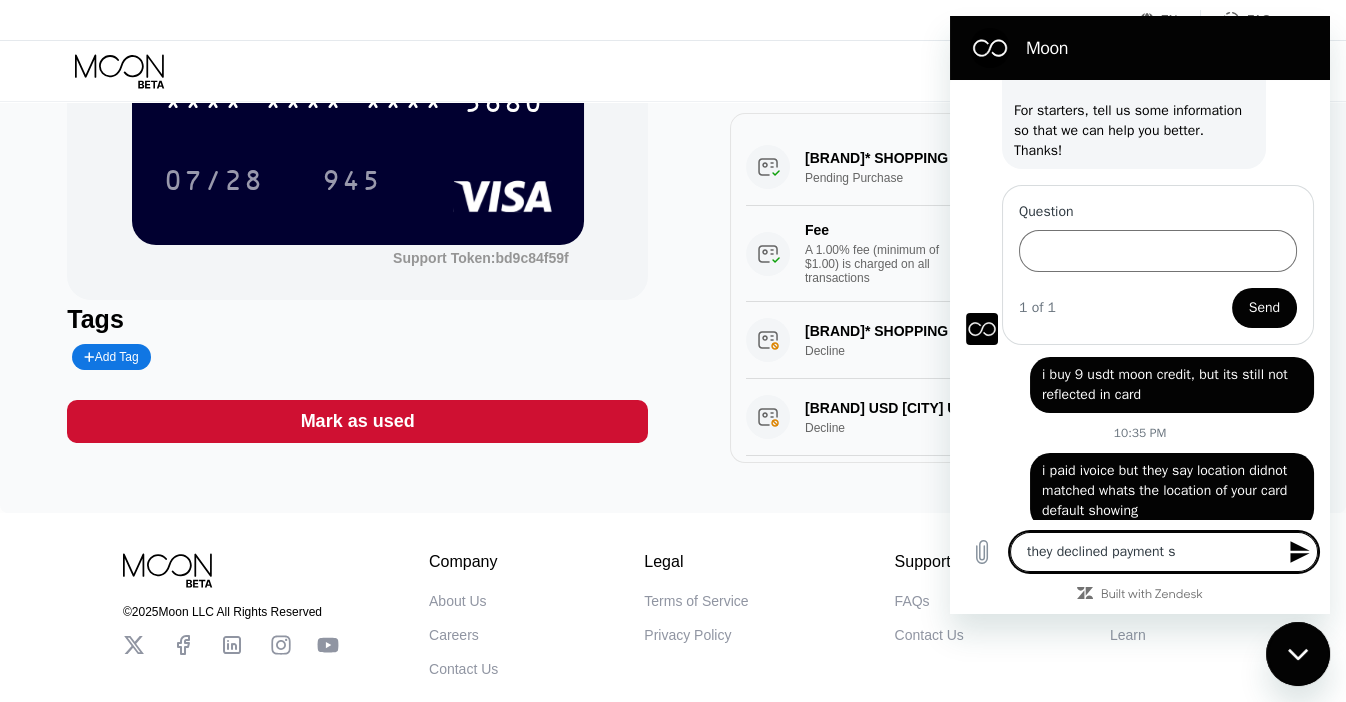 type on "they declined payment so" 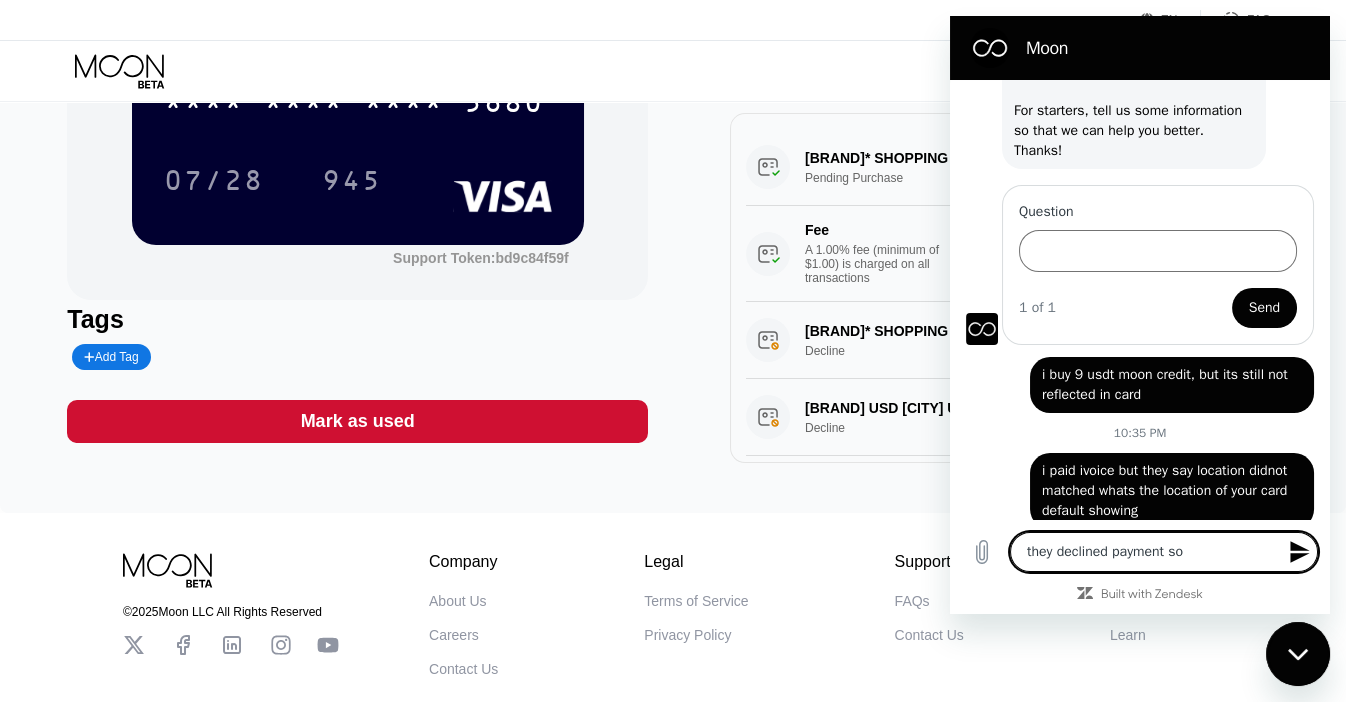 type on "x" 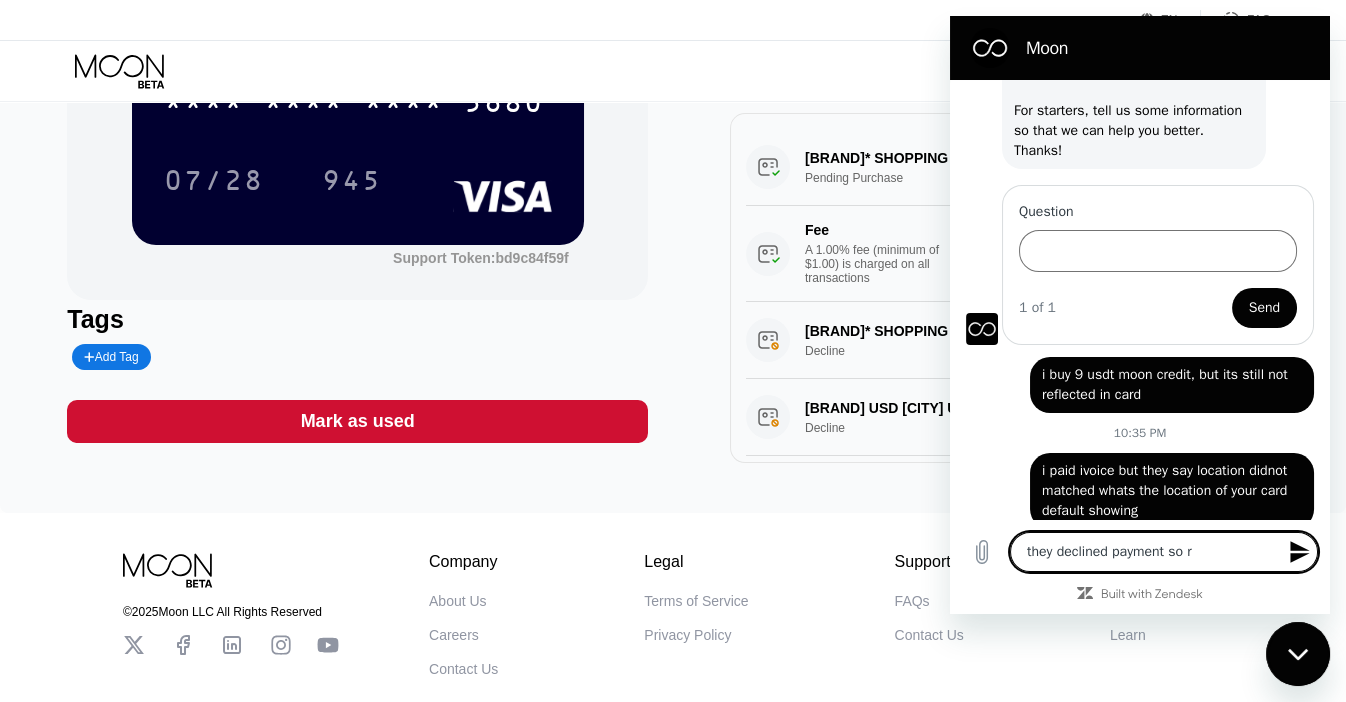 type on "they declined payment so re" 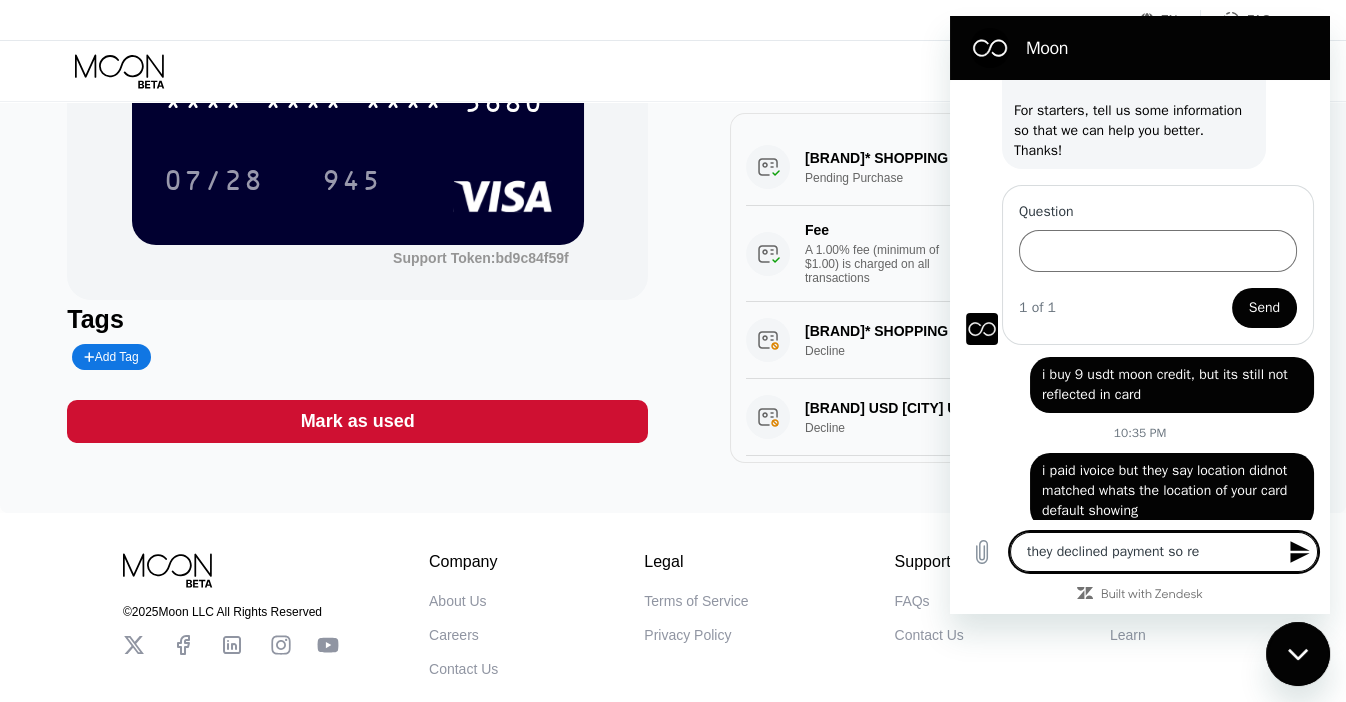 type on "they declined payment so ref" 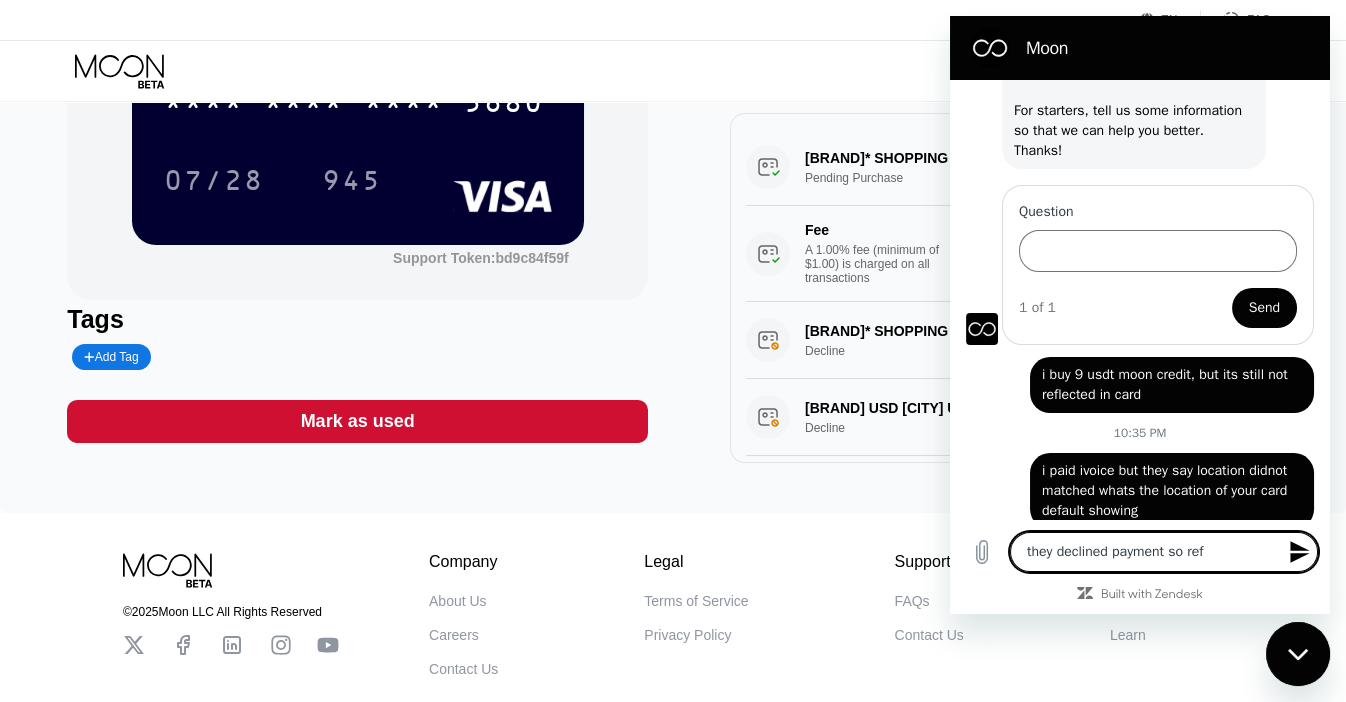type on "they declined payment so refu" 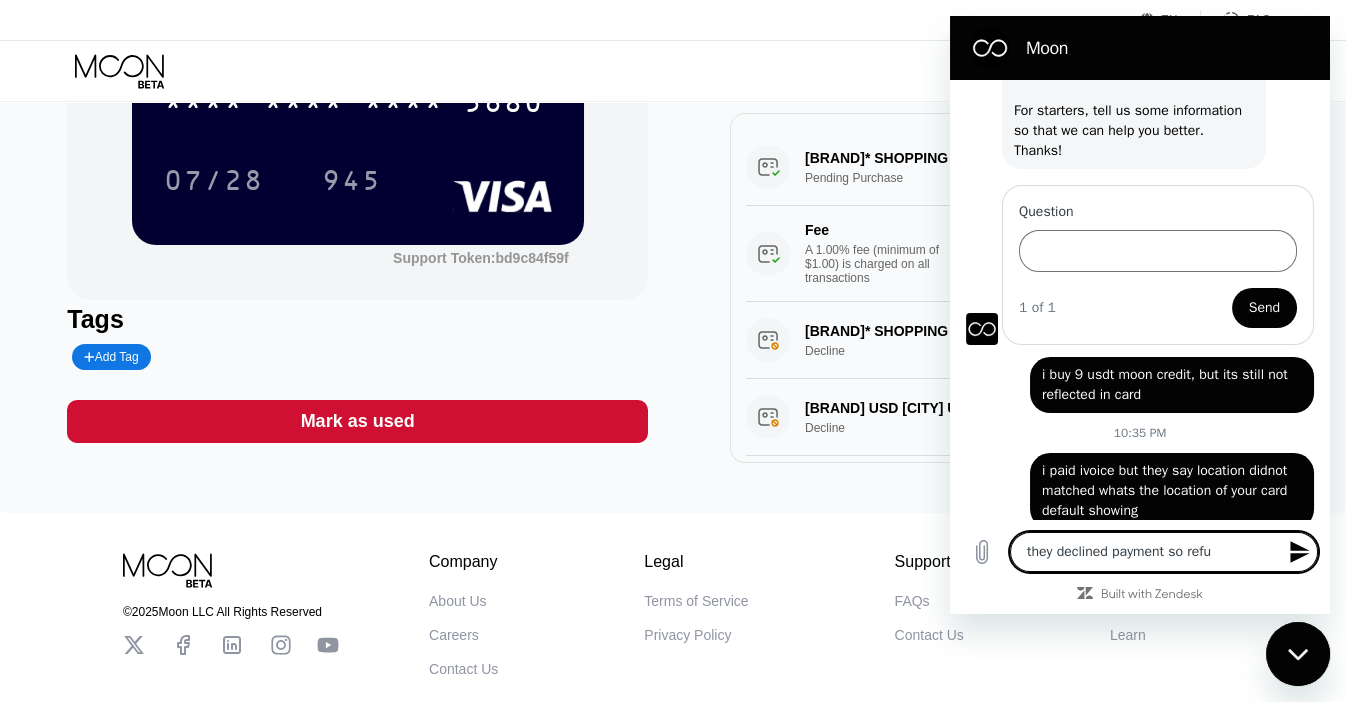 type on "x" 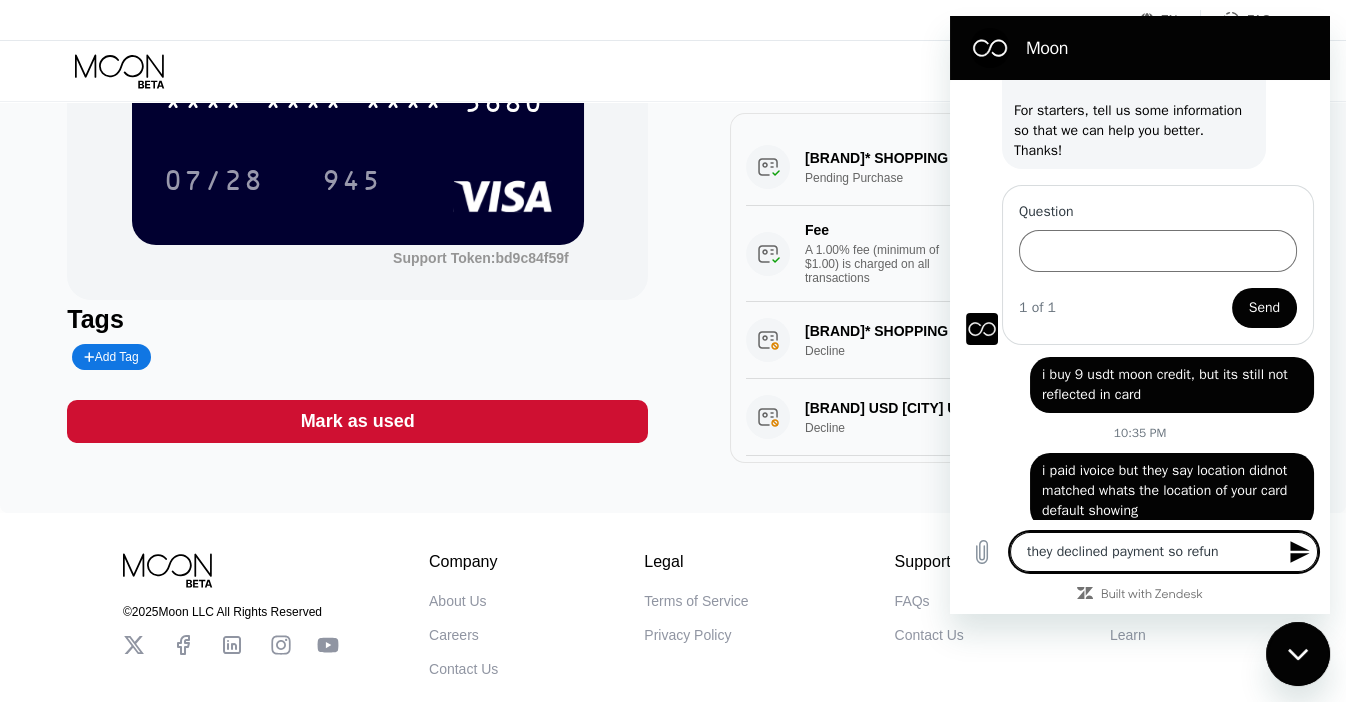 type on "they declined payment so refund" 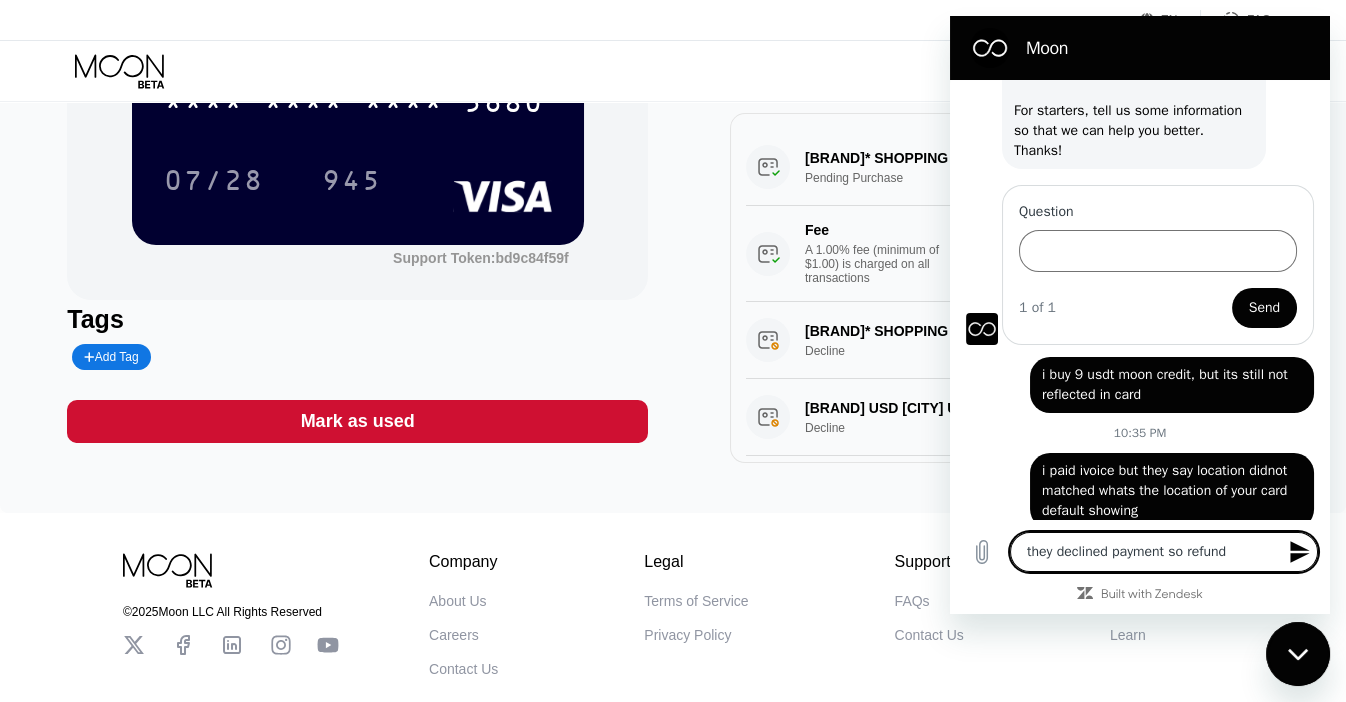 type on "they declined payment so refund" 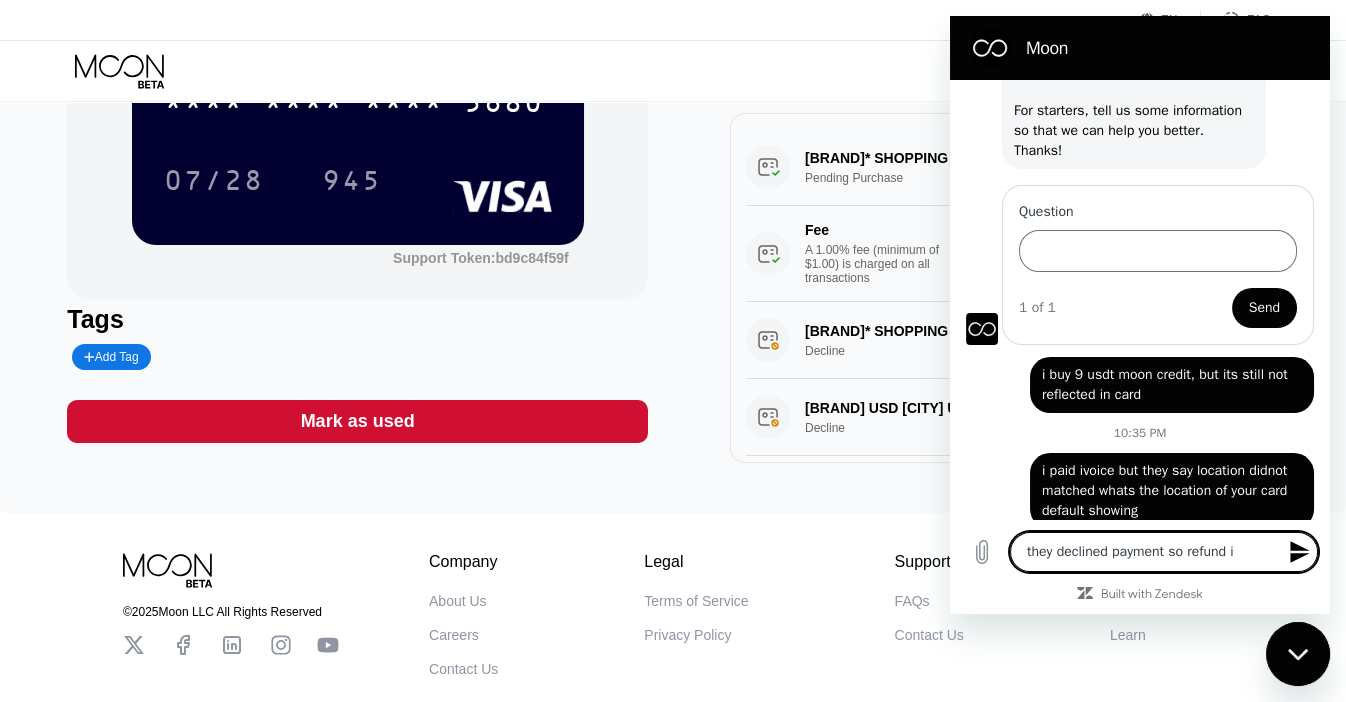 type on "they declined payment so refund it" 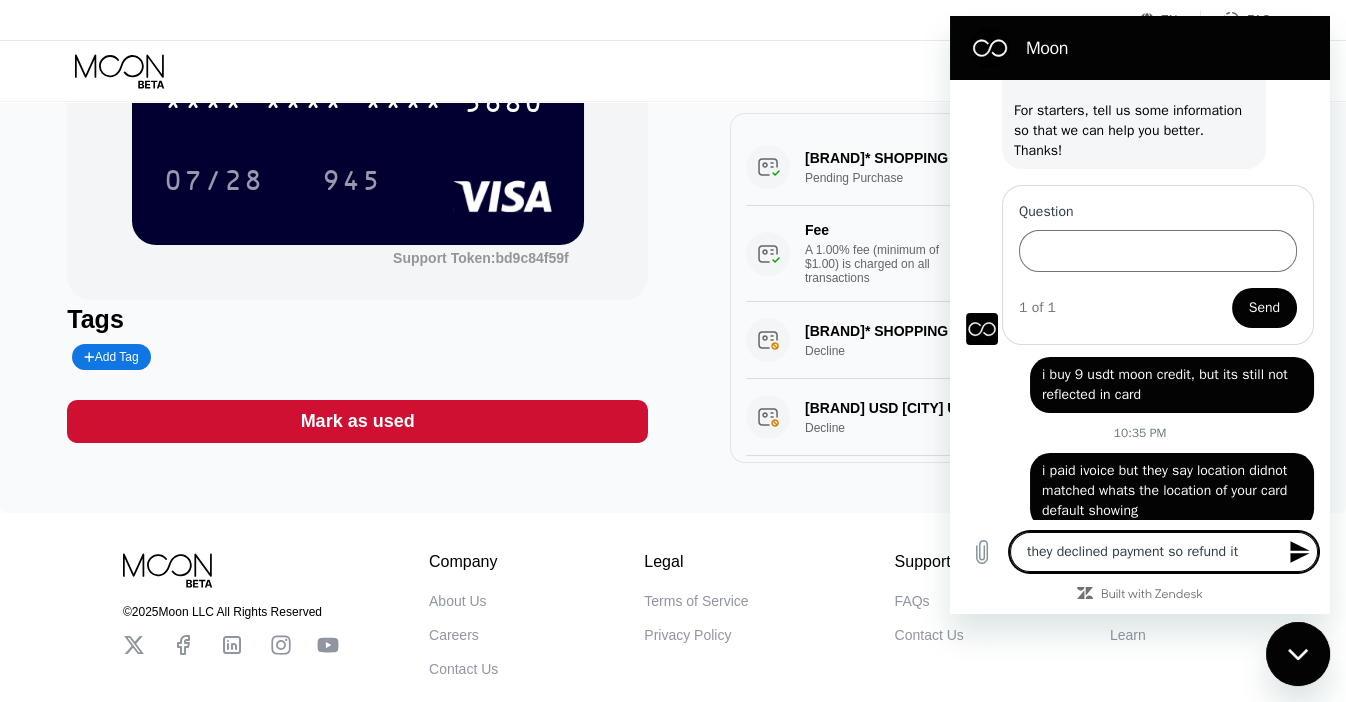 type on "they declined payment so refund it" 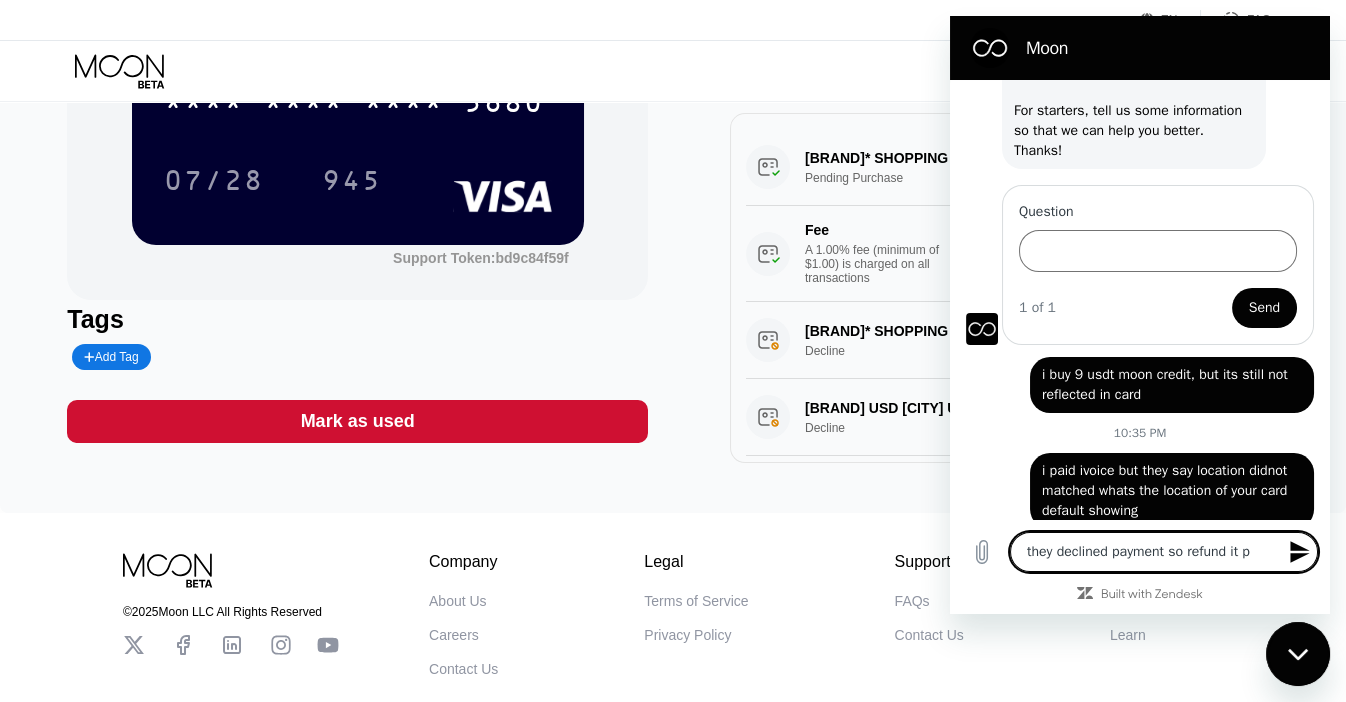 type on "they declined payment so refund it pl" 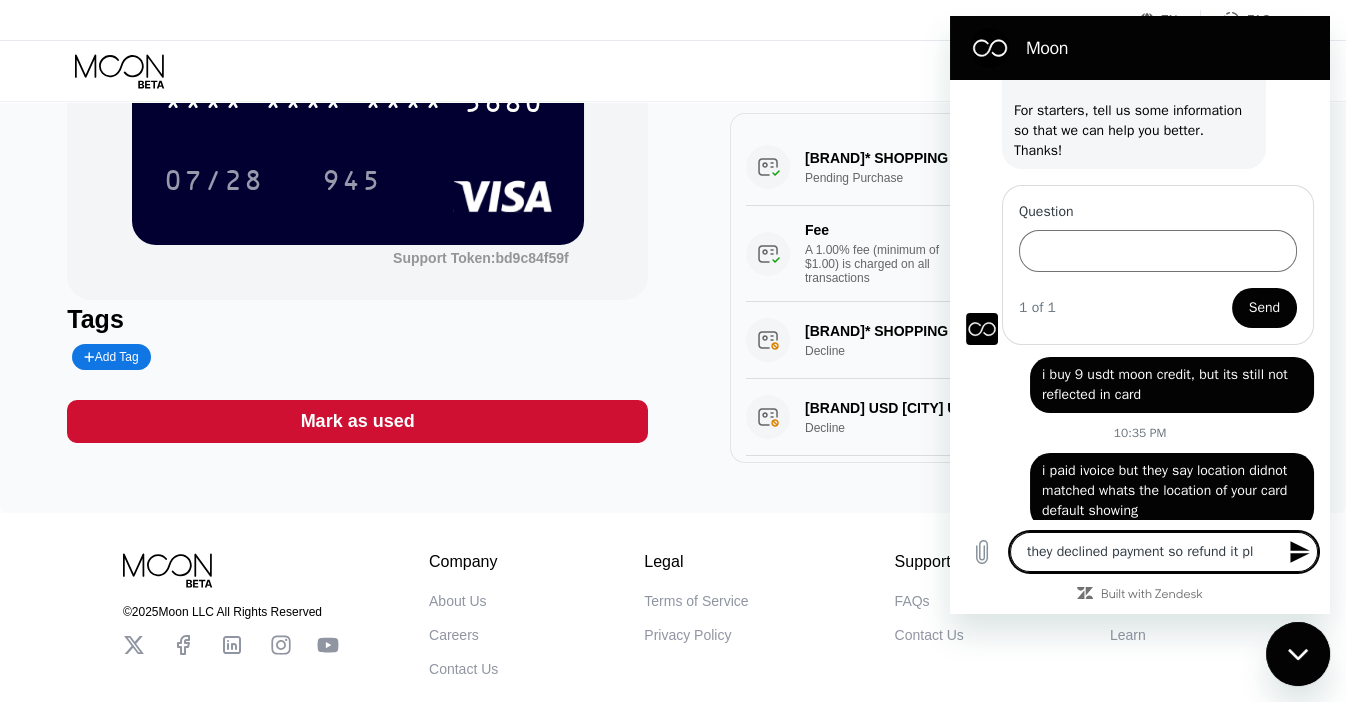 type on "they declined payment so refund it ple" 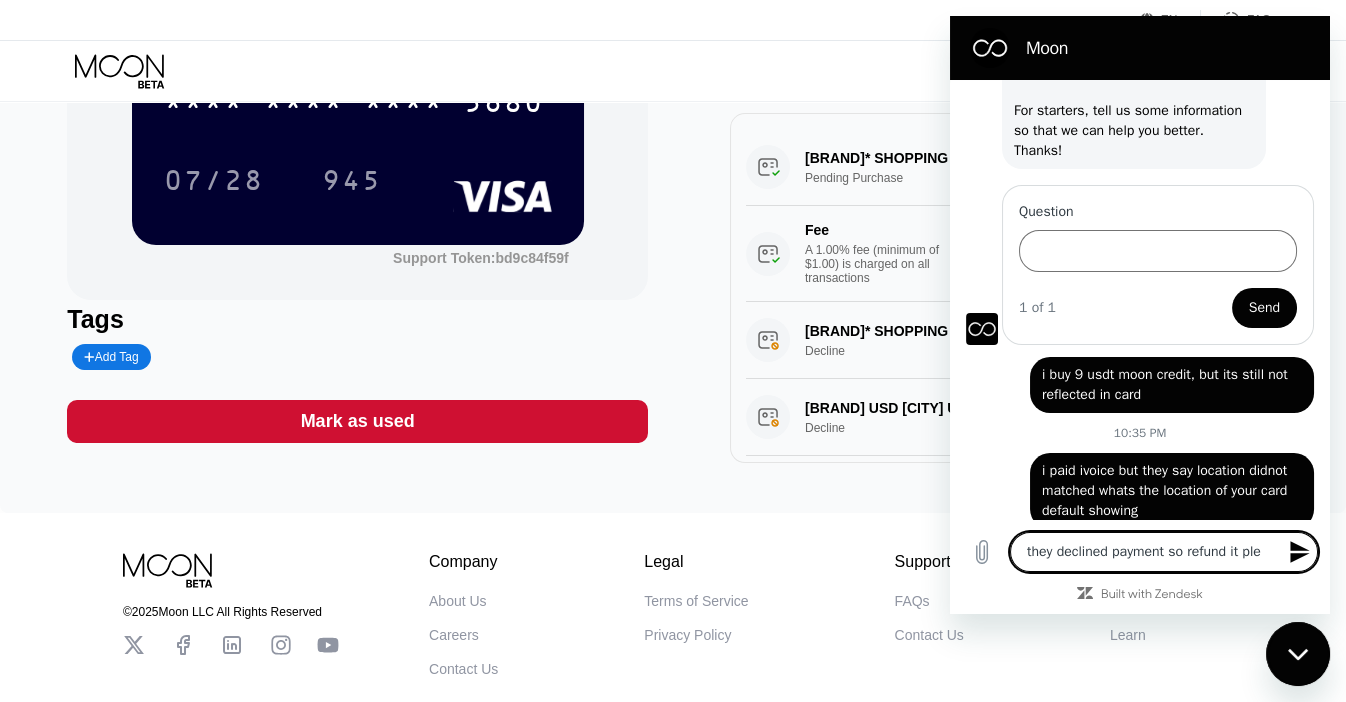 type on "they declined payment so refund it plea" 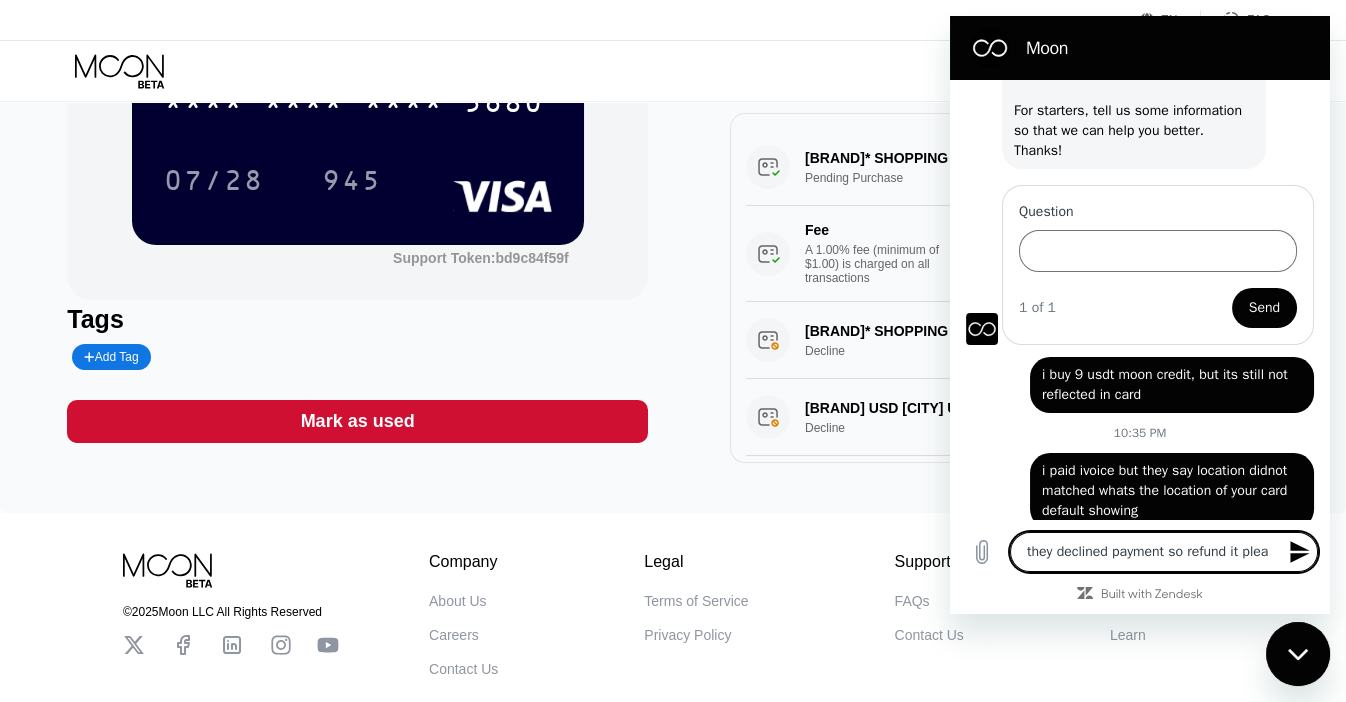 type on "they declined payment so refund it pleas" 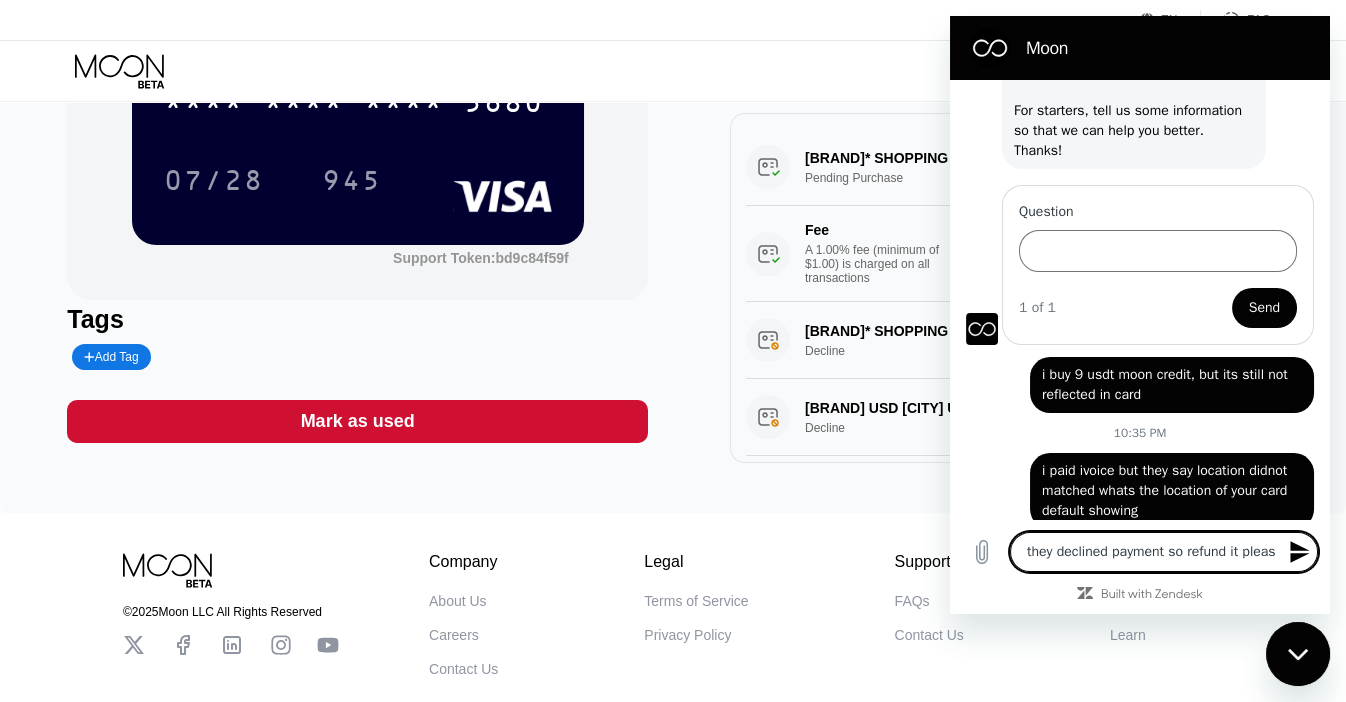 type on "x" 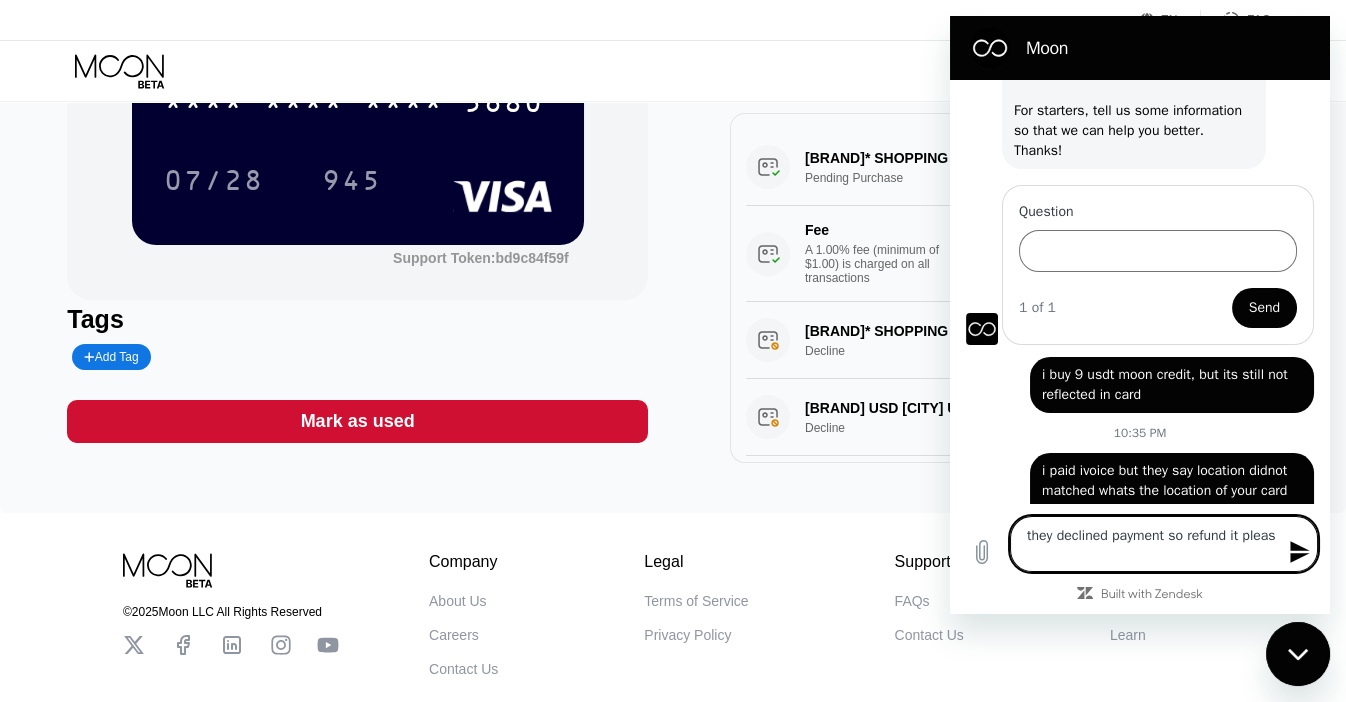 type on "they declined payment so refund it please" 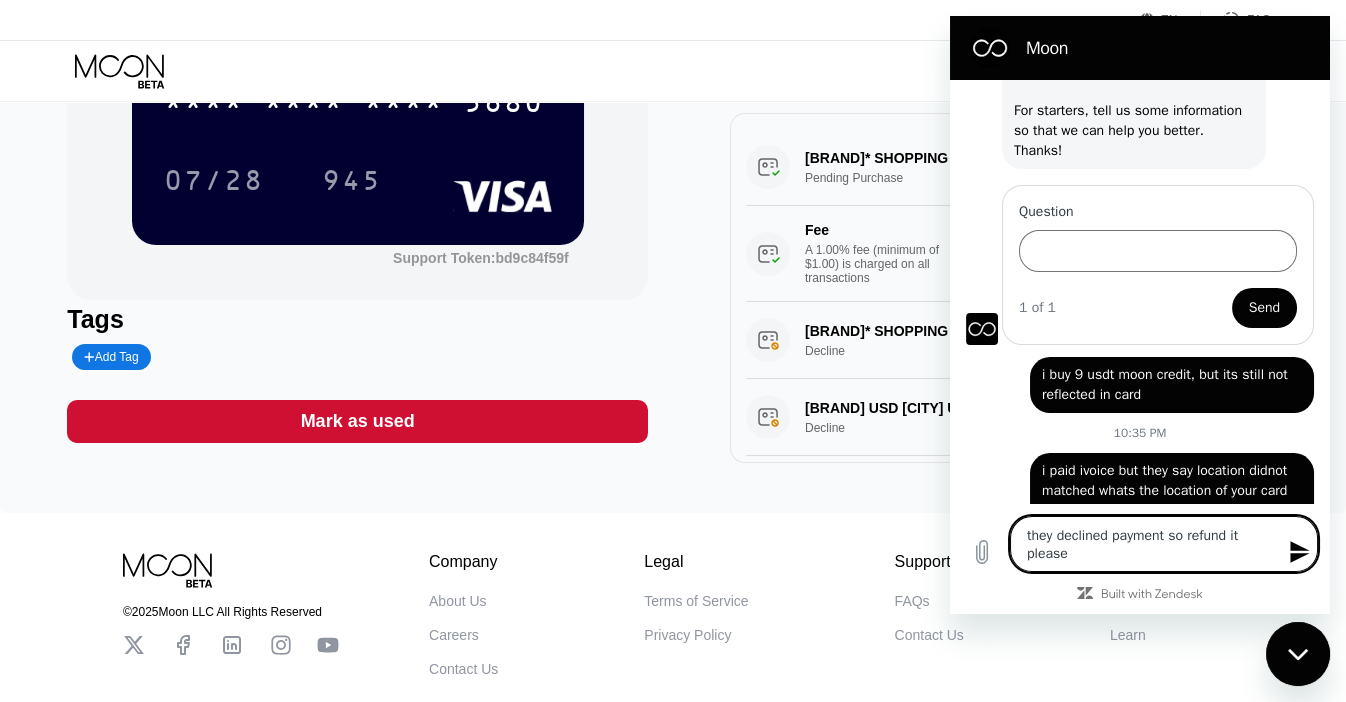 type 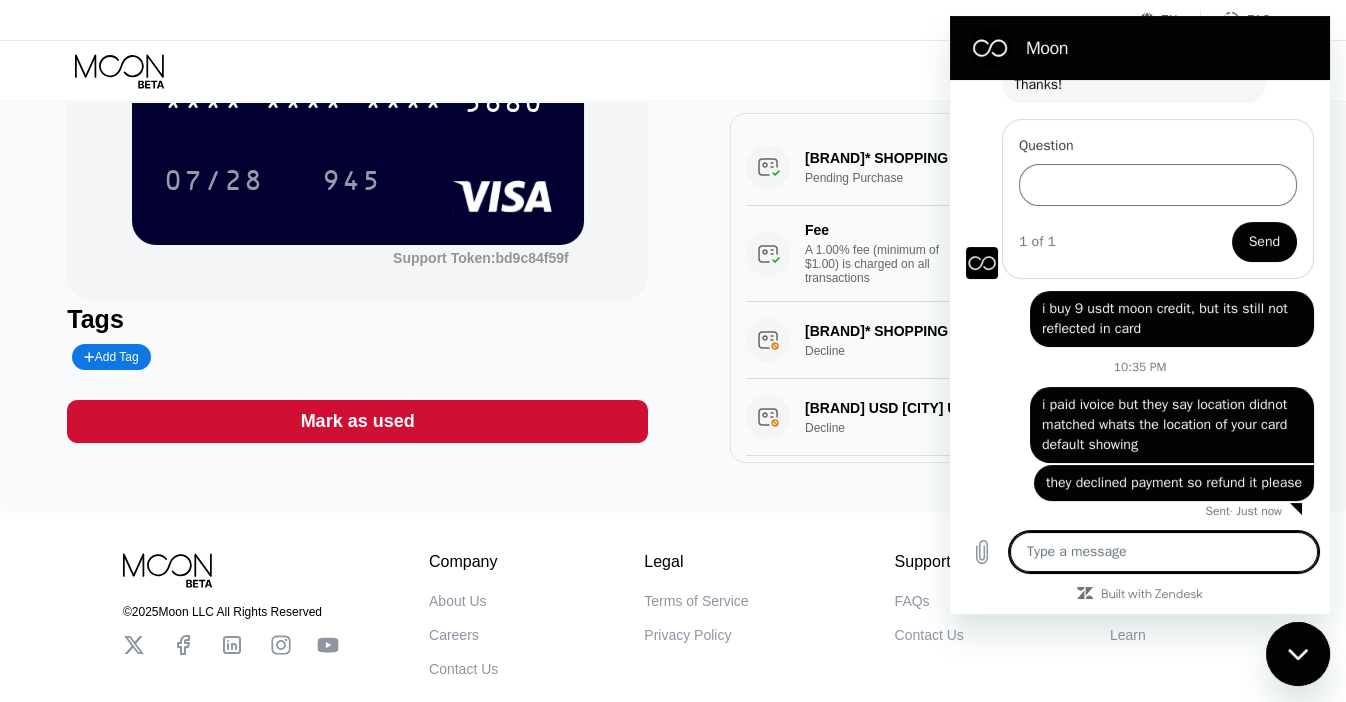 scroll, scrollTop: 173, scrollLeft: 0, axis: vertical 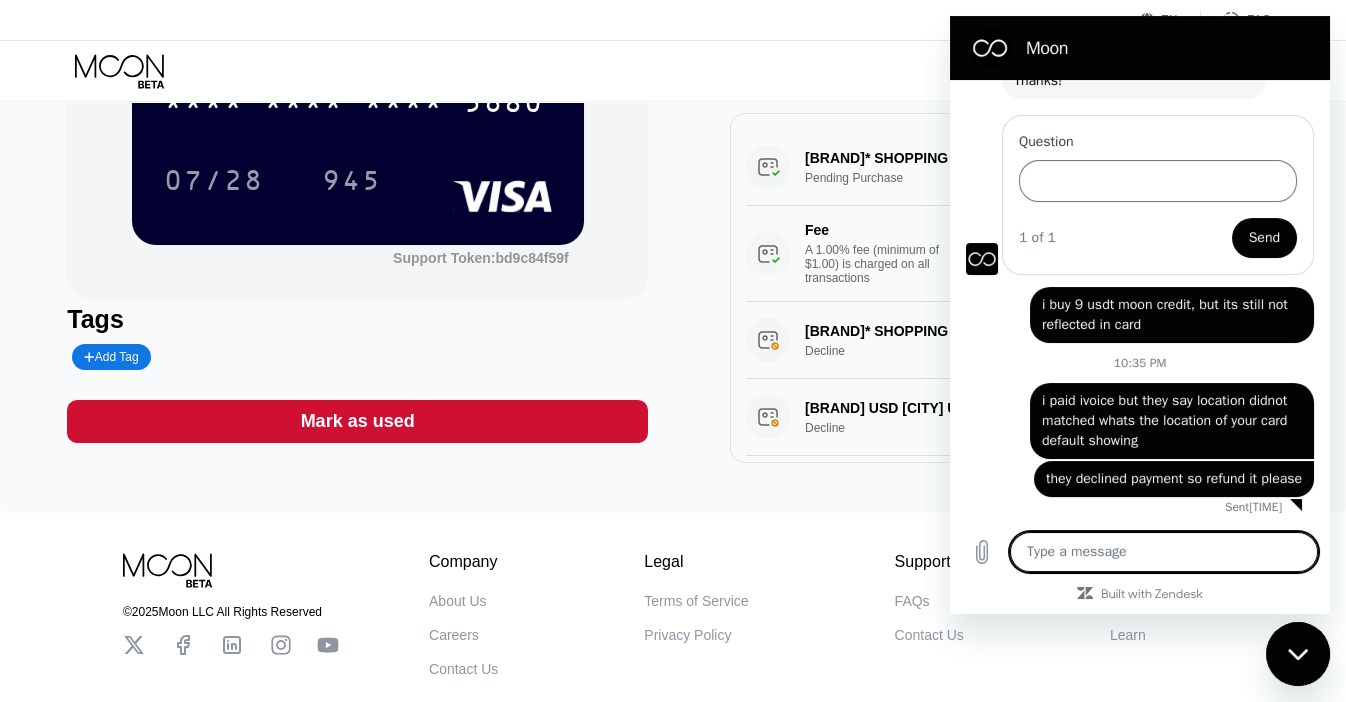 type on "x" 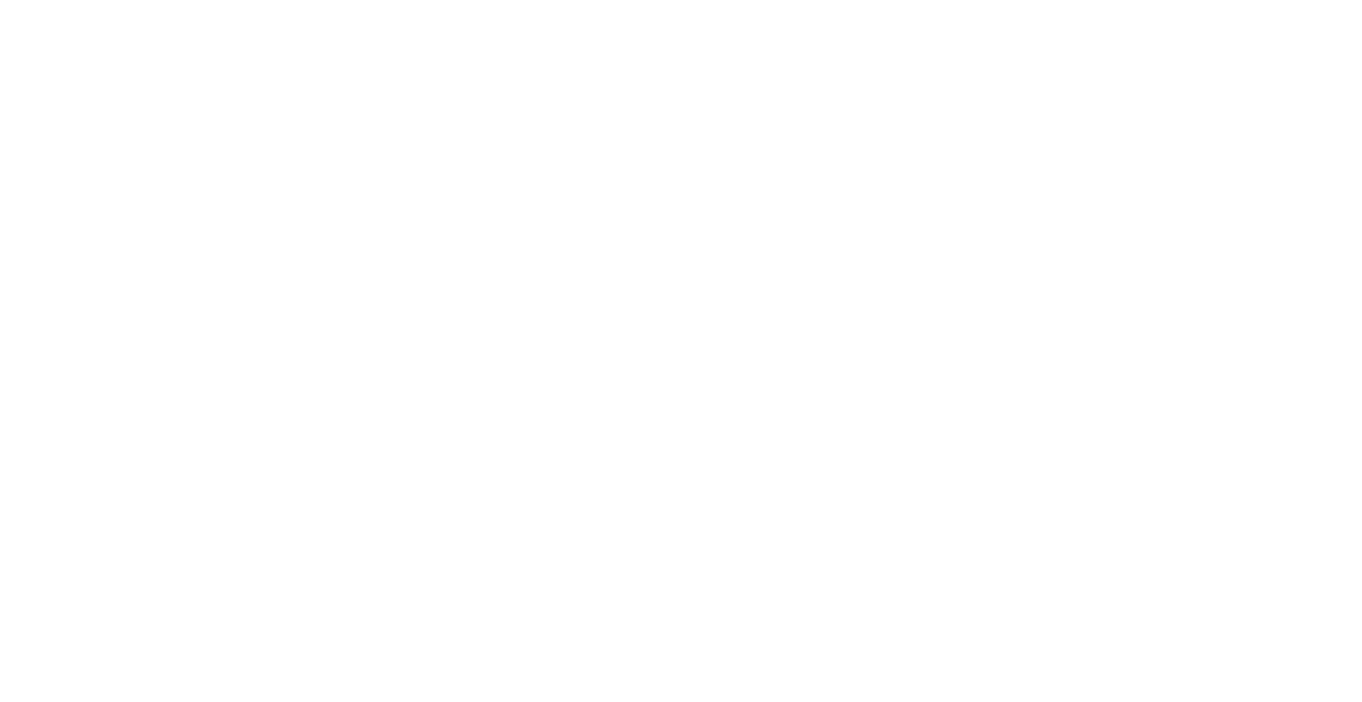 scroll, scrollTop: 0, scrollLeft: 0, axis: both 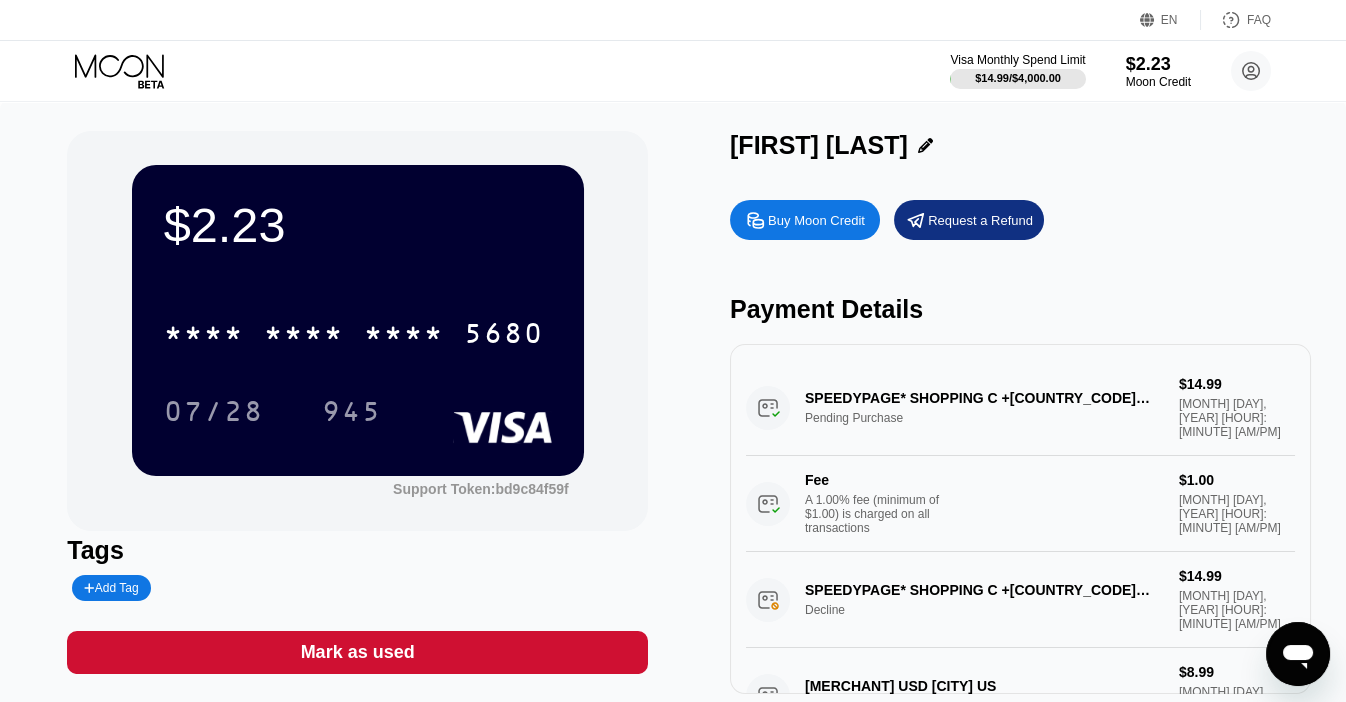 click on "$[PRICE] * * * * * * * * * * * * [CARD_LAST_FOUR] [DATE] [TRANSACTION_ID] Support Token:  [TOKEN] Tags  Add Tag Mark as used [FIRST] [LAST] Buy Moon Credit Request a Refund Payment Details SPEEDYPAGE* SHOPPING C   +[COUNTRY_CODE][PHONE]GB Pending Purchase $[PRICE] [MONTH] [DAY], [YEAR] [HOUR]:[MINUTE] [AM/PM] Fee A 1.00% fee (minimum of $1.00) is charged on all transactions $[PRICE] [MONTH] [DAY], [YEAR] [HOUR]:[MINUTE] [AM/PM] SPEEDYPAGE* SHOPPING C   +[COUNTRY_CODE][PHONE]GB Decline $[PRICE] [MONTH] [DAY], [YEAR] [HOUR]:[MINUTE] [AM/PM] [MERCHANT] USD              [CITY]     US Decline $[PRICE] [MONTH] [DAY], [YEAR] [HOUR]:[MINUTE] [AM/PM] [MERCHANT] USD              [CITY]     US Decline $[PRICE] [MONTH] [DAY], [HOUR]:[MINUTE] [AM/PM] [MERCHANT]* SHOPPING C   +[COUNTRY_CODE][PHONE] US Decline $[PRICE] [MONTH] [DAY], [HOUR]:[MINUTE] [AM/PM] [MERCHANT]* SHOPPING C   +[COUNTRY_CODE][PHONE] US Decline $[PRICE] [MONTH] [DAY], [HOUR]:[MINUTE] [AM/PM]" at bounding box center [672, 412] 